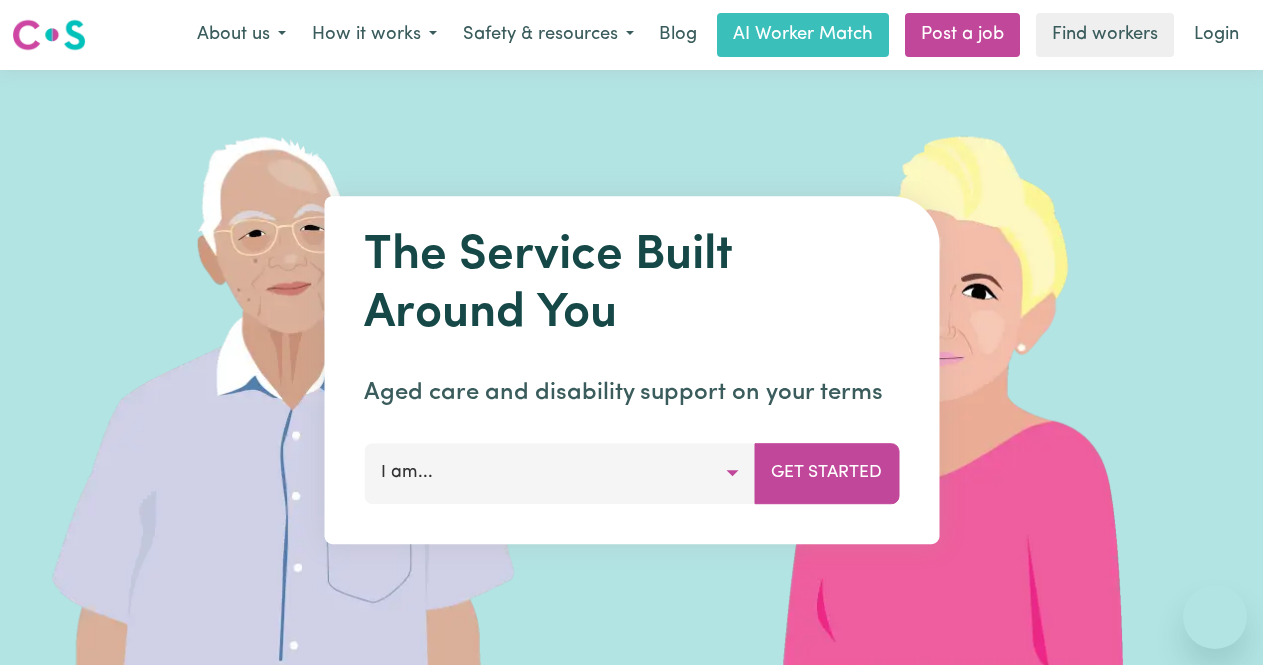 scroll, scrollTop: 0, scrollLeft: 0, axis: both 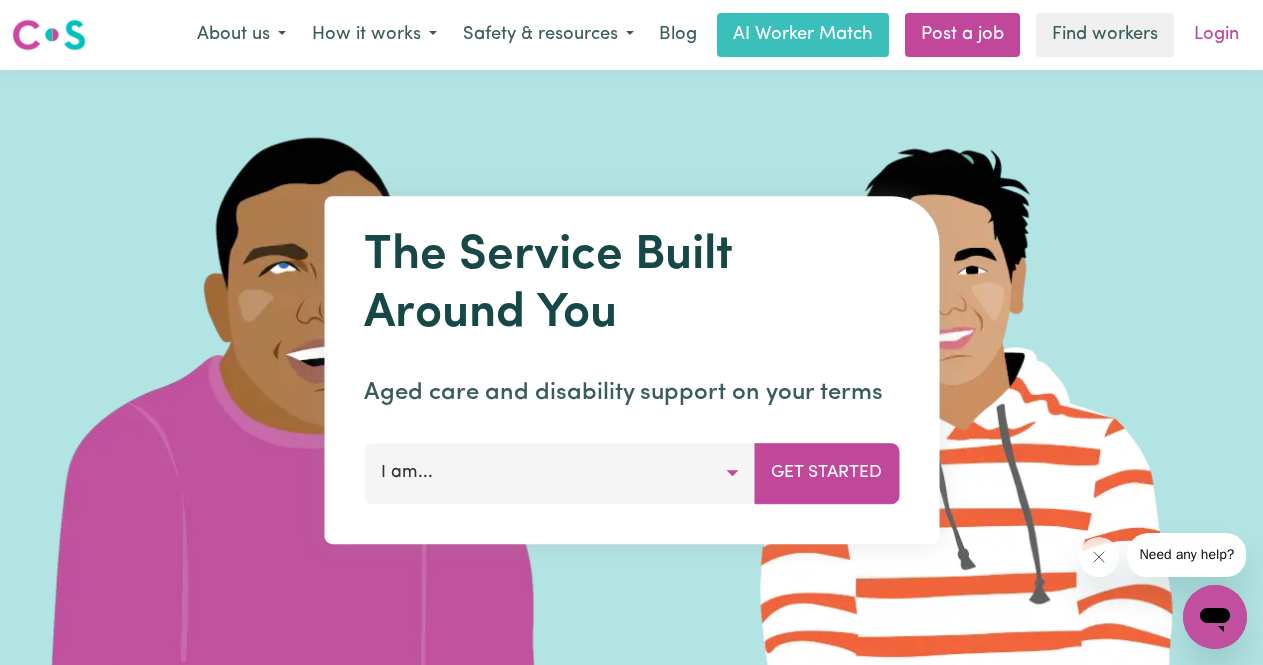 click on "Login" at bounding box center (1216, 35) 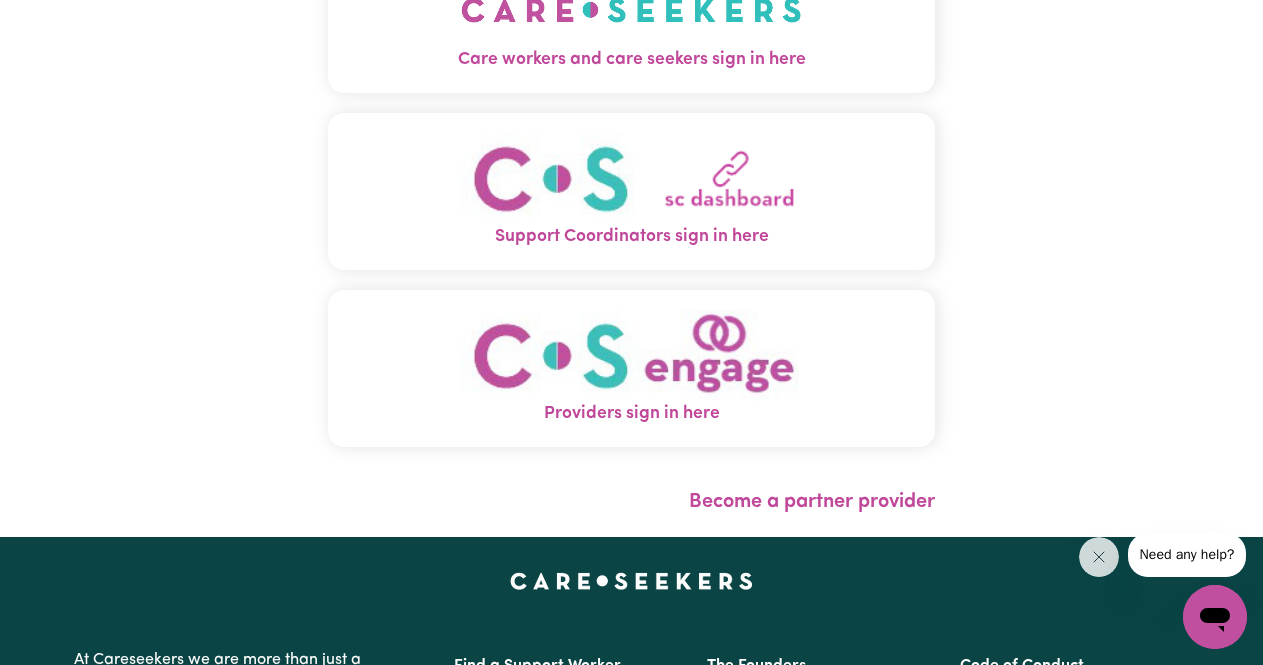 scroll, scrollTop: 0, scrollLeft: 0, axis: both 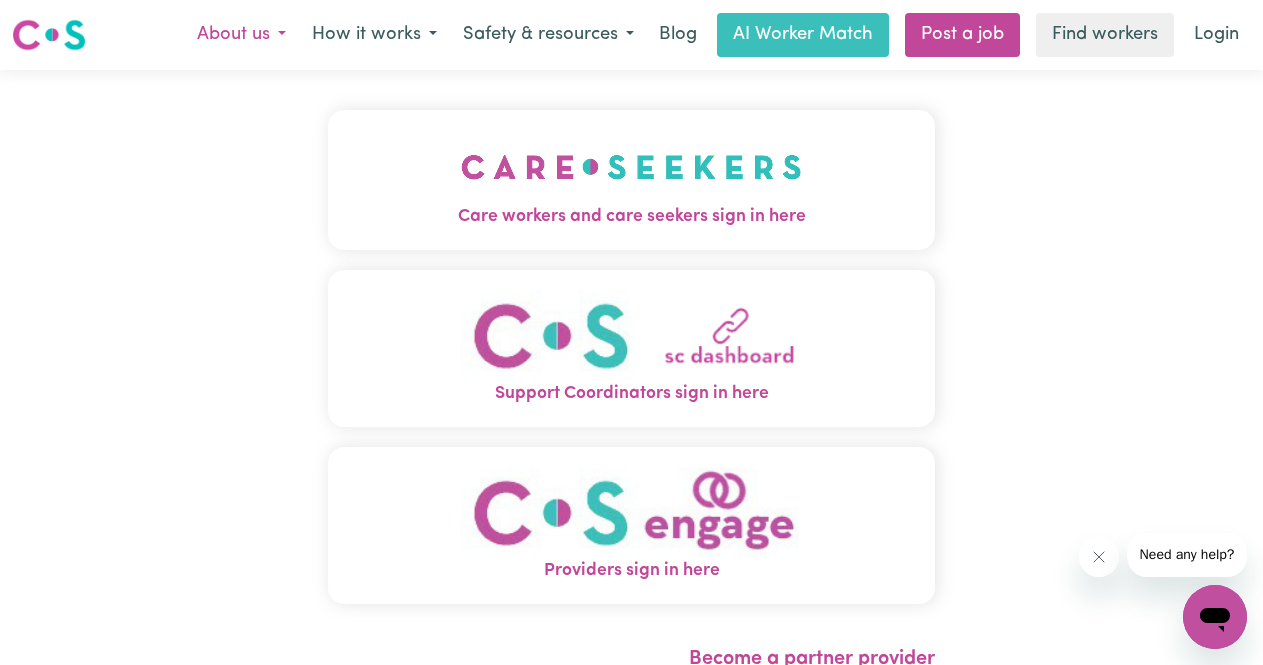 click on "About us" at bounding box center (241, 35) 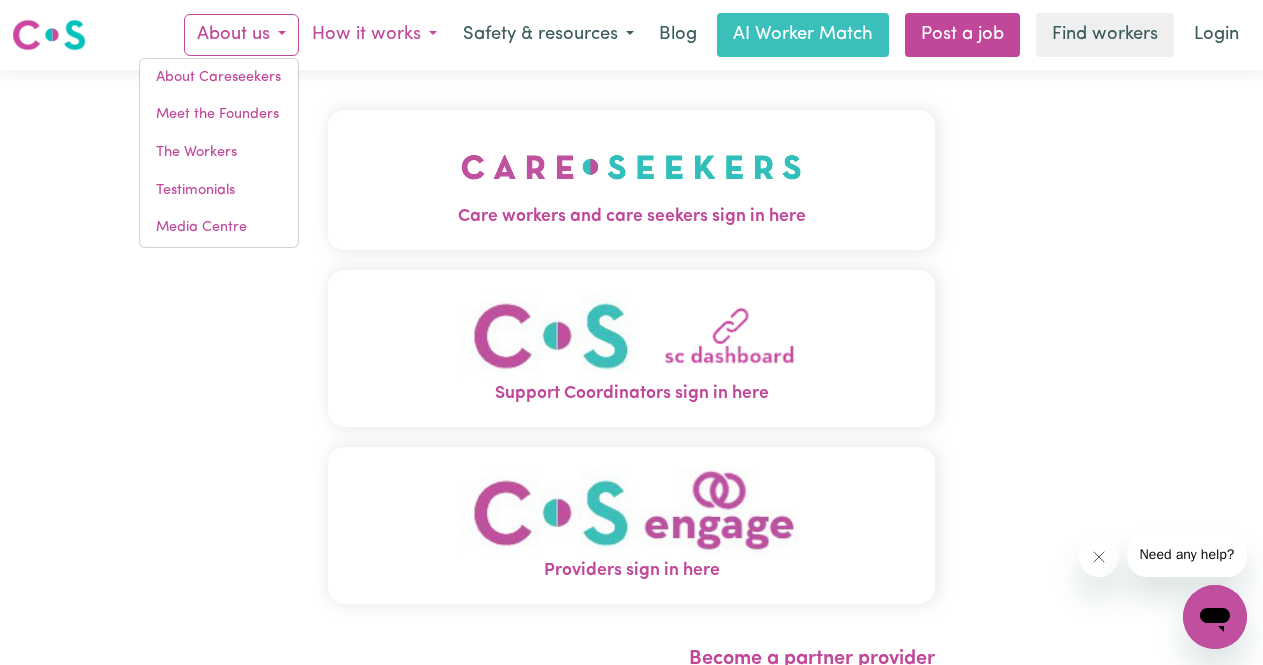 click on "How it works" at bounding box center (374, 35) 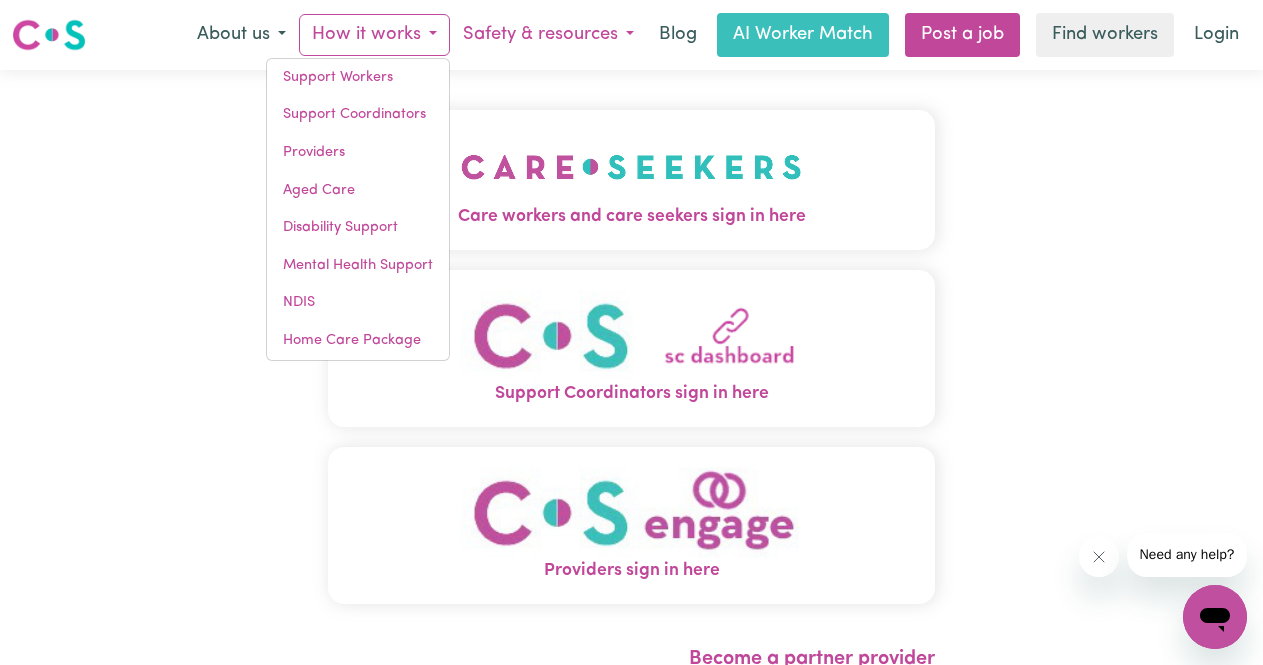 click on "Safety & resources" at bounding box center (548, 35) 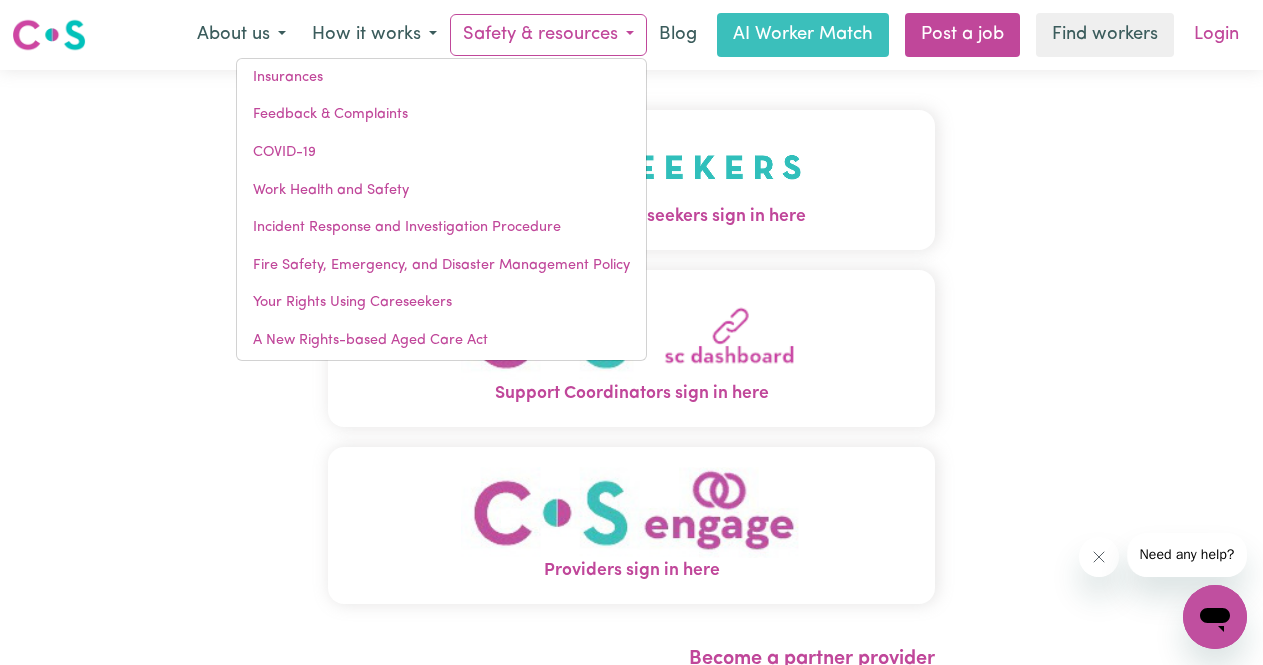 click on "Login" at bounding box center [1216, 35] 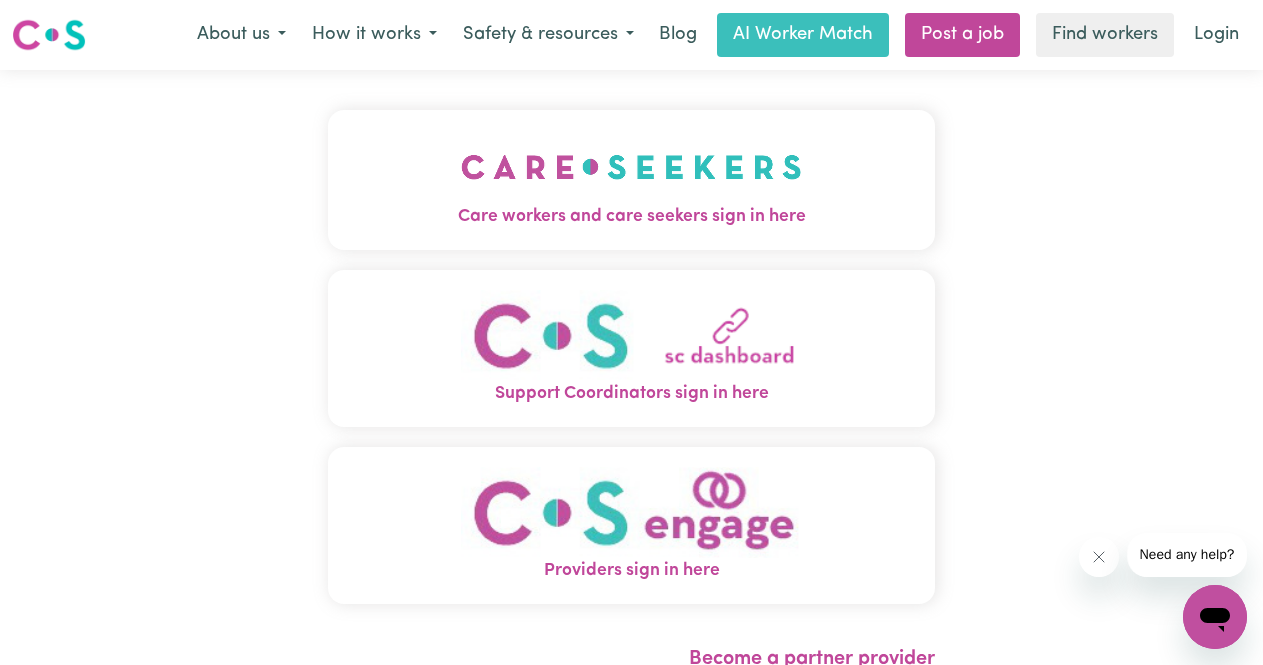 click at bounding box center [631, 167] 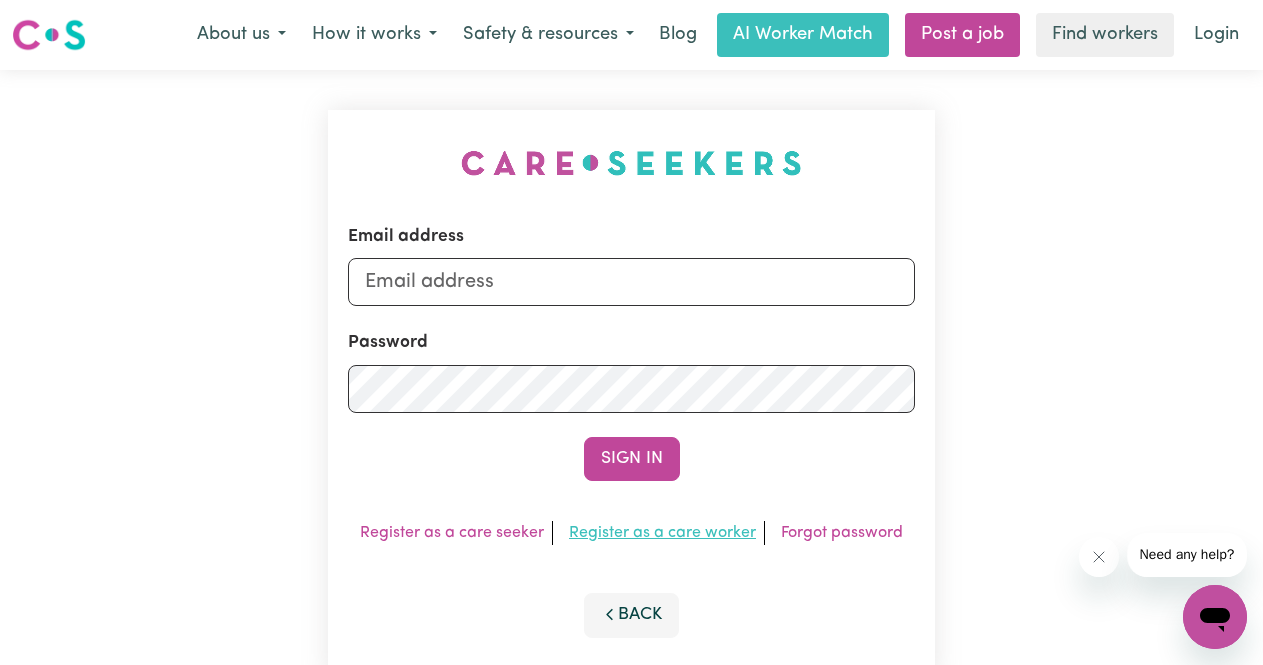 click on "Register as a care worker" at bounding box center (662, 533) 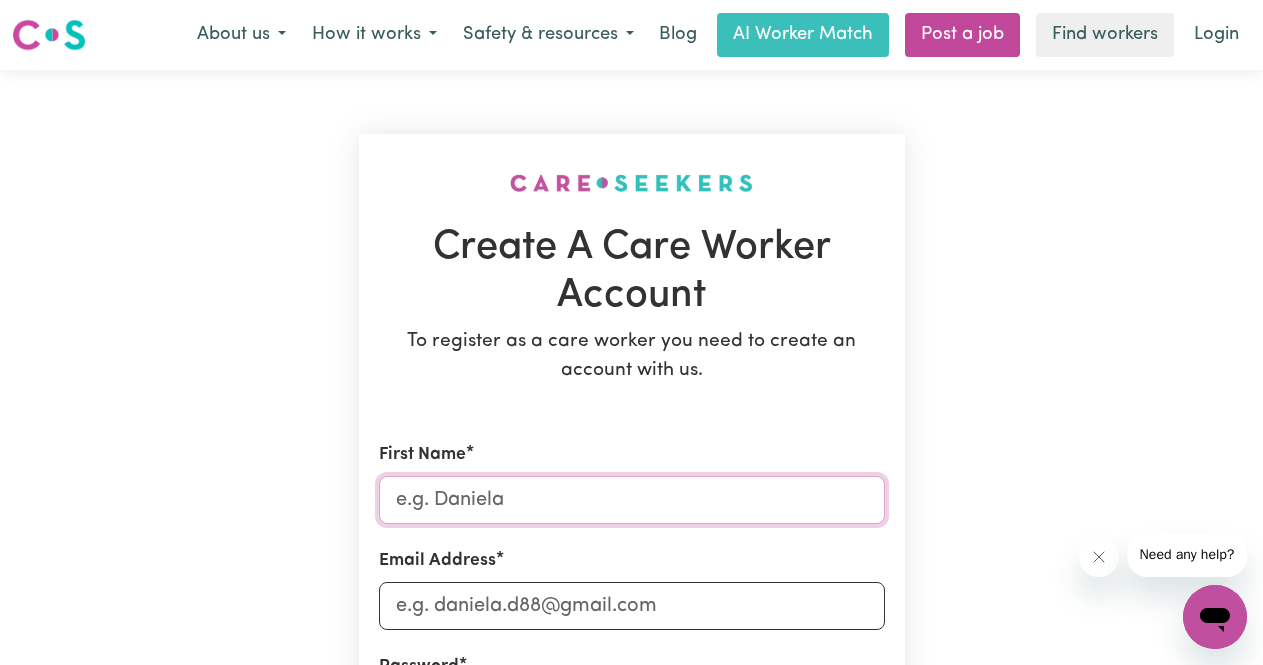 click on "First Name" at bounding box center [632, 500] 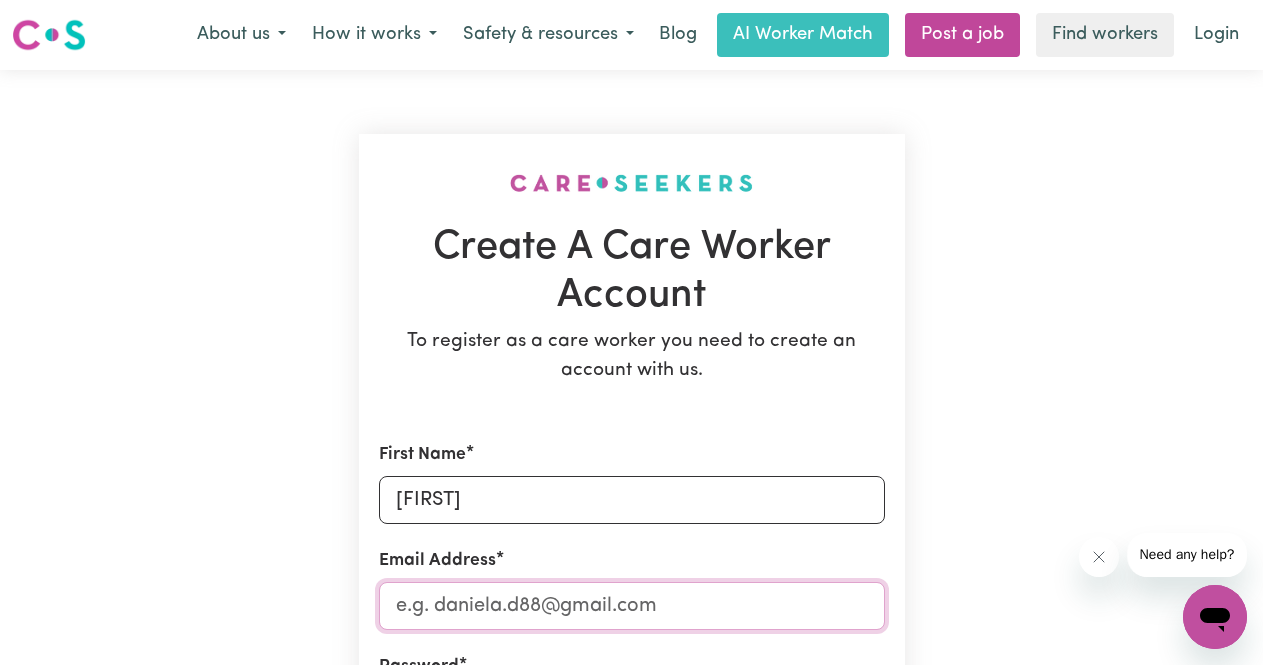 type on "[EMAIL]" 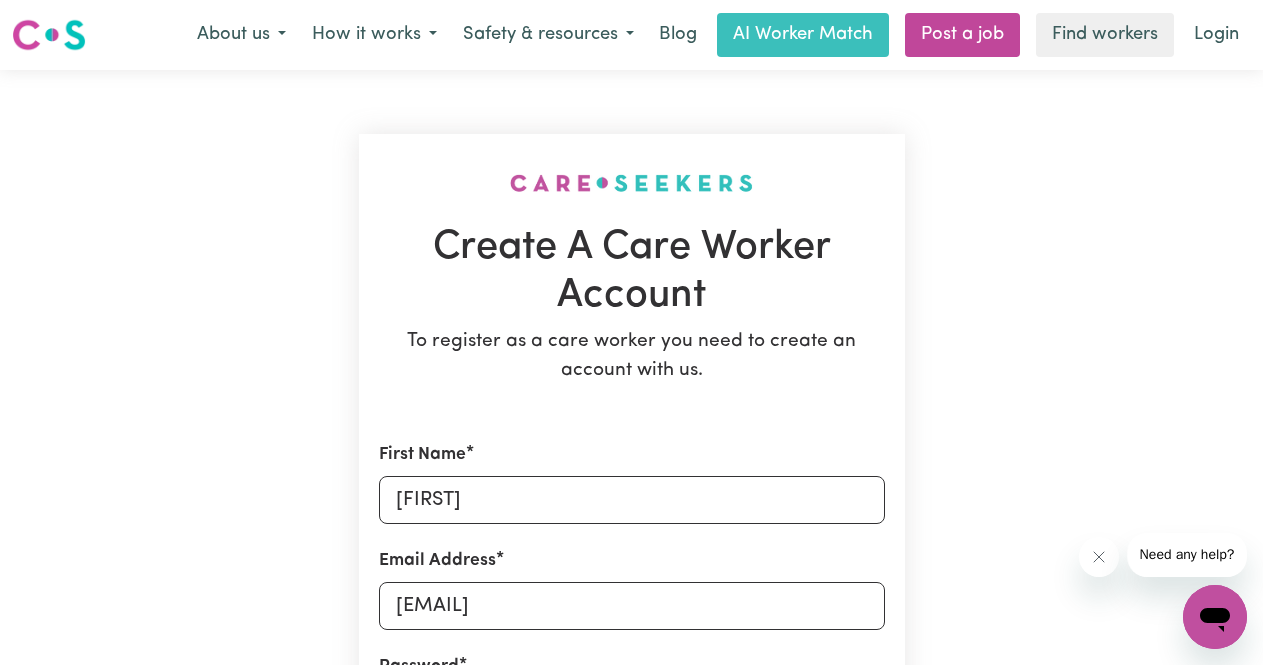 type on "[PHONE]" 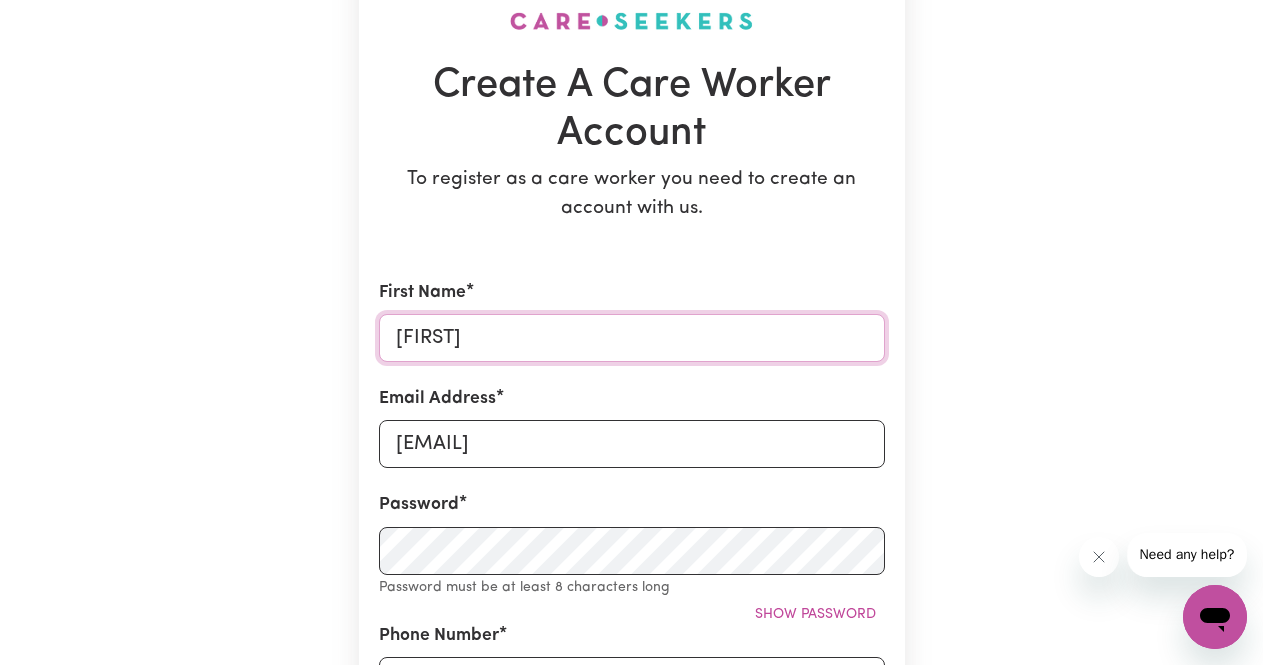 scroll, scrollTop: 164, scrollLeft: 0, axis: vertical 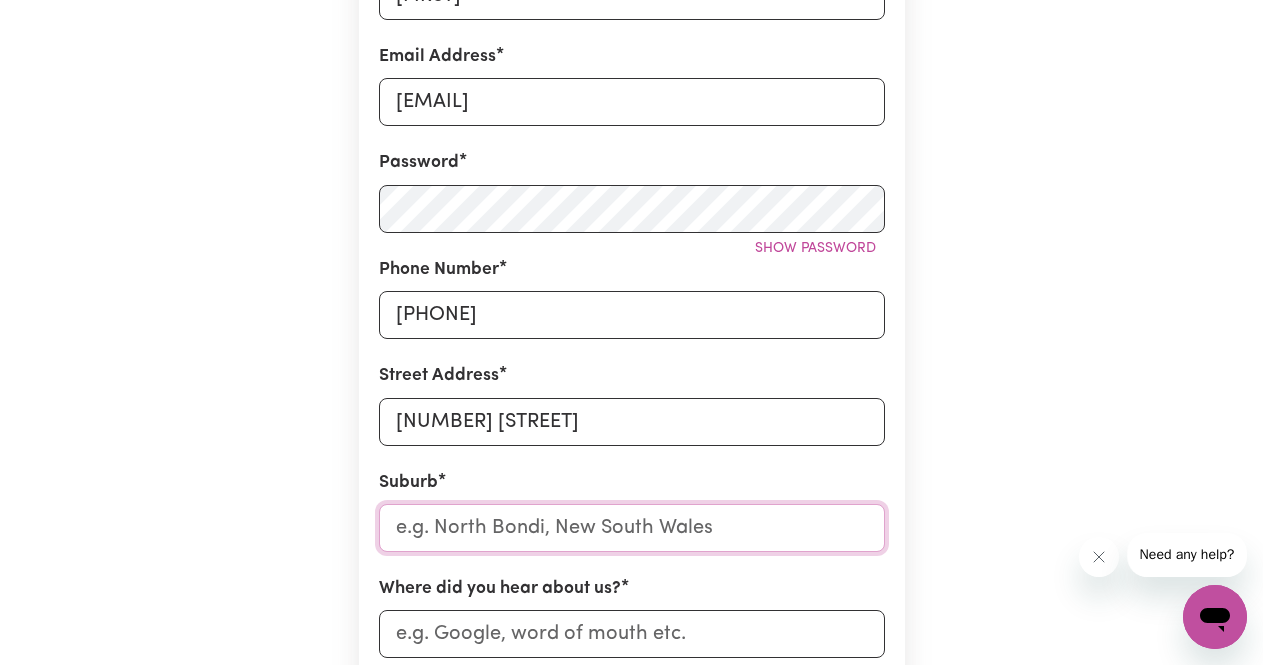click at bounding box center [632, 528] 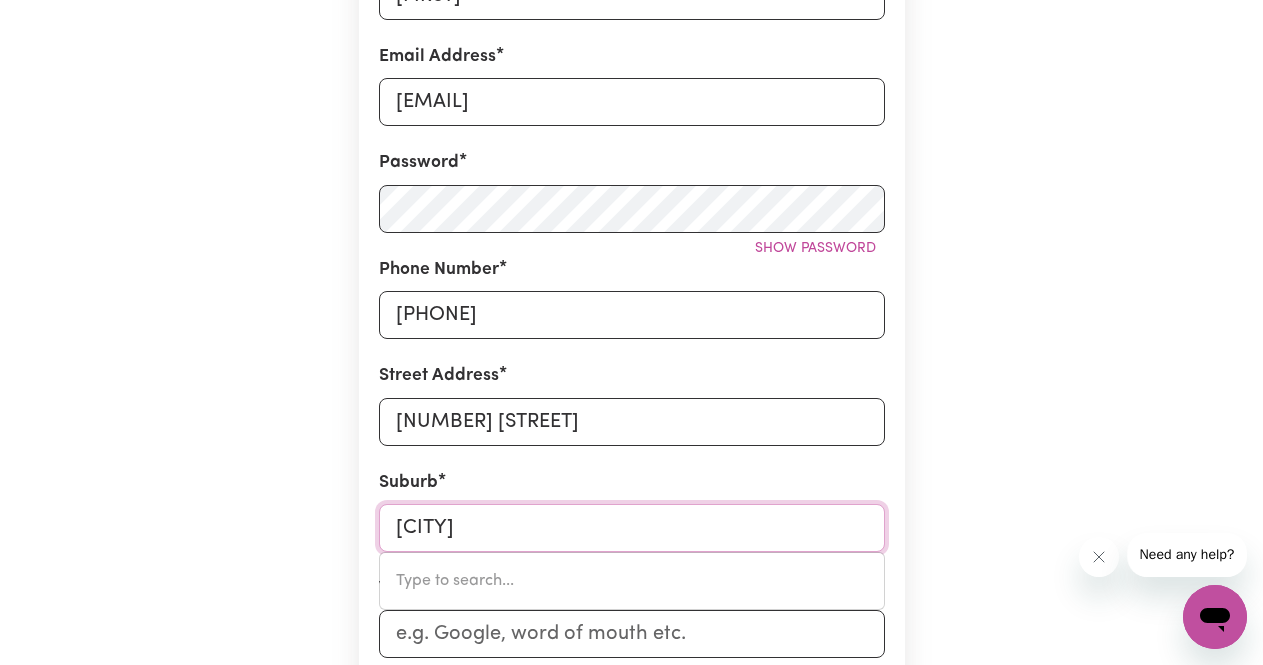type on "[CITY]" 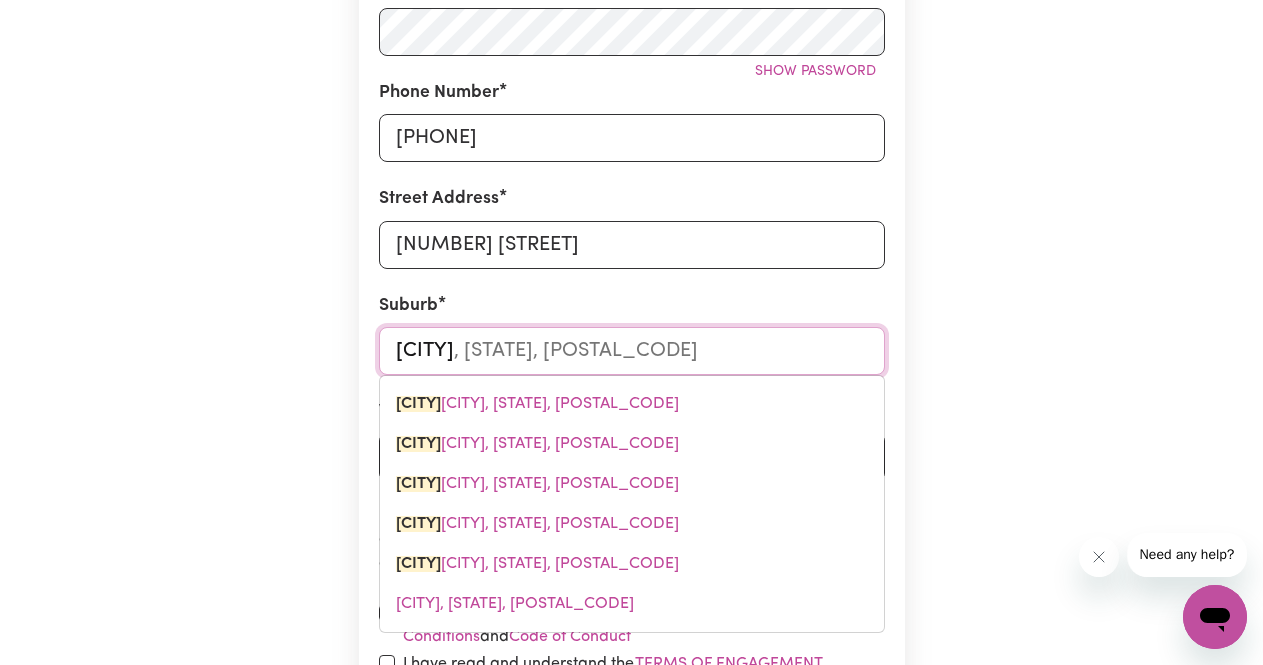 scroll, scrollTop: 695, scrollLeft: 0, axis: vertical 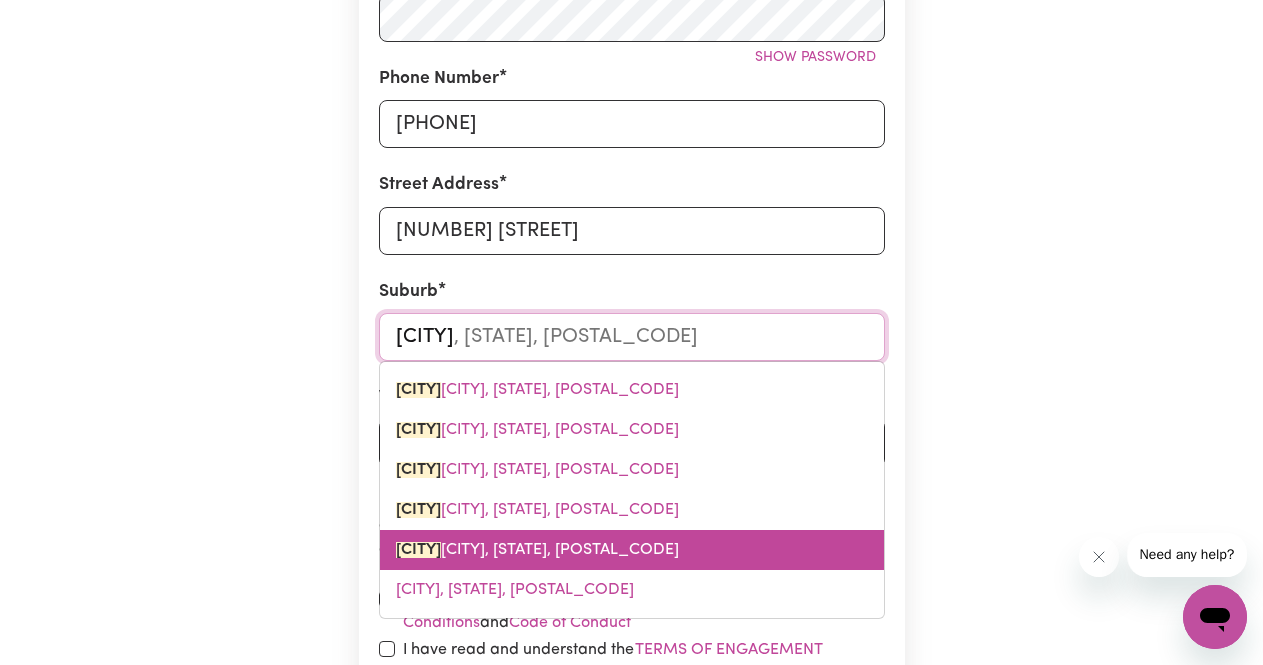 click on "[CITY], [STATE], [POSTAL_CODE]" at bounding box center (537, 550) 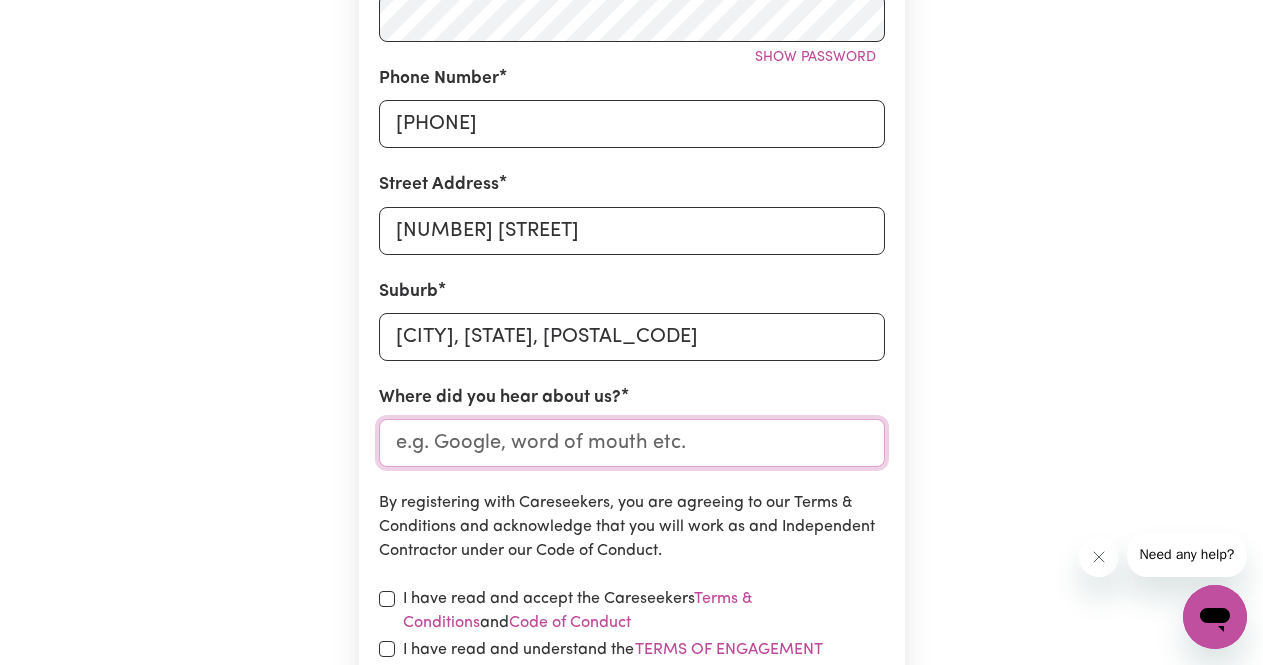 click on "Where did you hear about us?" at bounding box center (632, 443) 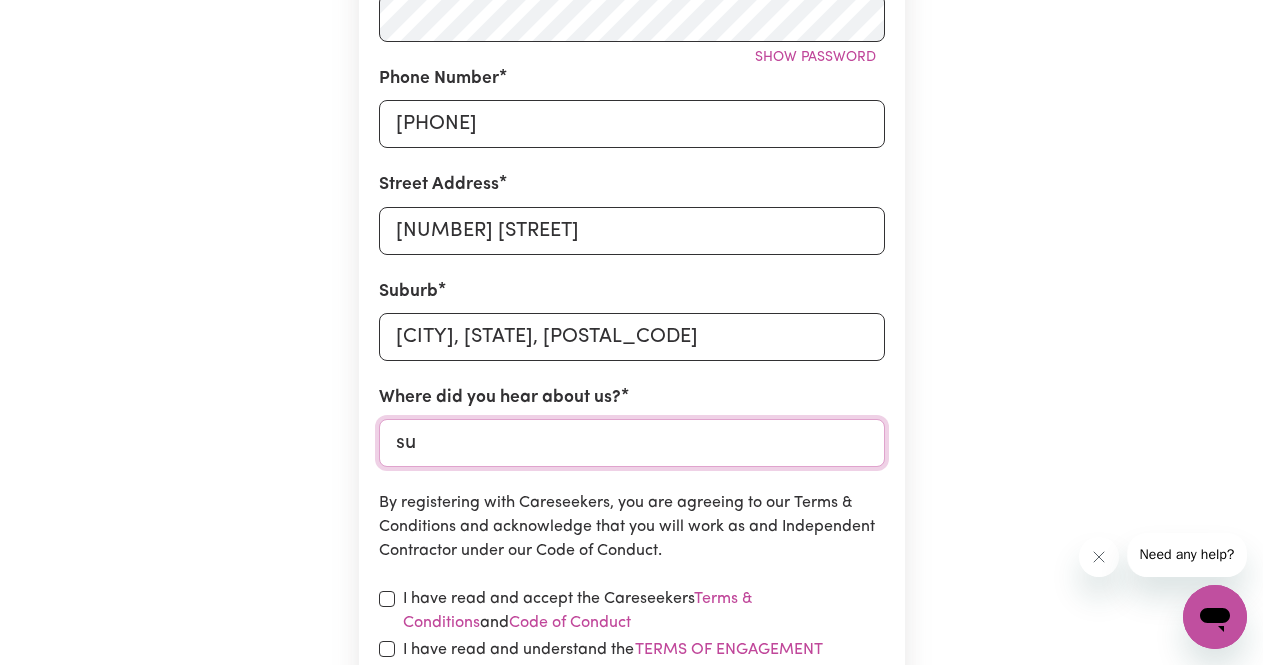 type on "s" 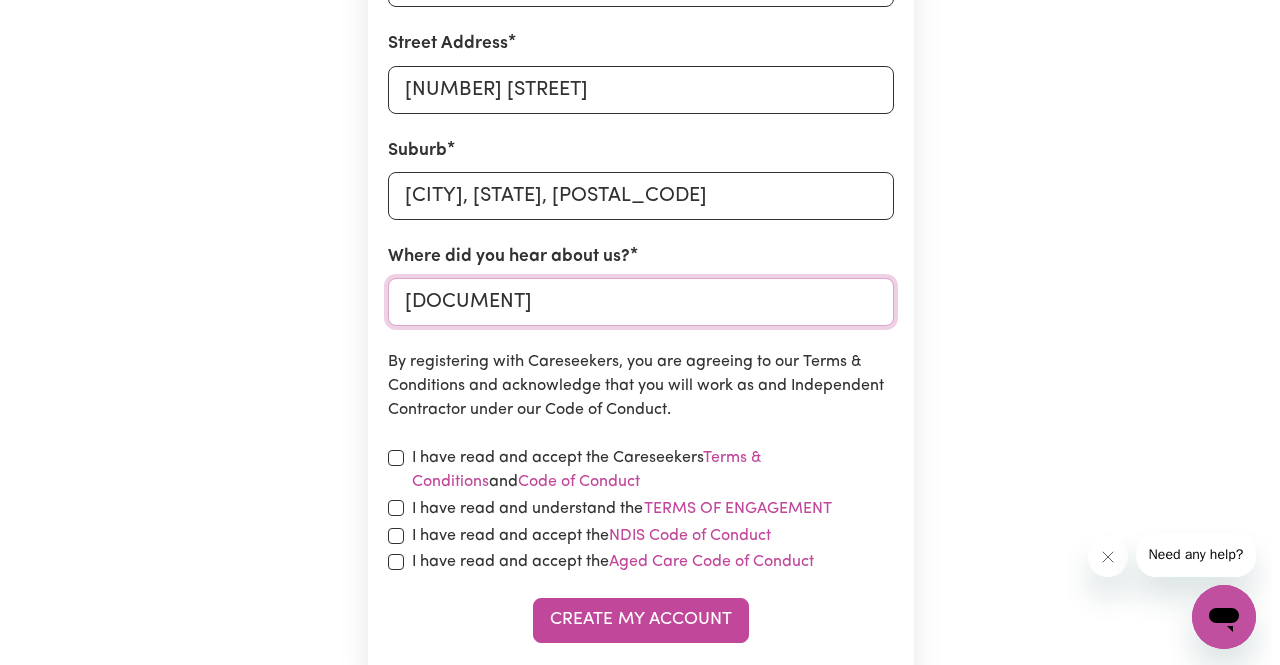 scroll, scrollTop: 837, scrollLeft: 0, axis: vertical 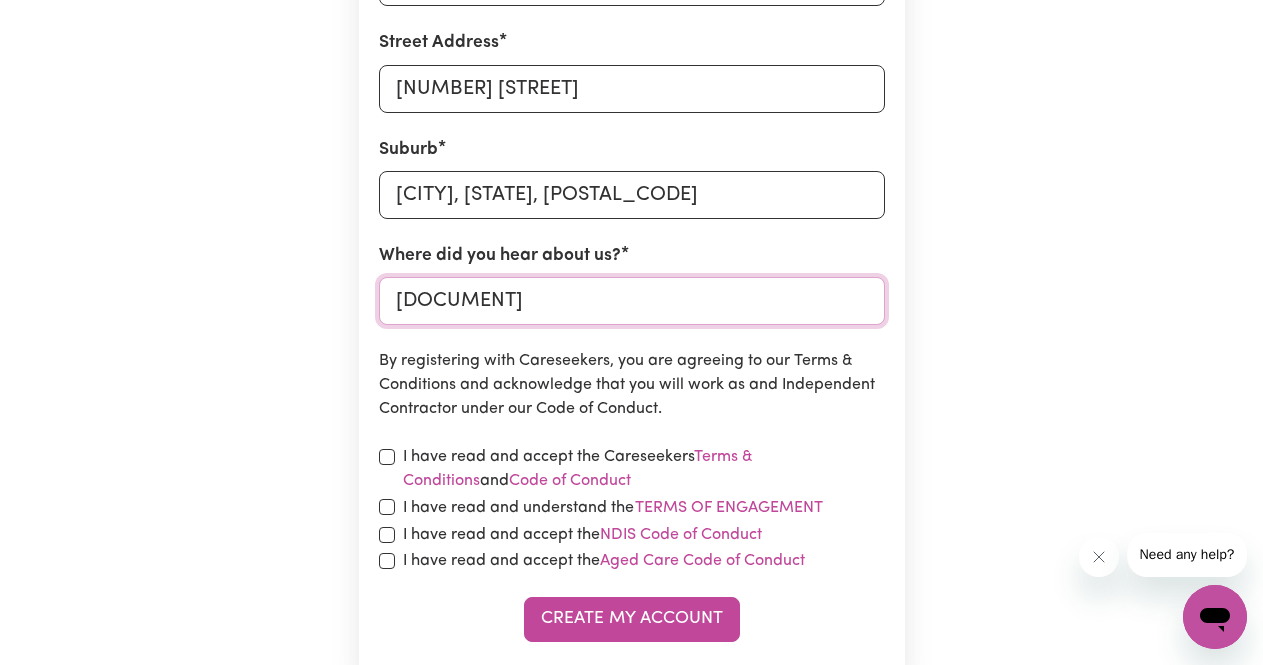 type on "[DOCUMENT]" 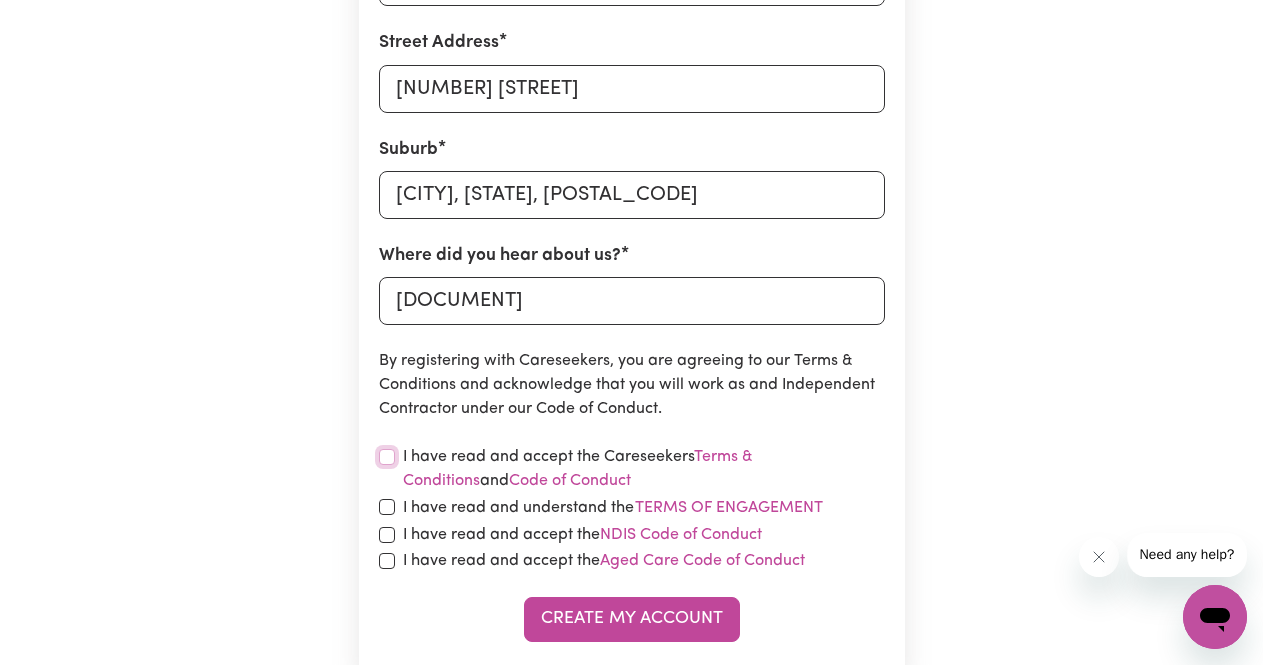 click at bounding box center (387, 457) 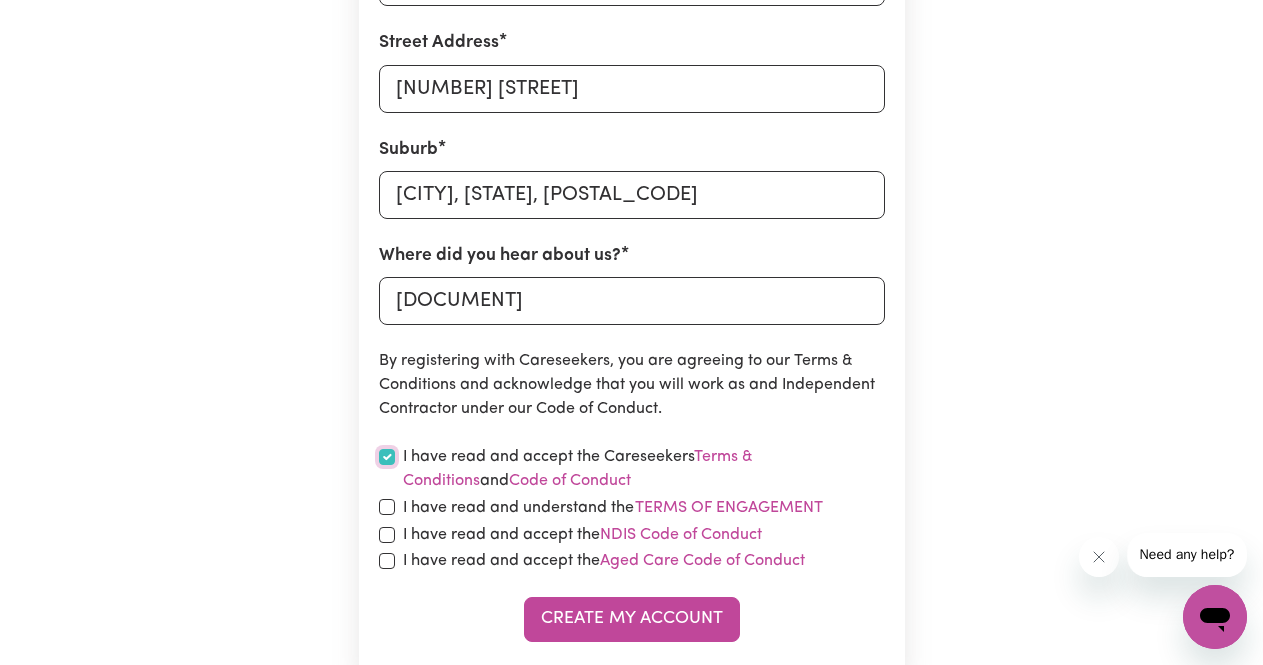 checkbox on "true" 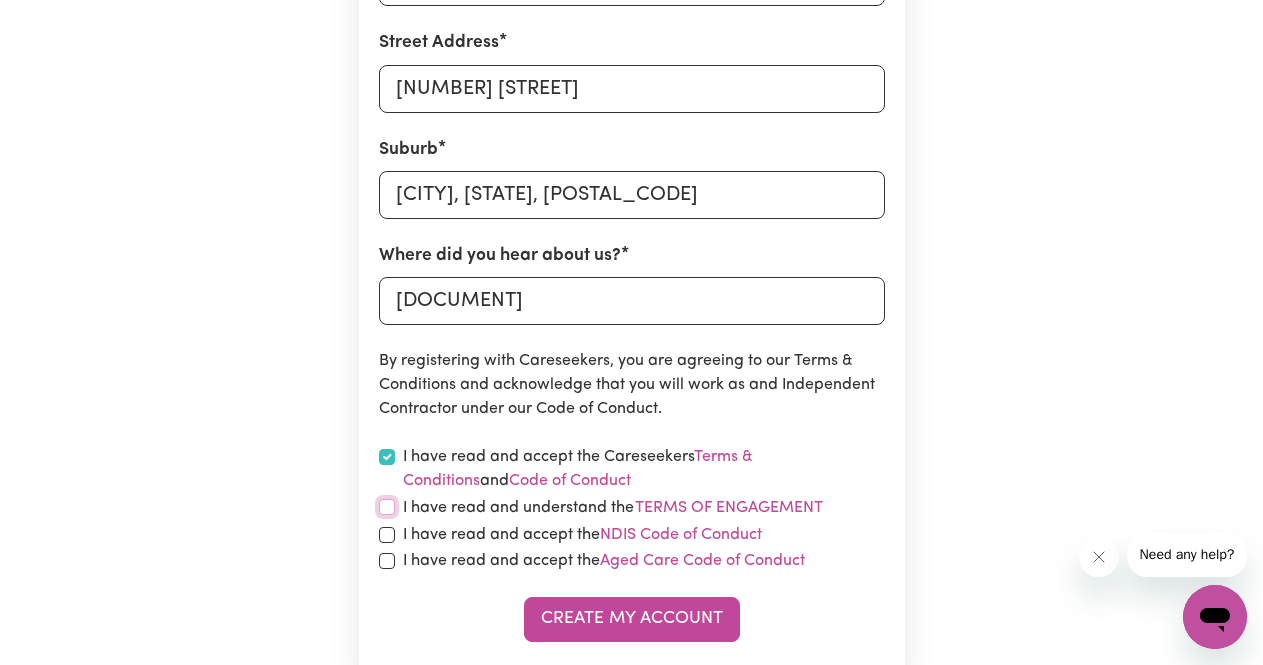 click at bounding box center (387, 507) 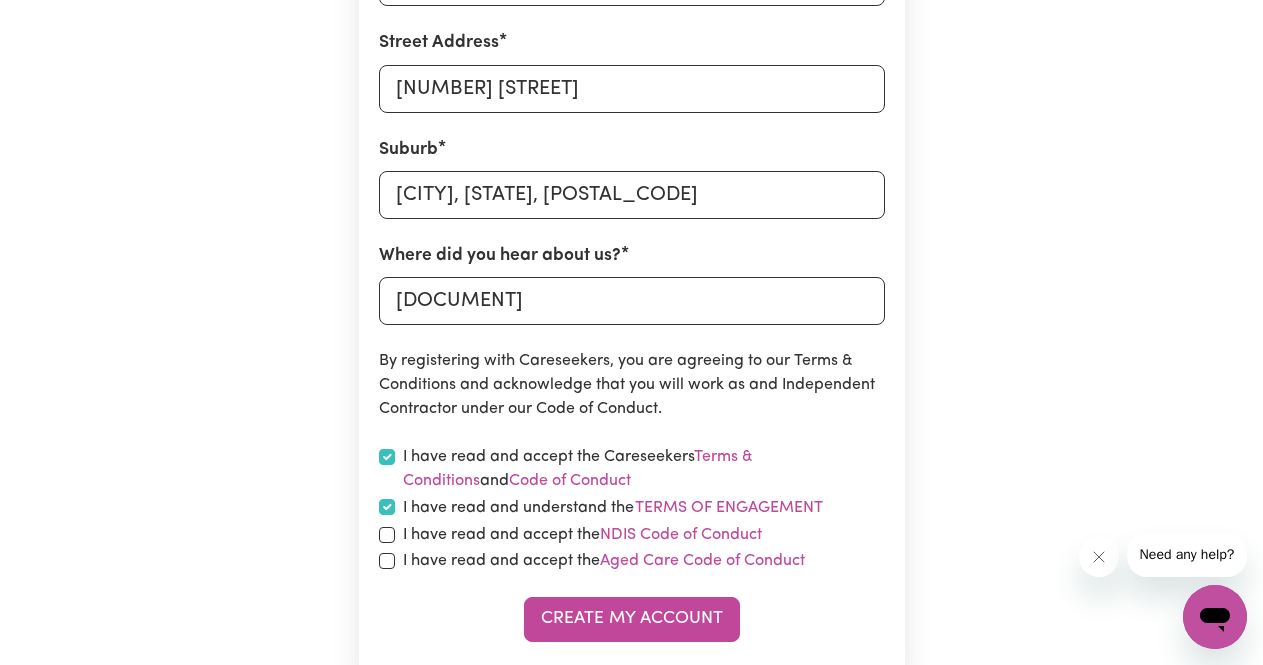 checkbox on "true" 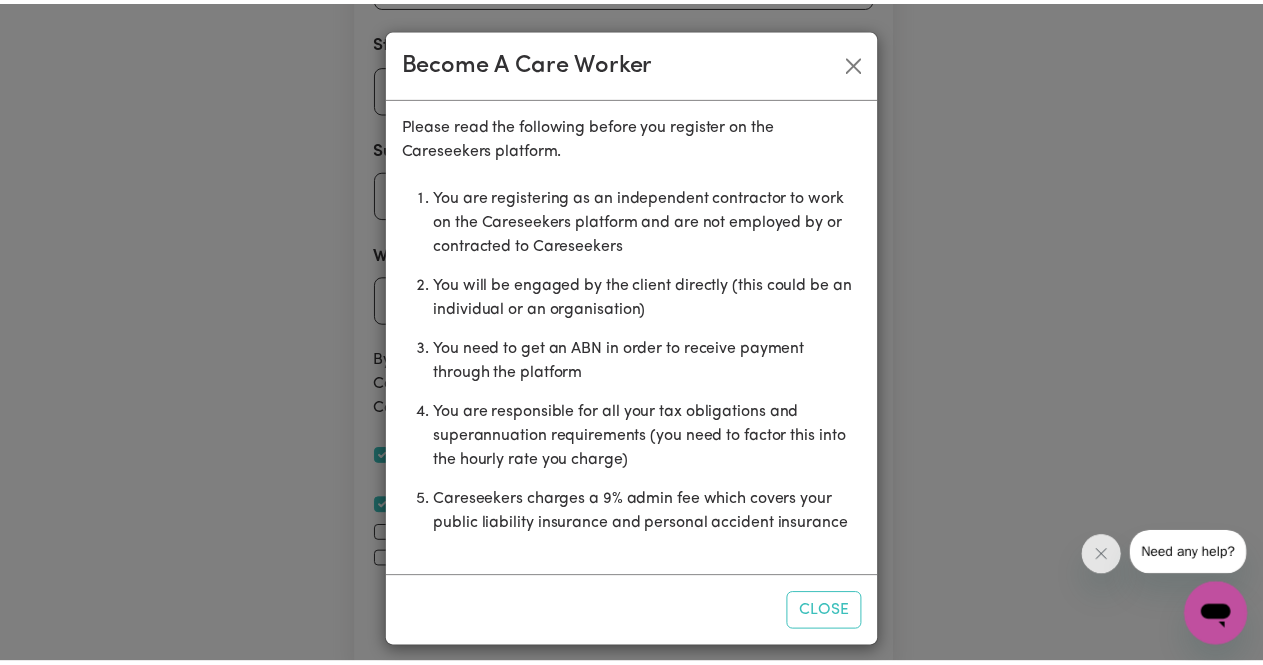 scroll, scrollTop: 13, scrollLeft: 0, axis: vertical 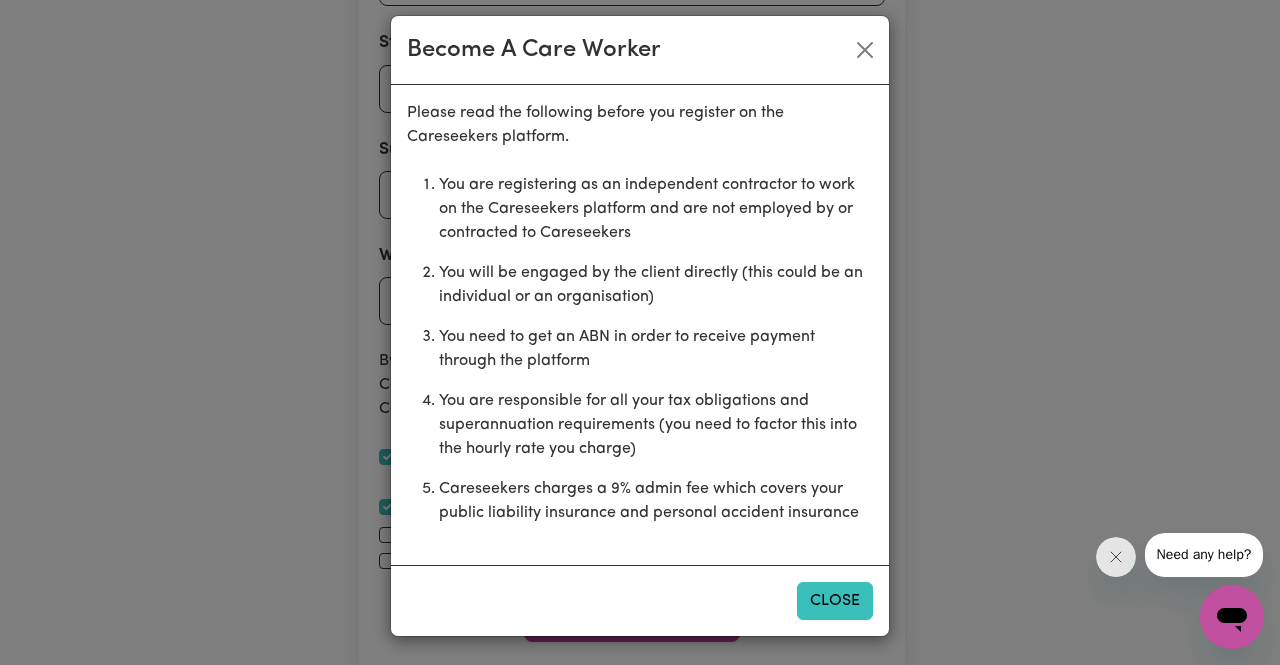 click on "Close" at bounding box center (835, 601) 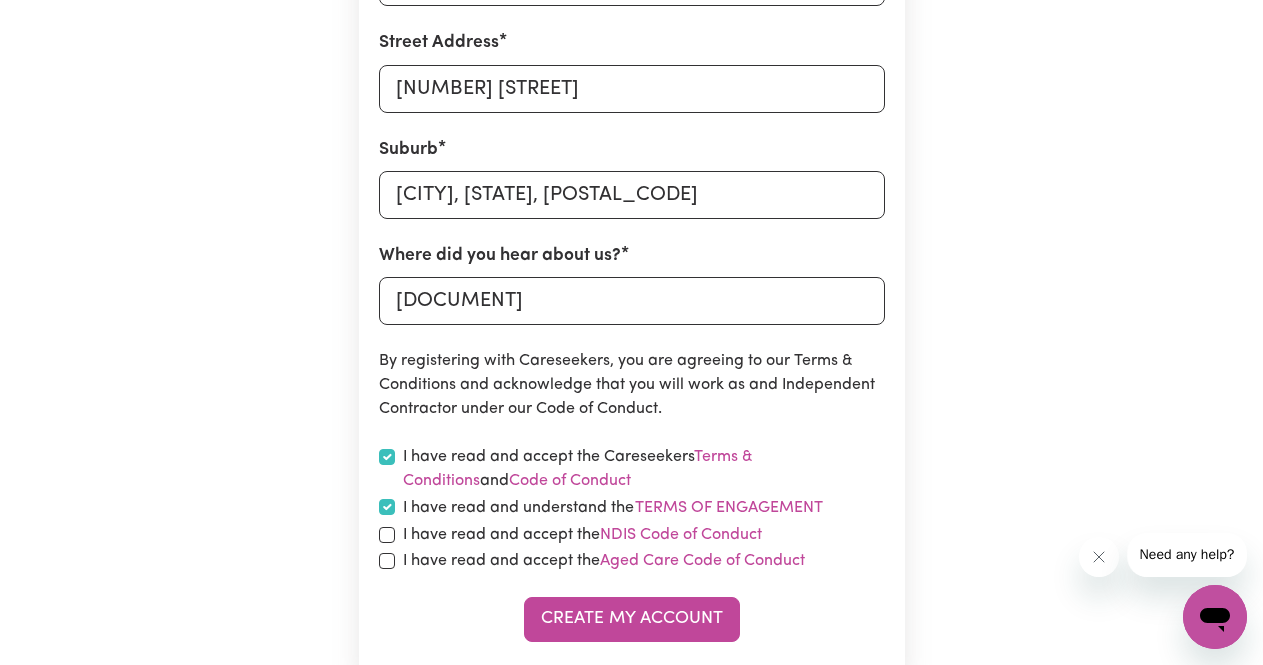 click on "I have read and accept the  NDIS Code of Conduct" at bounding box center [632, 535] 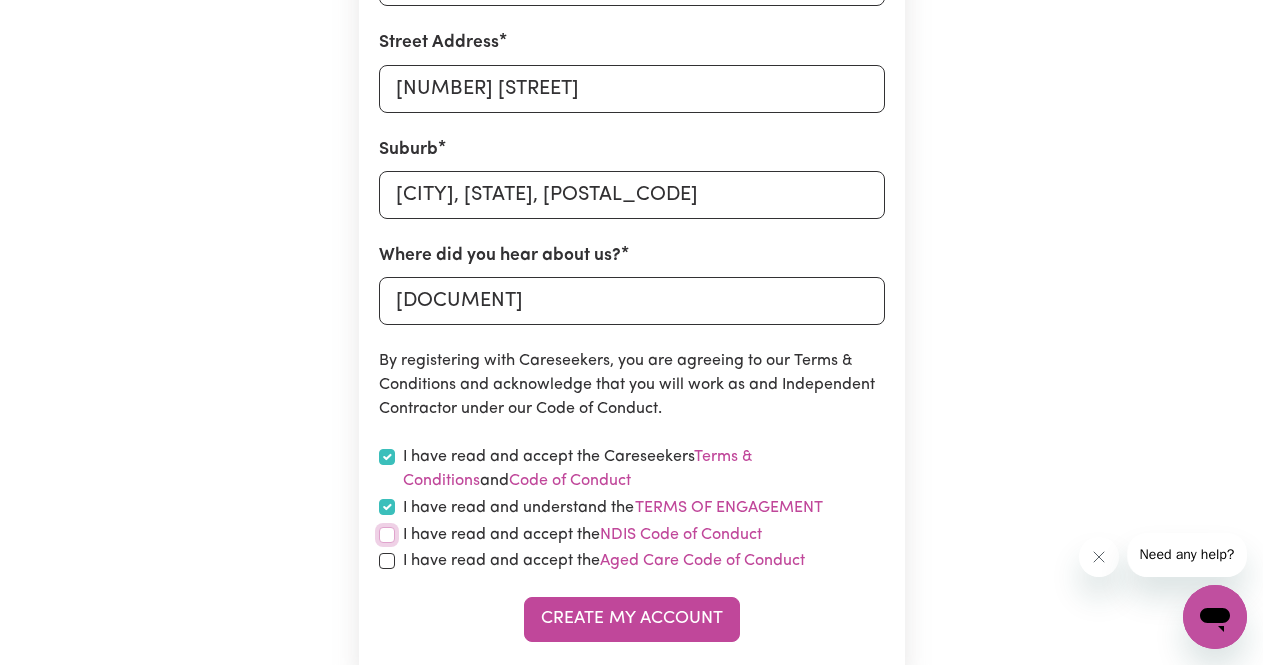 click at bounding box center [387, 535] 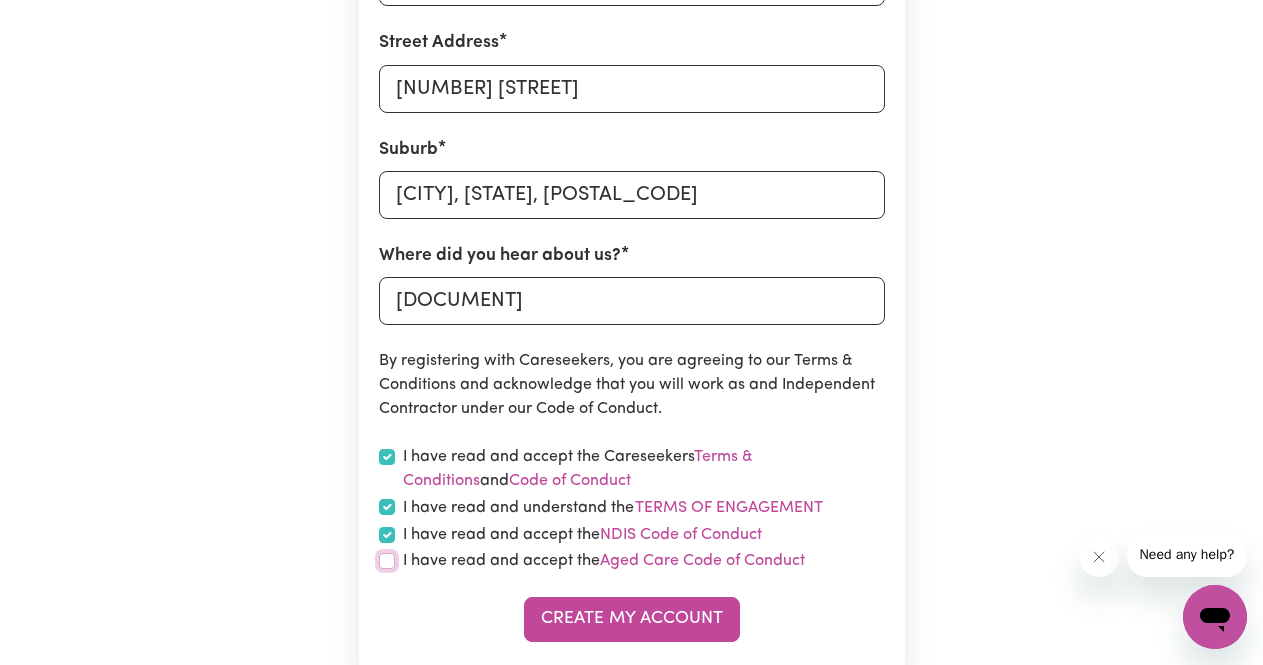 click at bounding box center [387, 561] 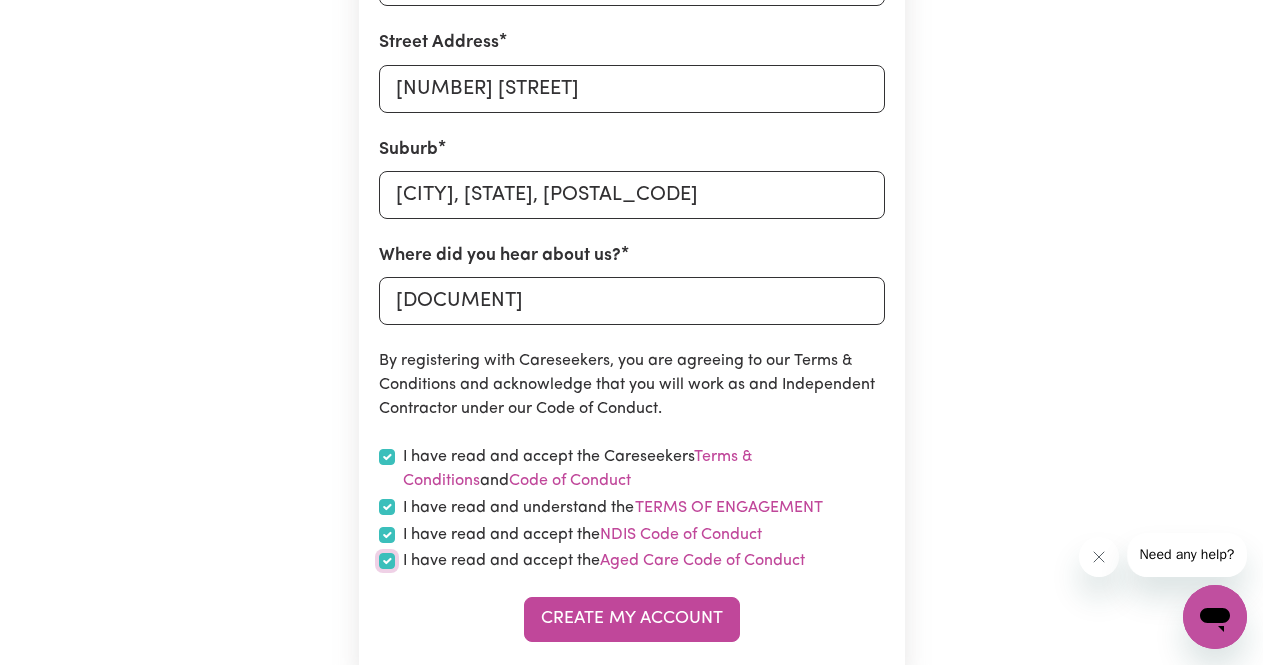 checkbox on "true" 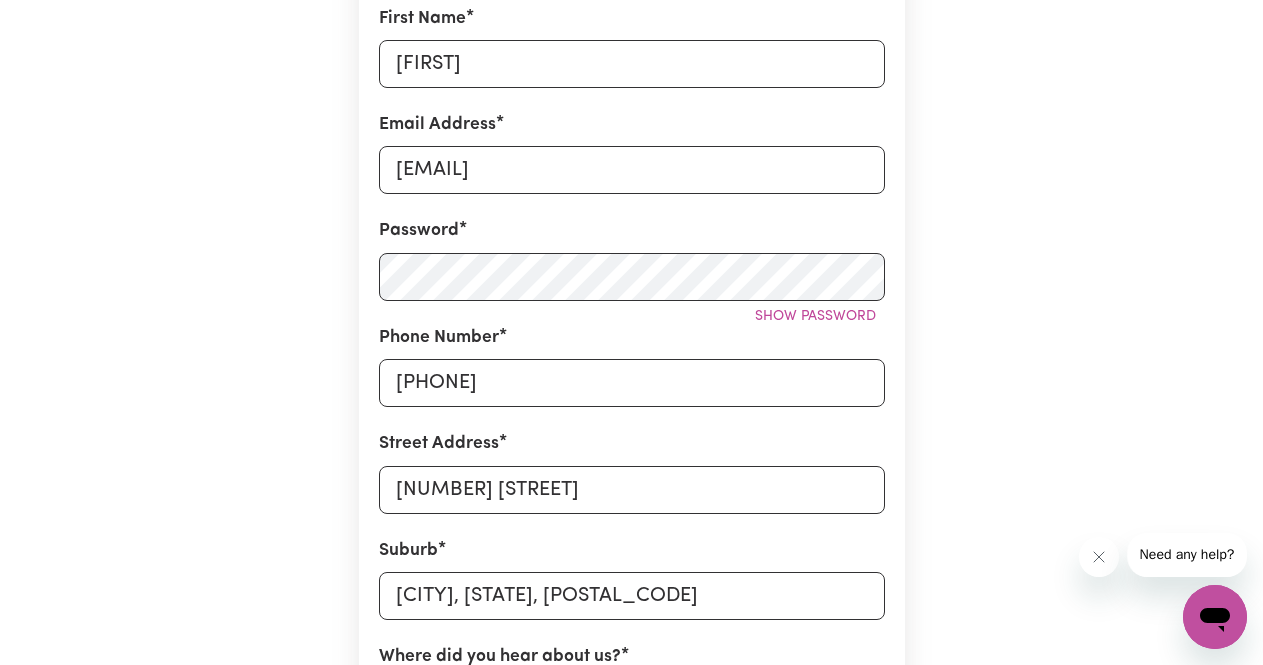 scroll, scrollTop: 435, scrollLeft: 0, axis: vertical 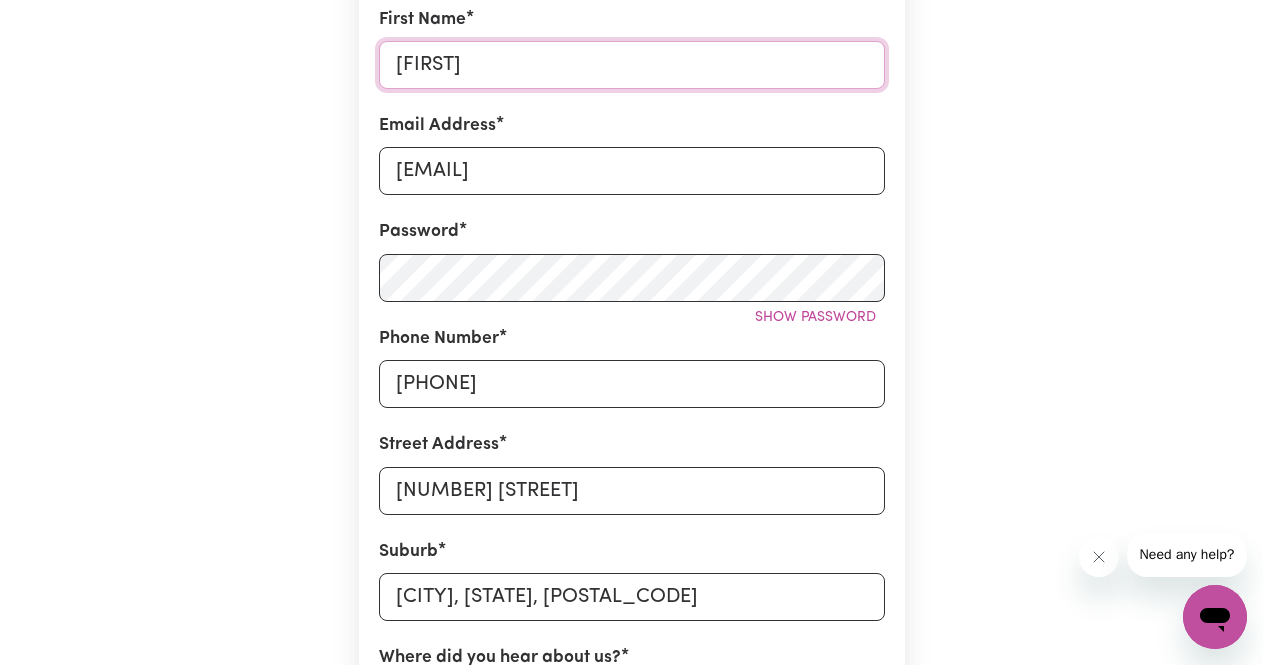 click on "[FIRST]" at bounding box center (632, 65) 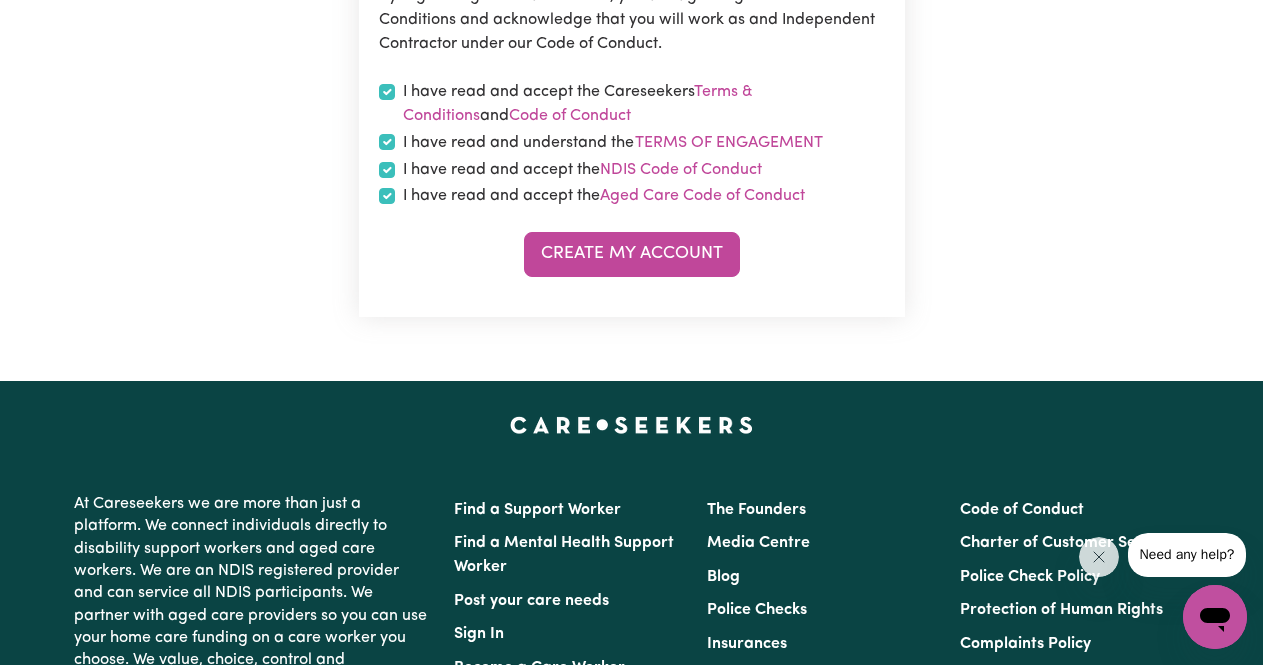 scroll, scrollTop: 1203, scrollLeft: 0, axis: vertical 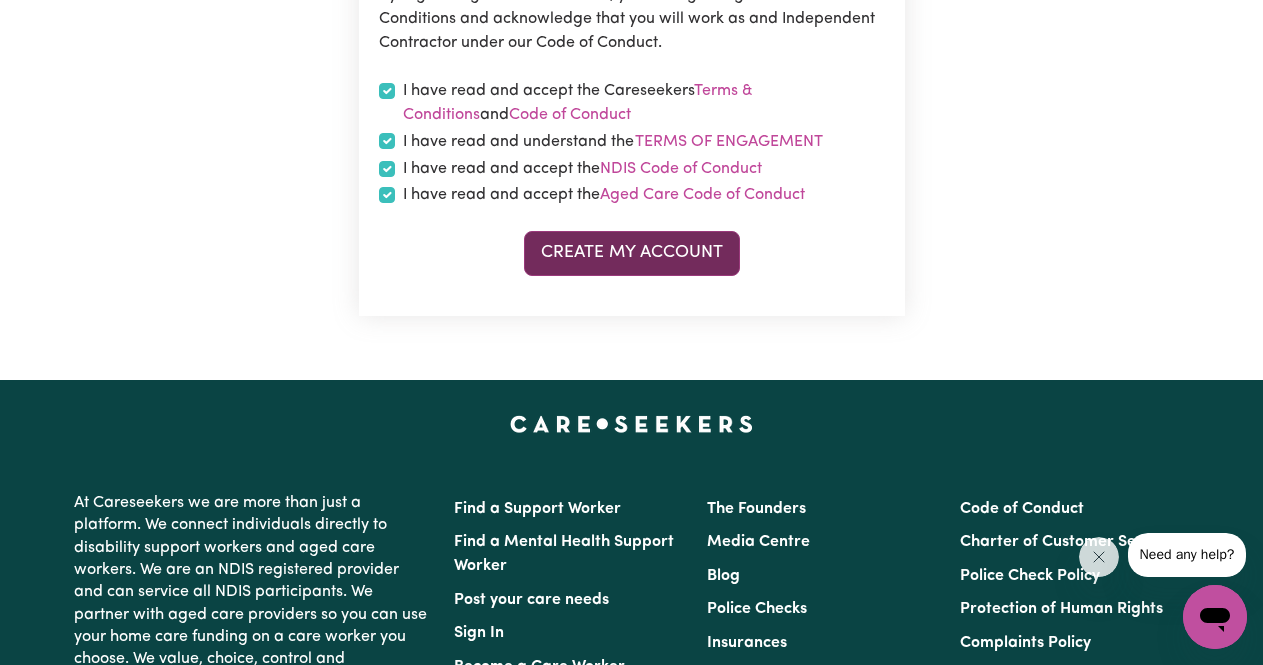 type on "[TITLE] [FIRST]" 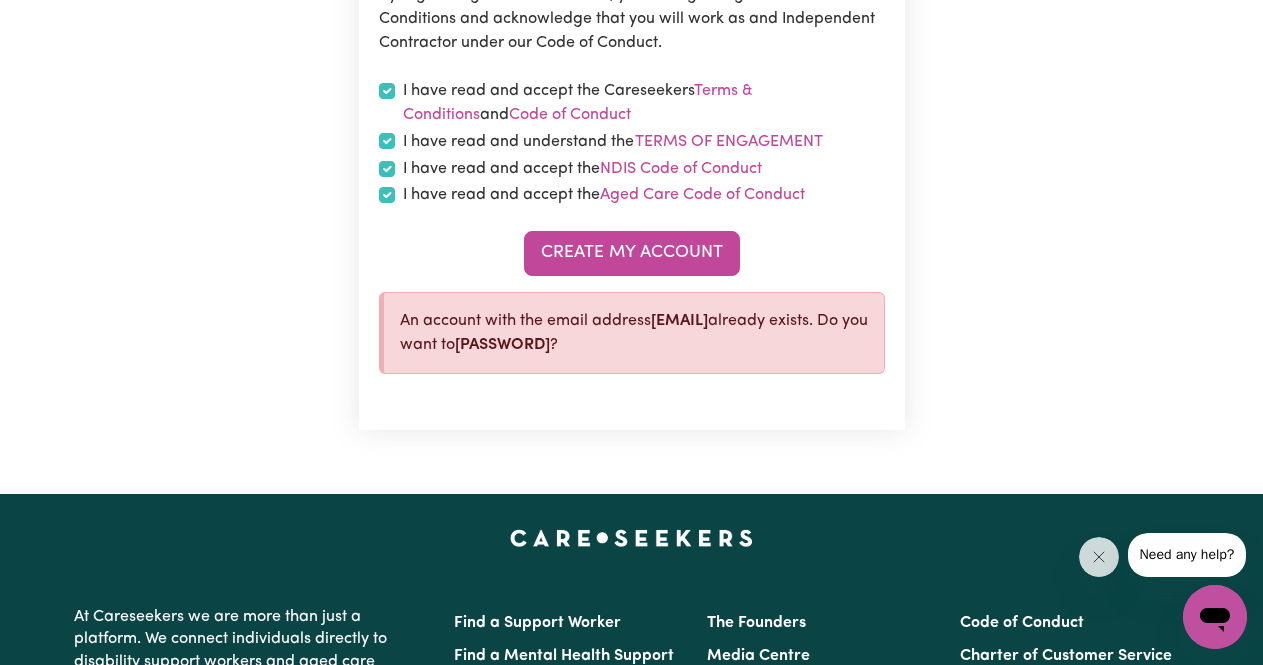 click on "Update Profile 1 2 3 4 5 Step  2 :  Referees and Safety Checks To have an active profile, we need your up to date Police Check and the names of two professional referees who we can contact. Referees Enter the details of two referees. Referee 1 Name [FIRST] [LAST] Email Address [EMAIL] Phone Number [PHONE] Preferred contact method Phone Email Referee 2 Name [FIRST] [LAST] Email Address [EMAIL] Phone Number [PHONE] Preferred contact method Phone Email Save and Continue Save and Exit Safety National Police Check To register on our platform, you need to have a National Police Check Certificate that was obtained in the last 12 months. National Police Check  document Date of Issue / / Save and Continue Save and Exit Working with Children Check To work with children, you are required to have a Working with Children Check for your state. Working with Children Check  document Date of Expiry [DATE] 2 / 0 8 / 2029 « ‹ [MONTH] [YEAR] › » Mon Tue Wed Thu Fri Sat Sun 30 31 1 2 3 4 5 6" at bounding box center (632, -320) 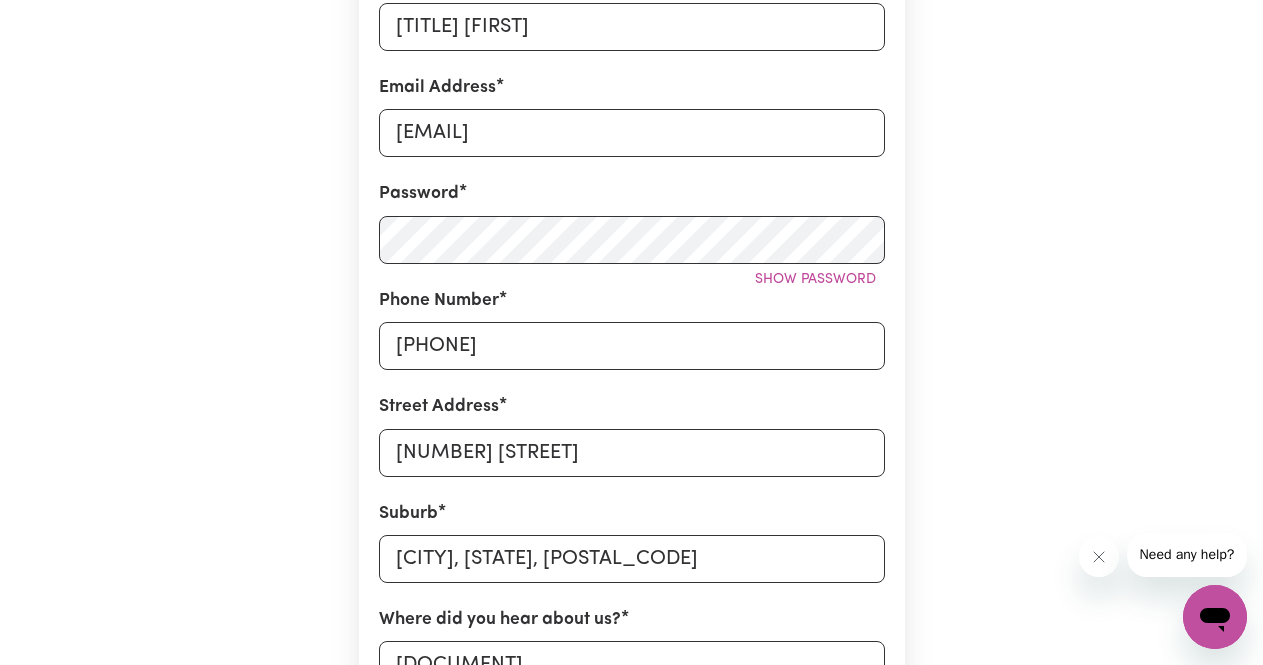 scroll, scrollTop: 484, scrollLeft: 0, axis: vertical 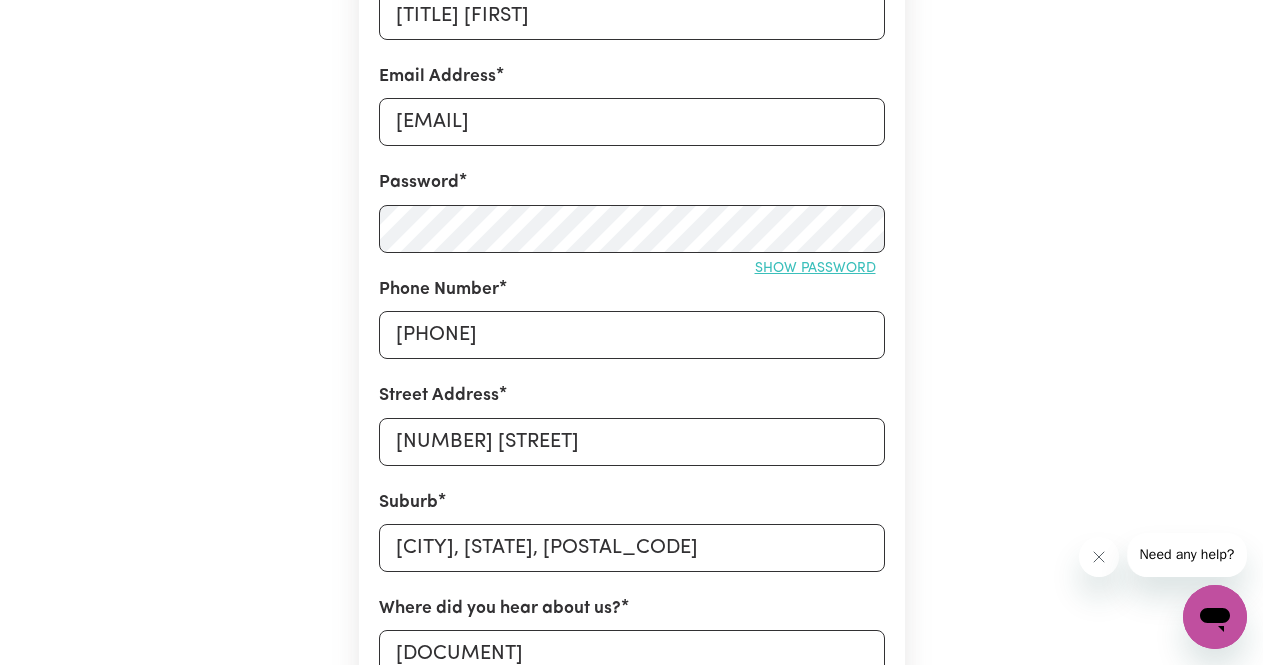 click on "Show password" at bounding box center [815, 268] 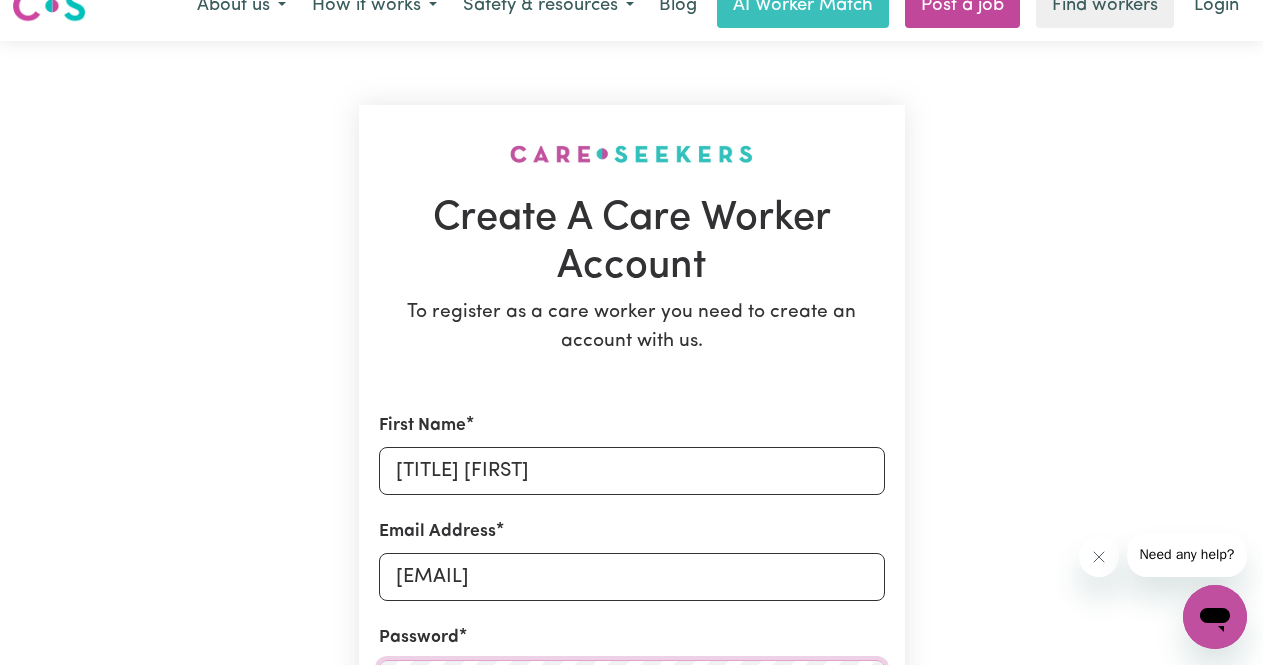 scroll, scrollTop: 0, scrollLeft: 0, axis: both 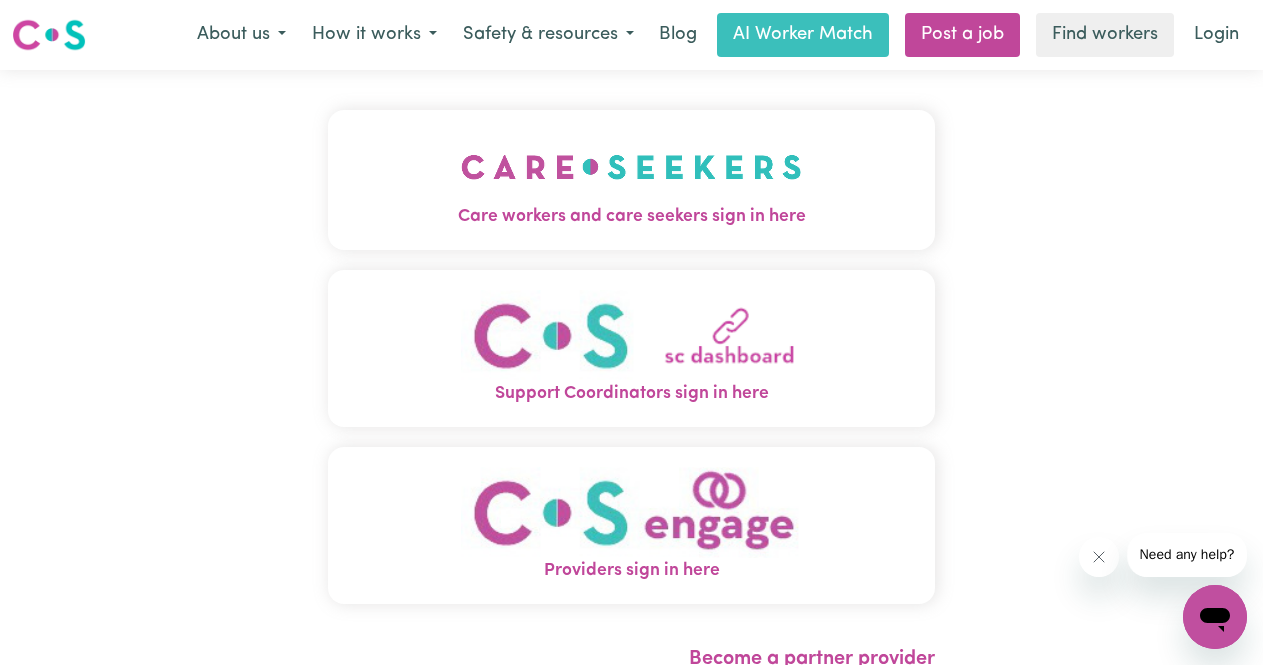 click at bounding box center (631, 167) 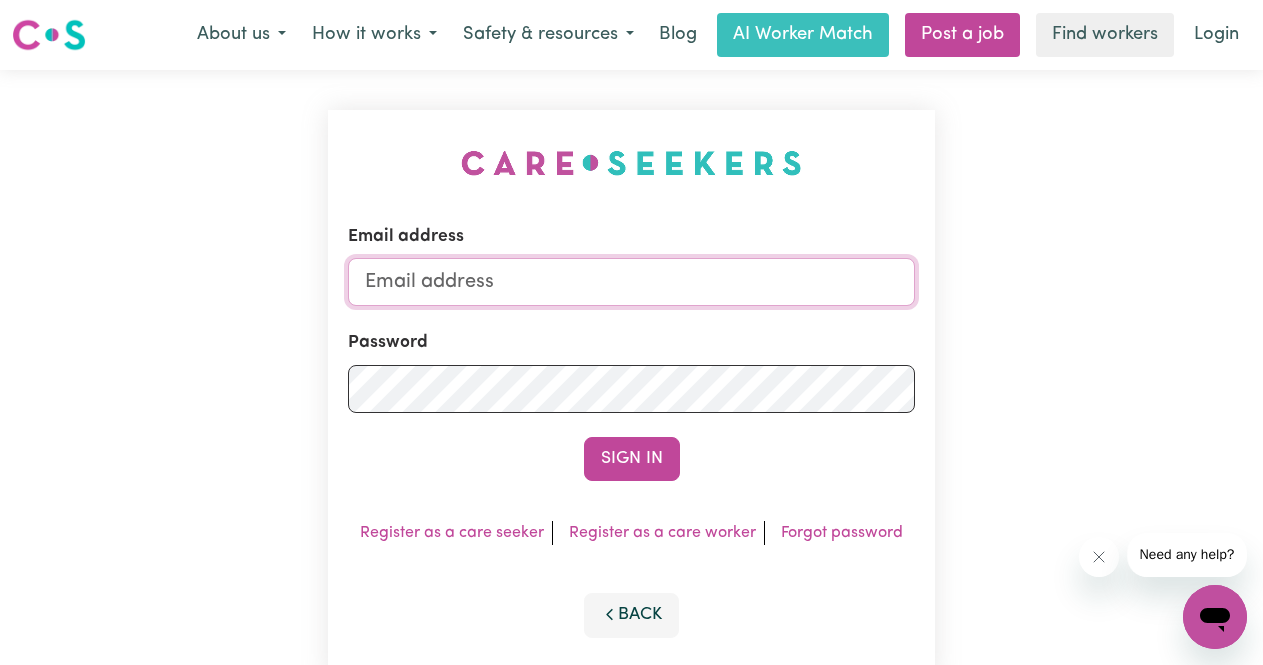 click on "Email address" at bounding box center [632, 282] 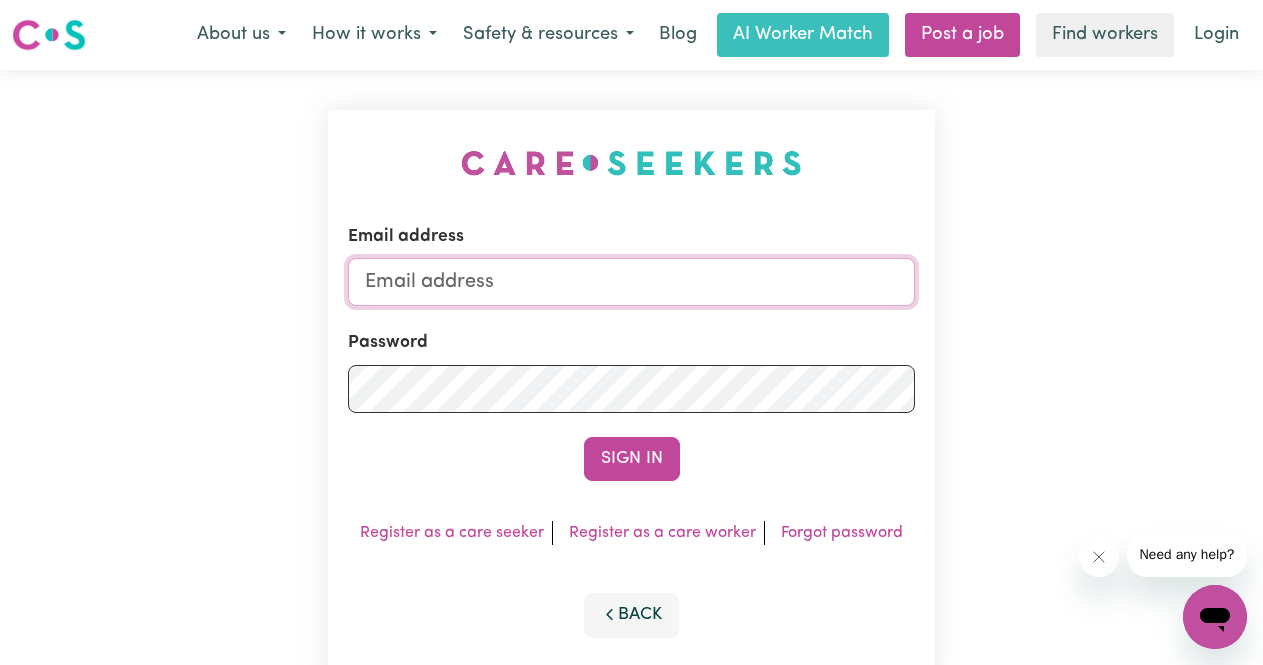 type on "[EMAIL]" 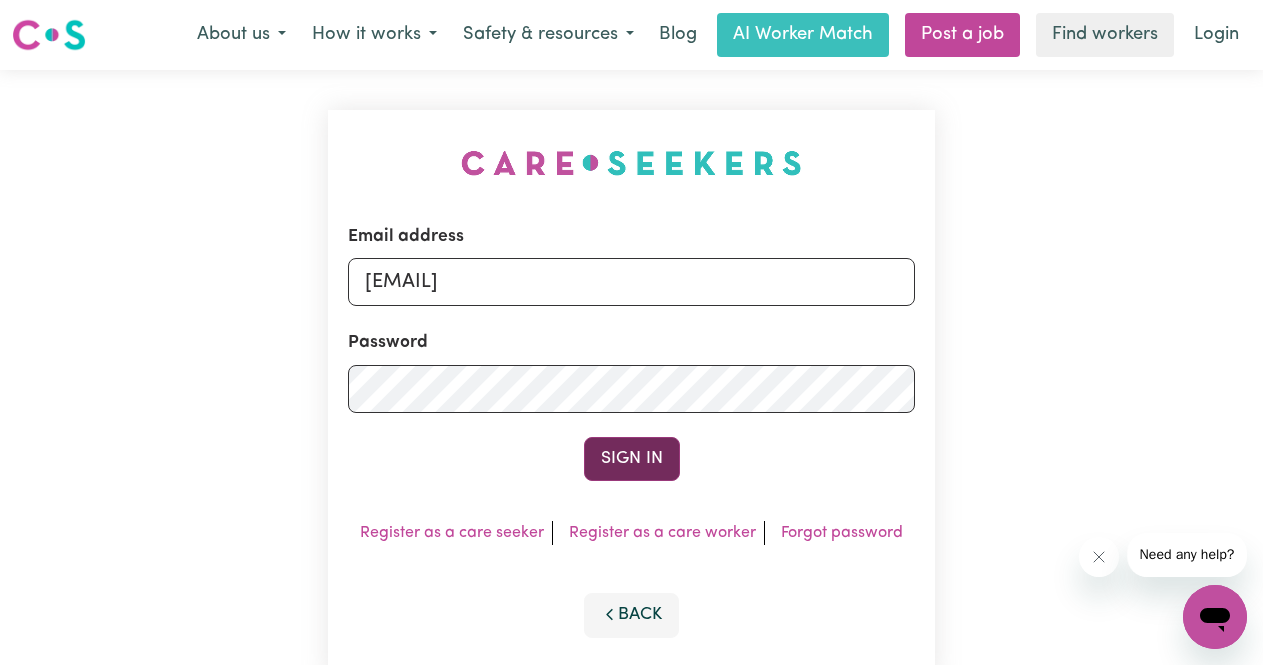 click on "Sign In" at bounding box center [632, 459] 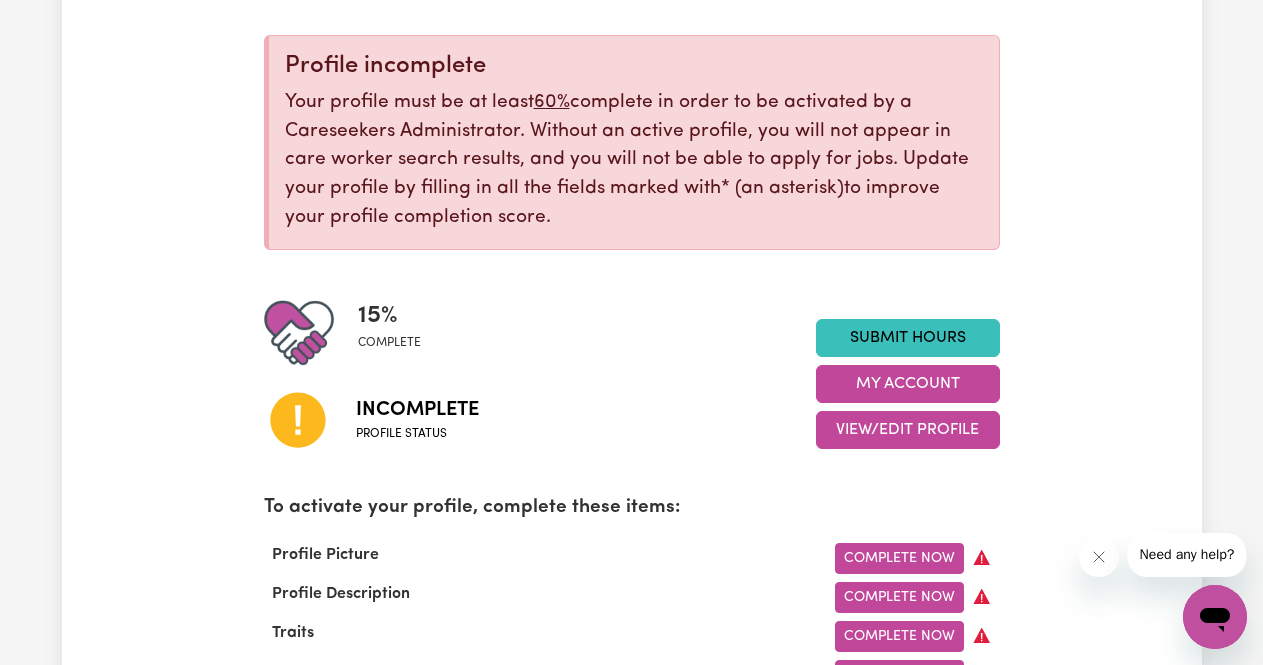 scroll, scrollTop: 228, scrollLeft: 0, axis: vertical 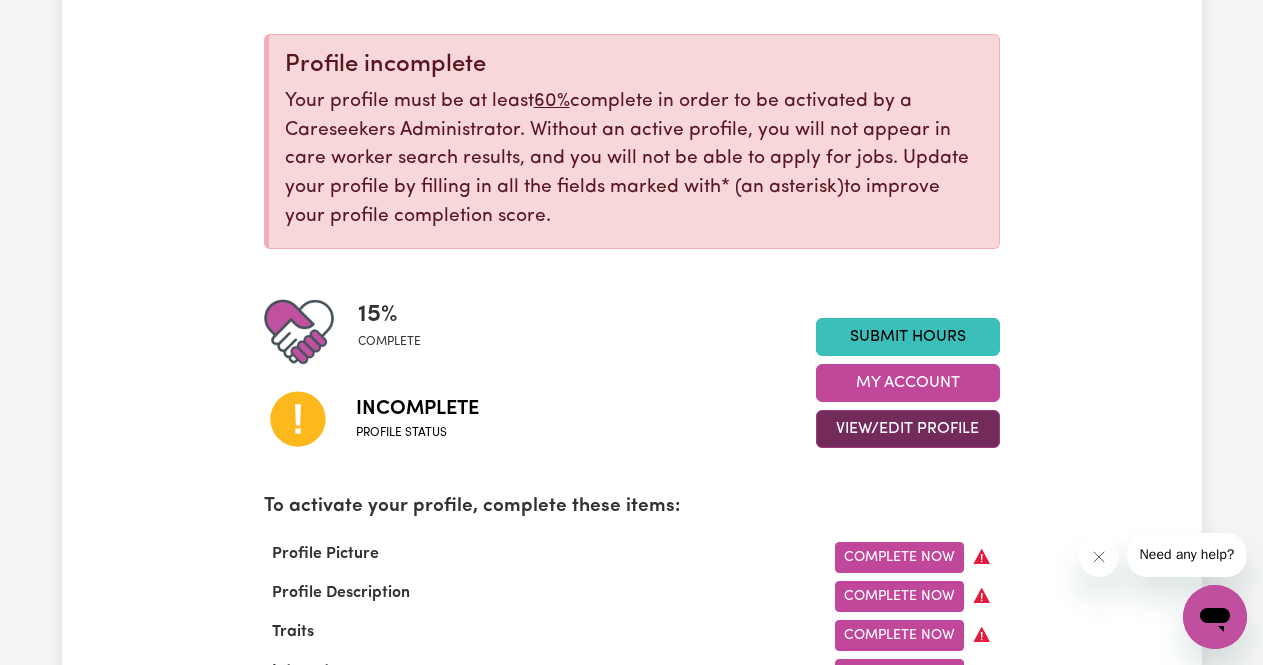 click on "View/Edit Profile" at bounding box center (908, 429) 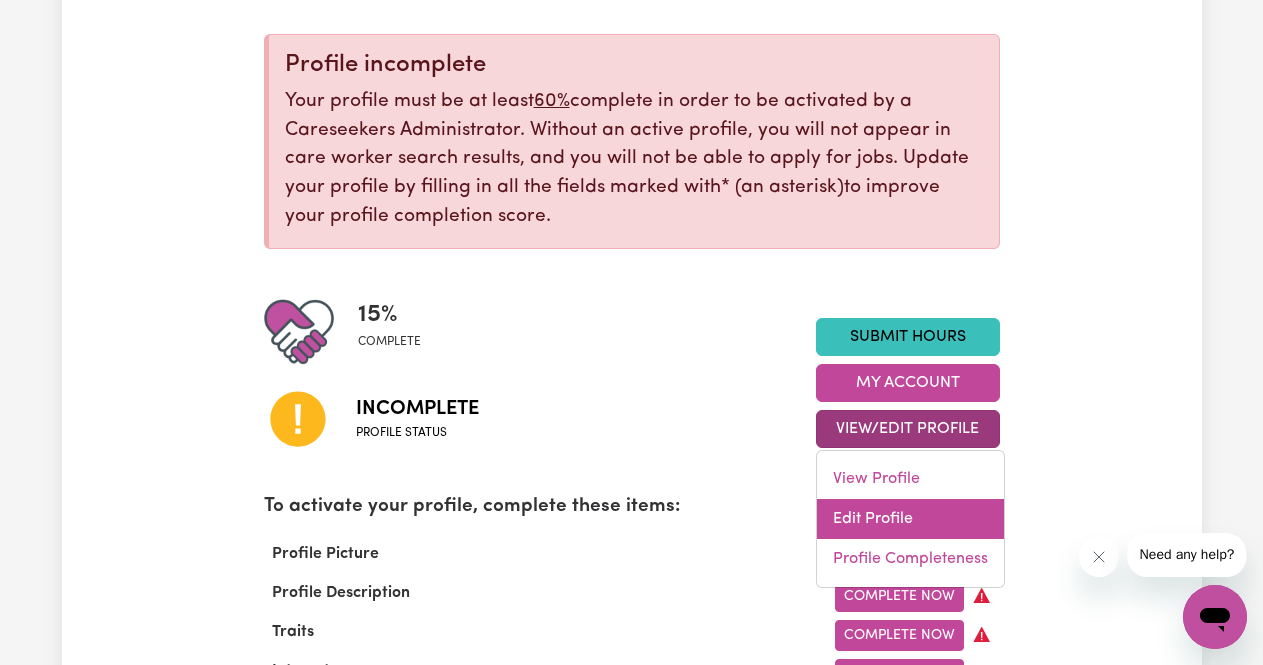 click on "Edit Profile" at bounding box center (910, 519) 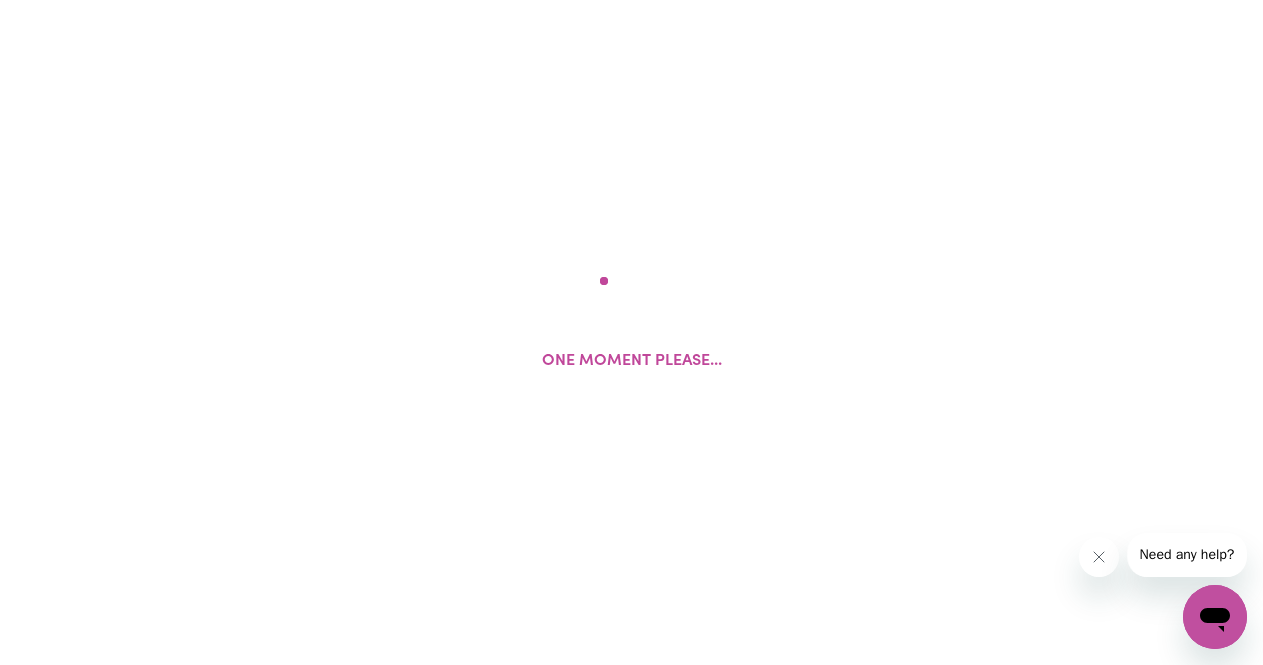scroll, scrollTop: 0, scrollLeft: 0, axis: both 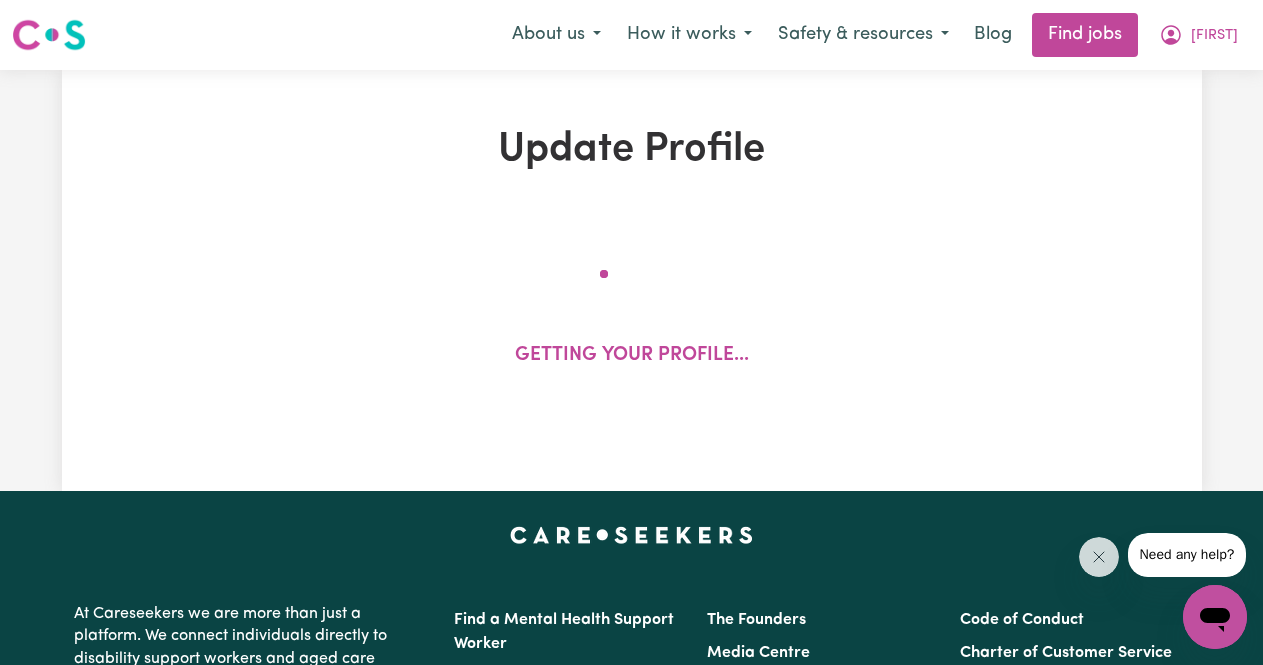 select on "female" 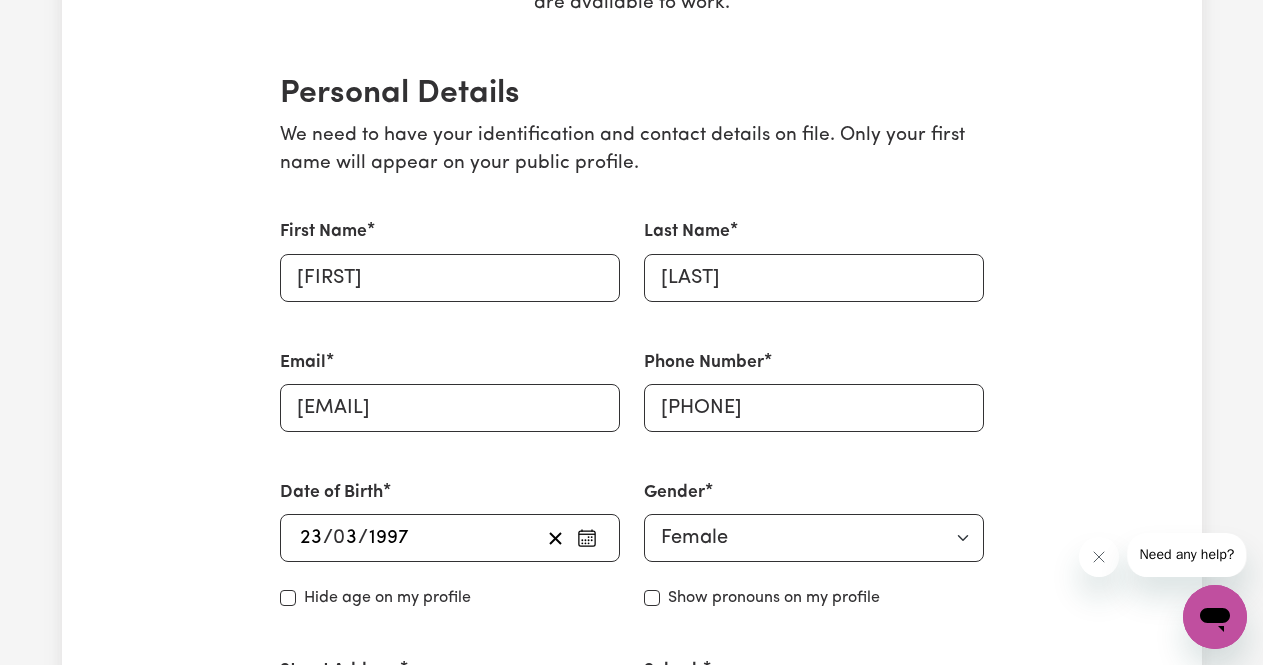 scroll, scrollTop: 427, scrollLeft: 0, axis: vertical 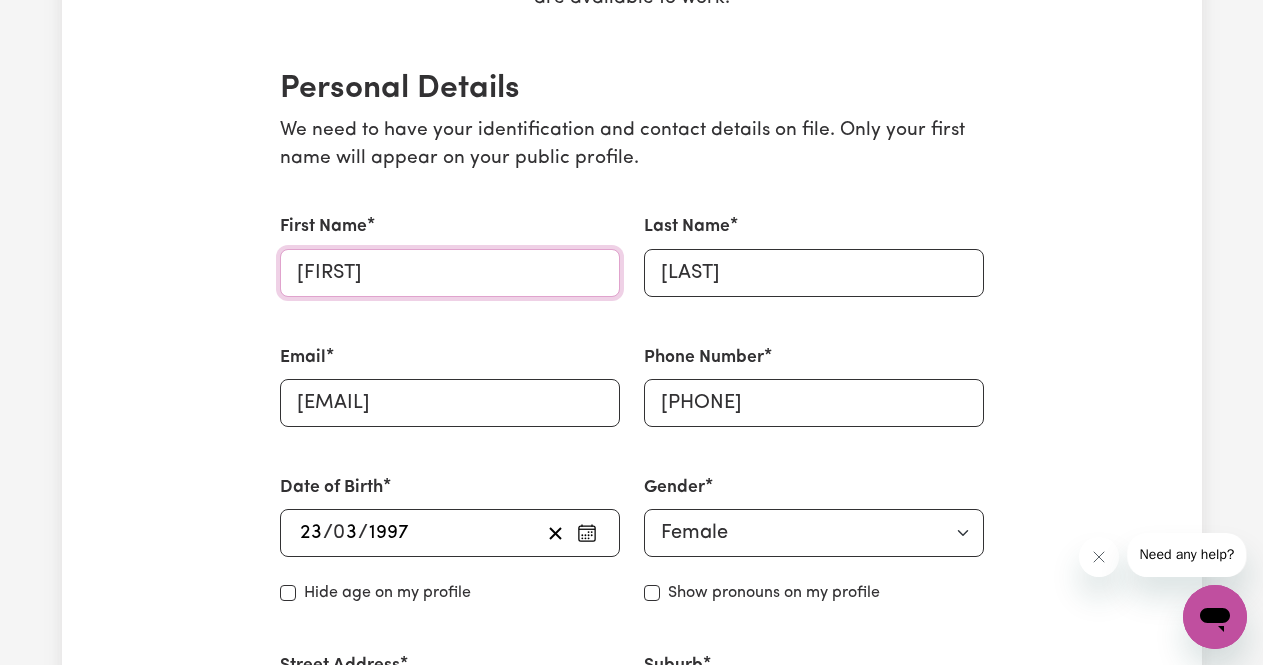 click on "[FIRST]" at bounding box center (450, 273) 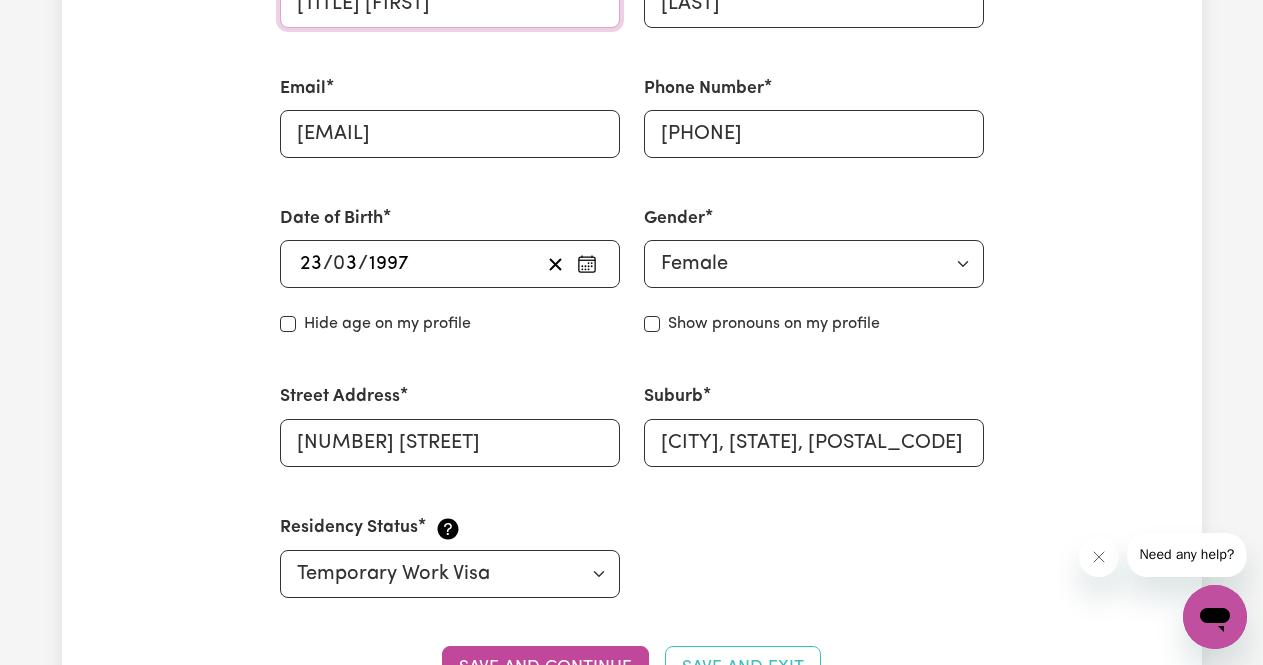scroll, scrollTop: 698, scrollLeft: 0, axis: vertical 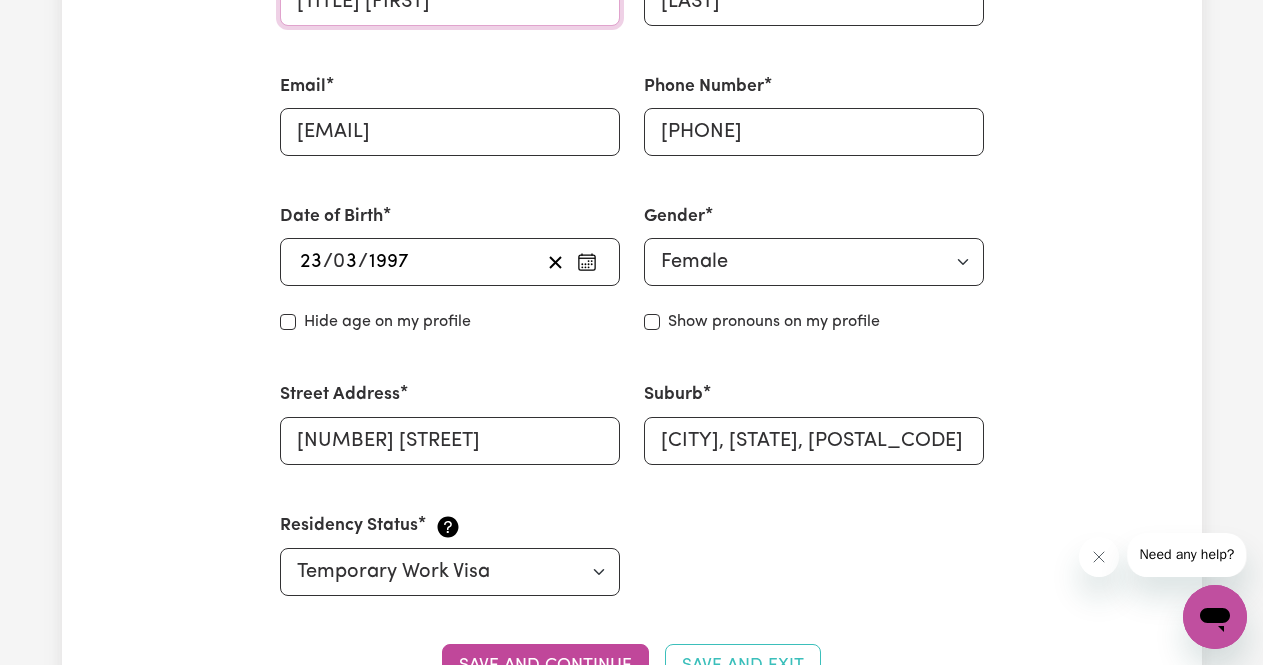 type on "[TITLE] [FIRST]" 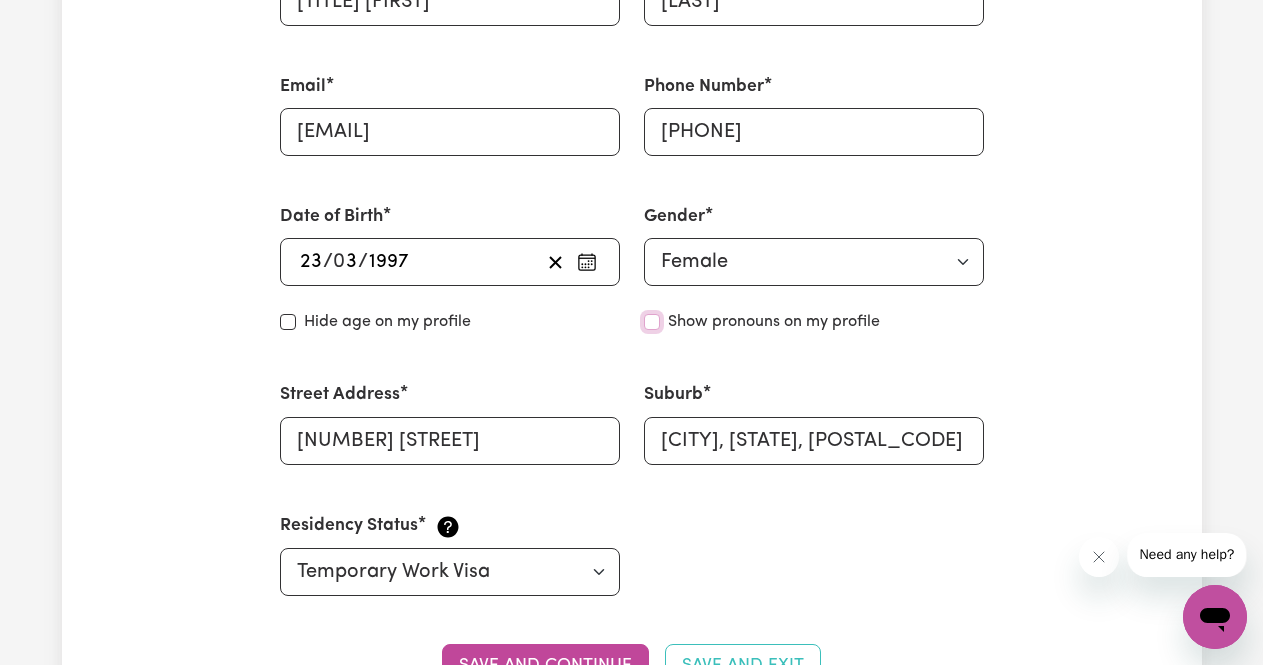 click on "Show pronouns on my profile" at bounding box center [652, 322] 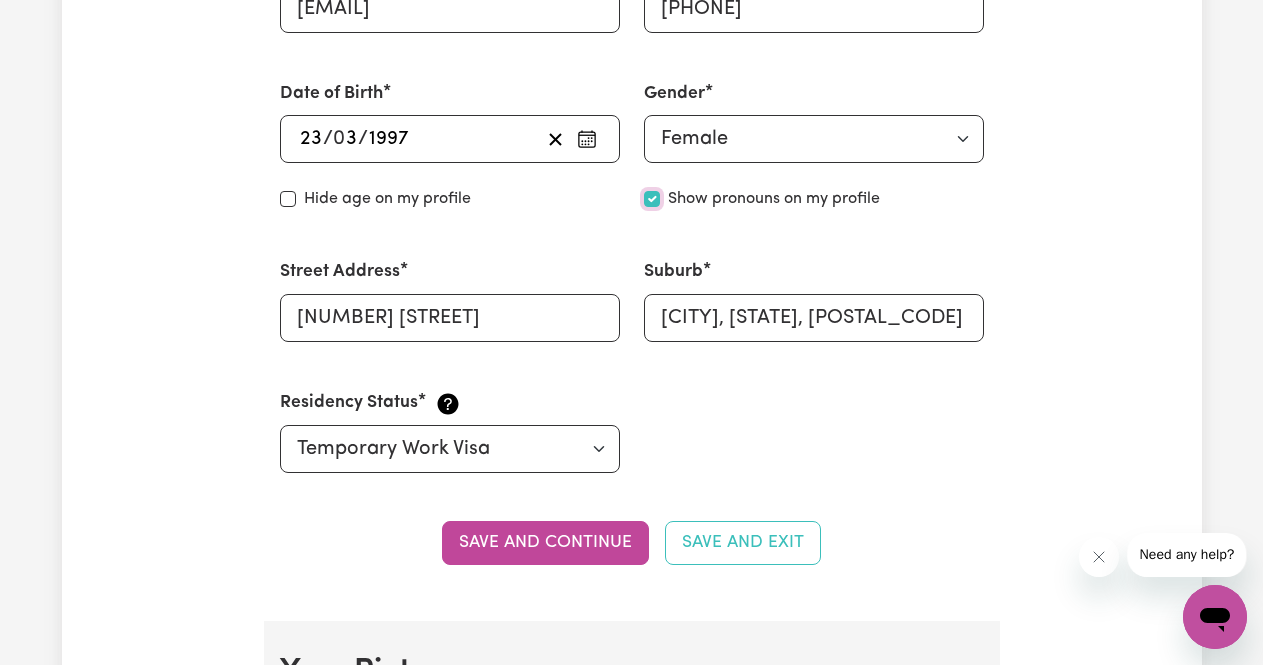 scroll, scrollTop: 822, scrollLeft: 0, axis: vertical 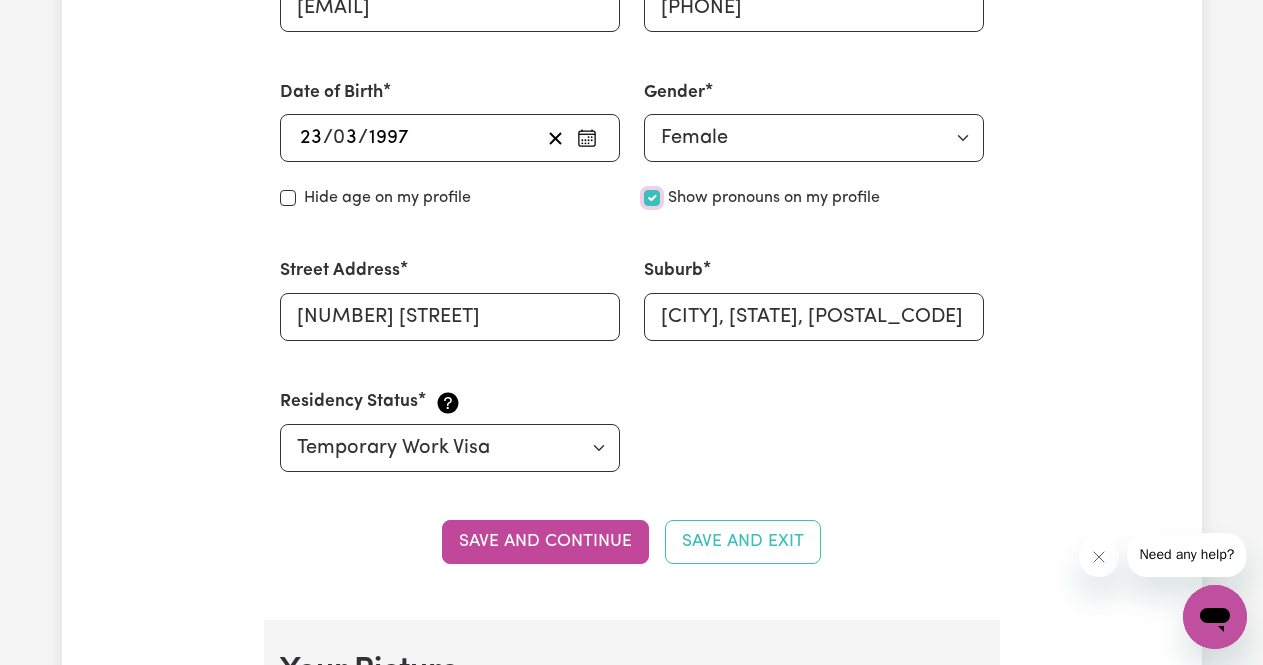 click on "Show pronouns on my profile" at bounding box center (652, 198) 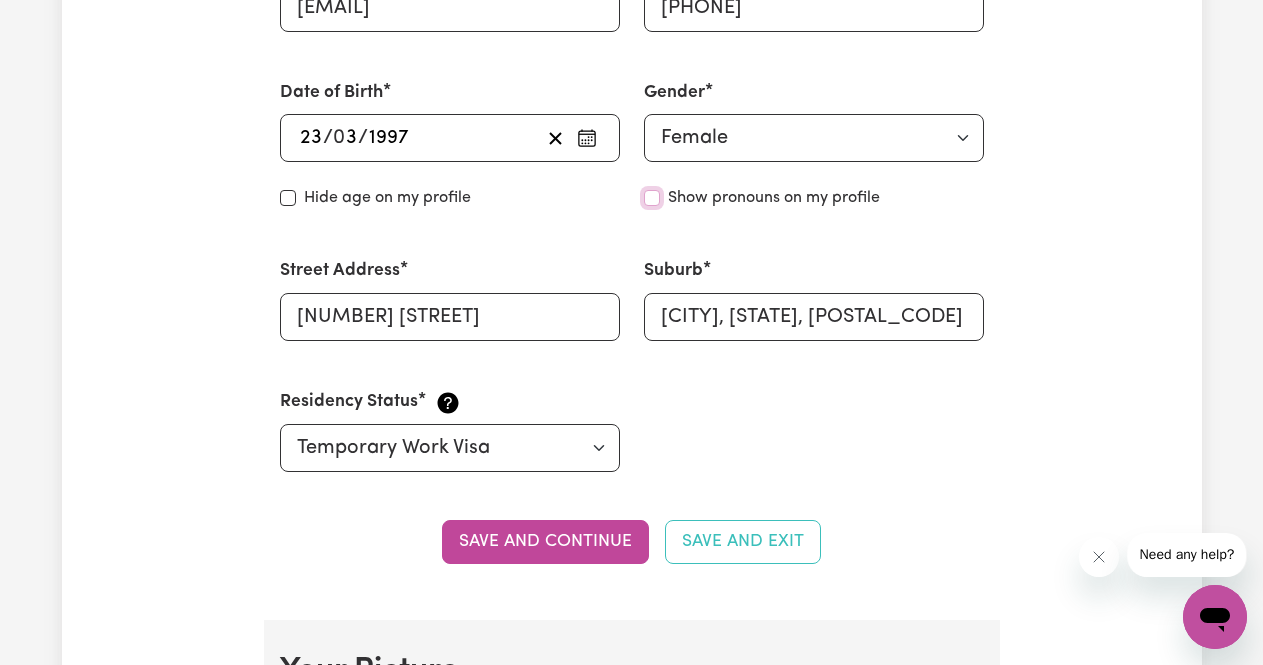 checkbox on "false" 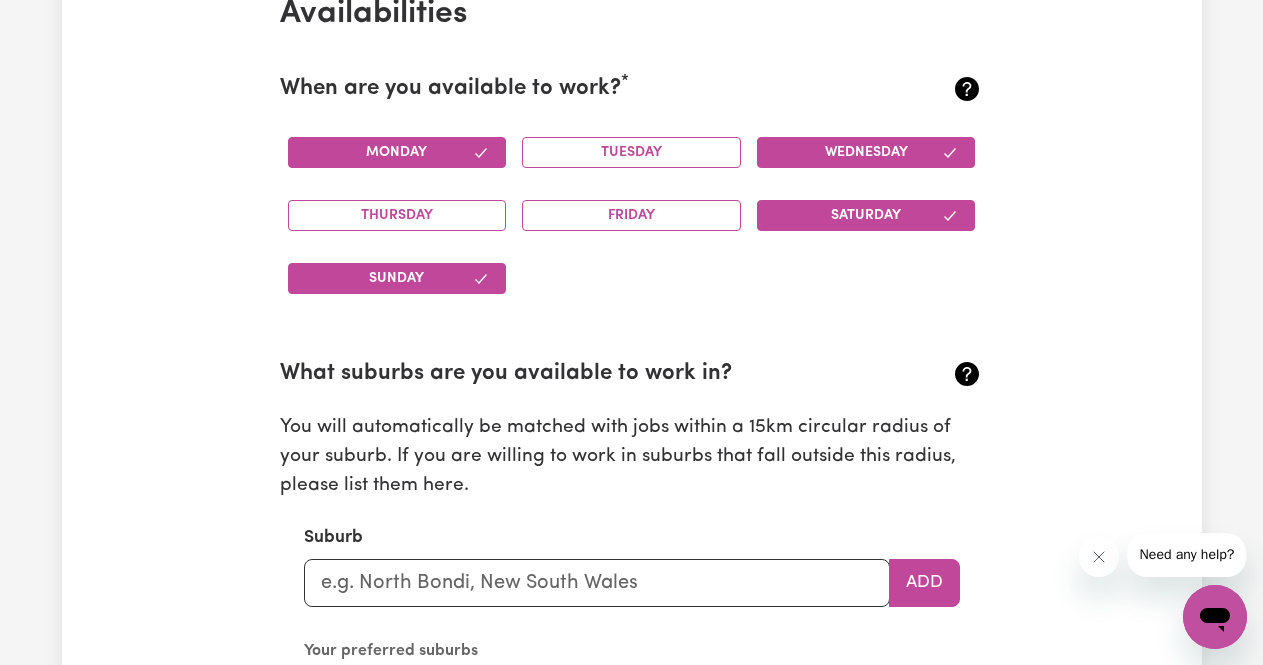 scroll, scrollTop: 1912, scrollLeft: 0, axis: vertical 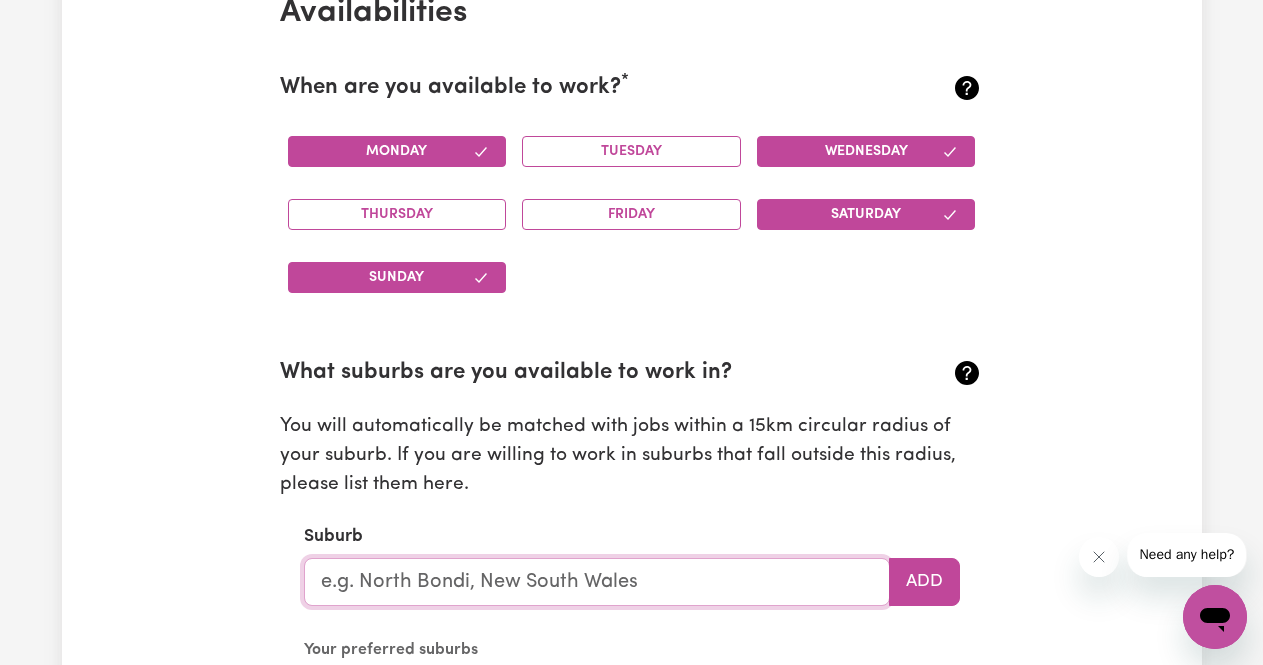 click at bounding box center [597, 582] 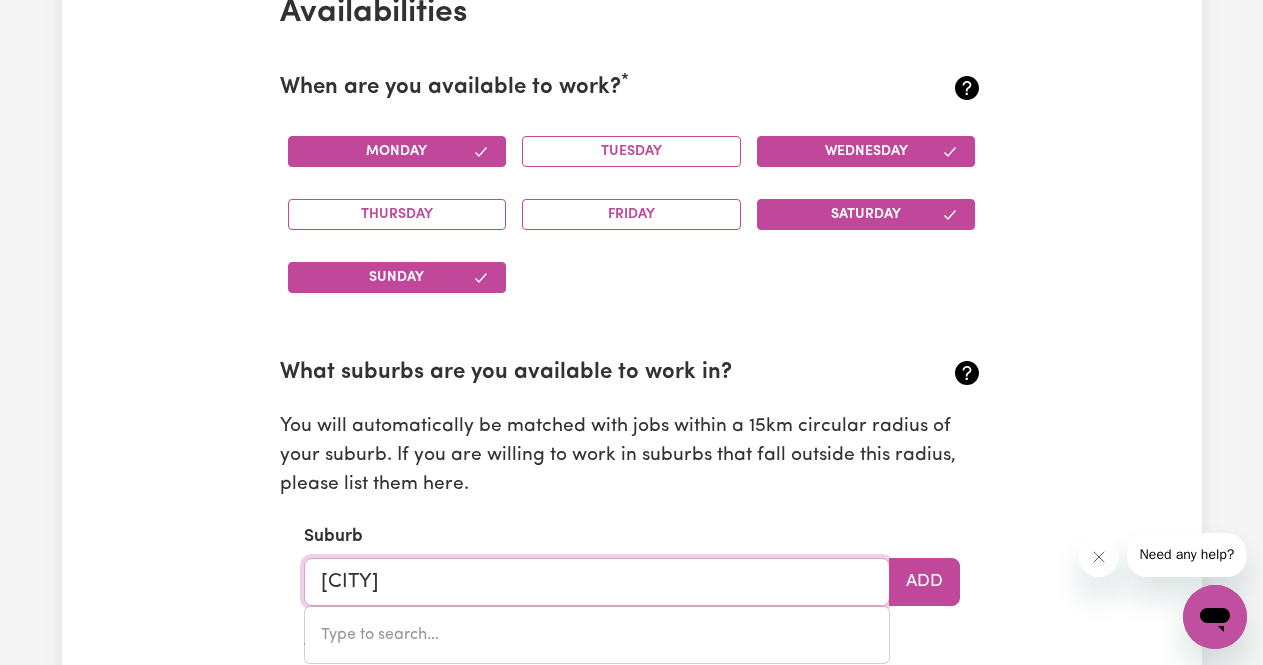 type on "[CITY]" 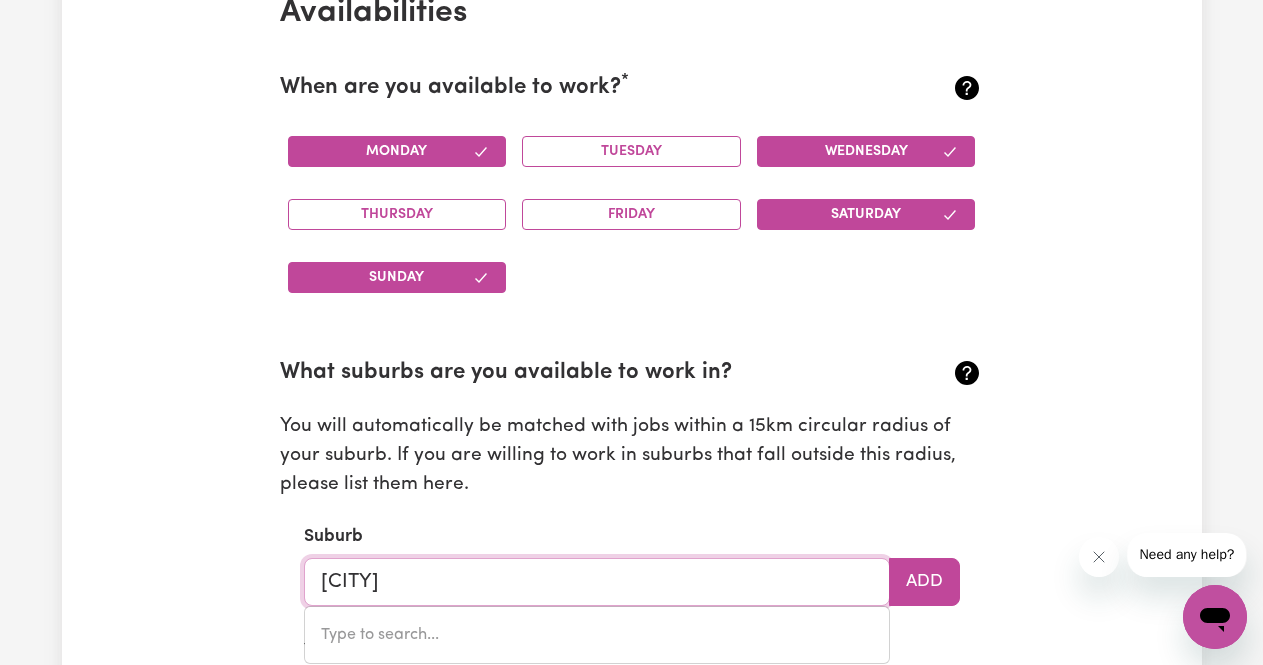 type on "[CITY], [STATE], [POSTAL_CODE]" 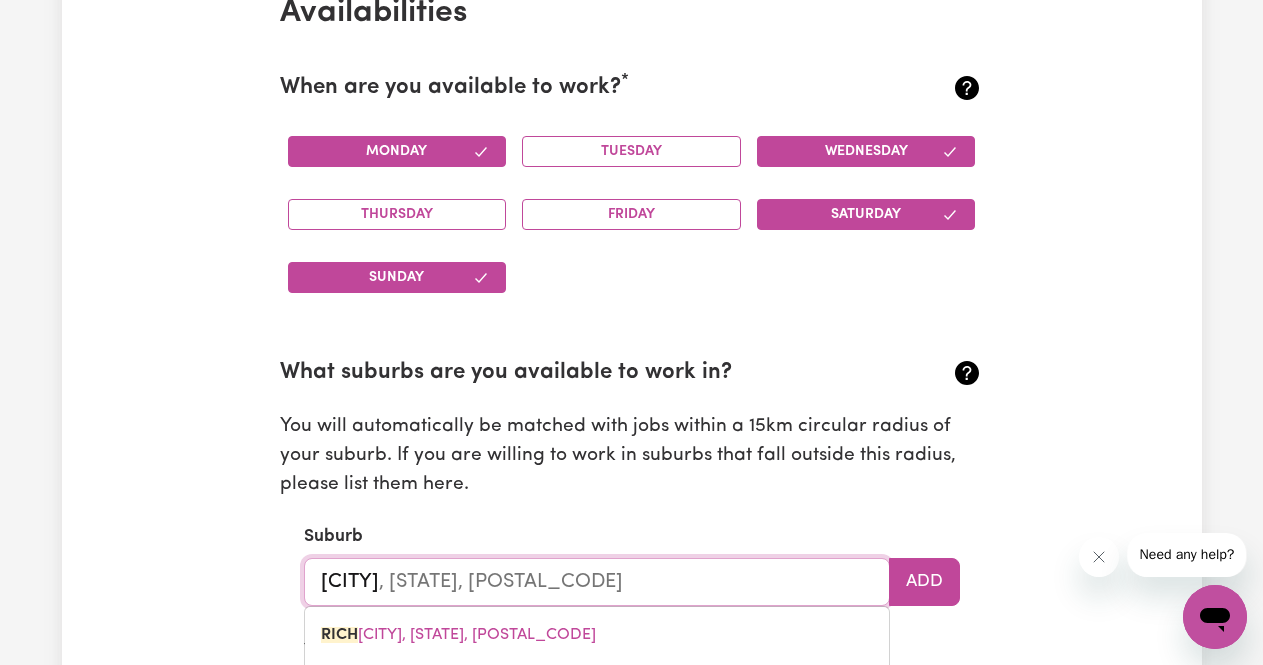 type on "[CITY]" 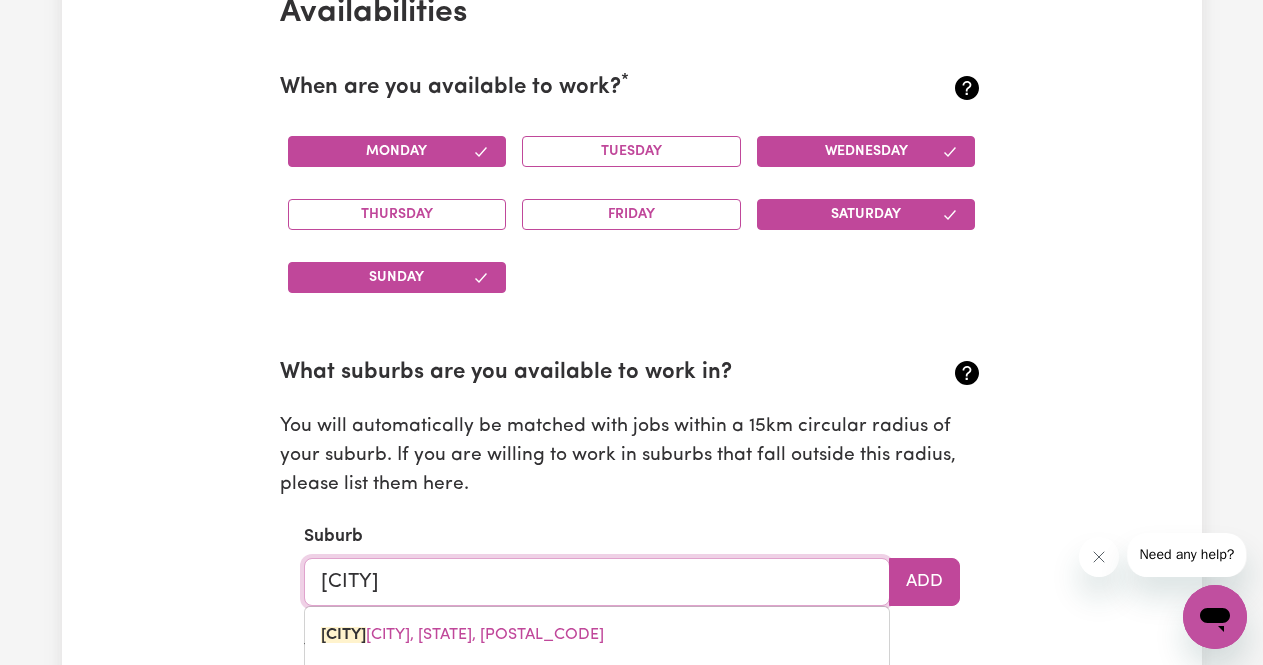 type on "[CITY], [STATE], [POSTAL_CODE]" 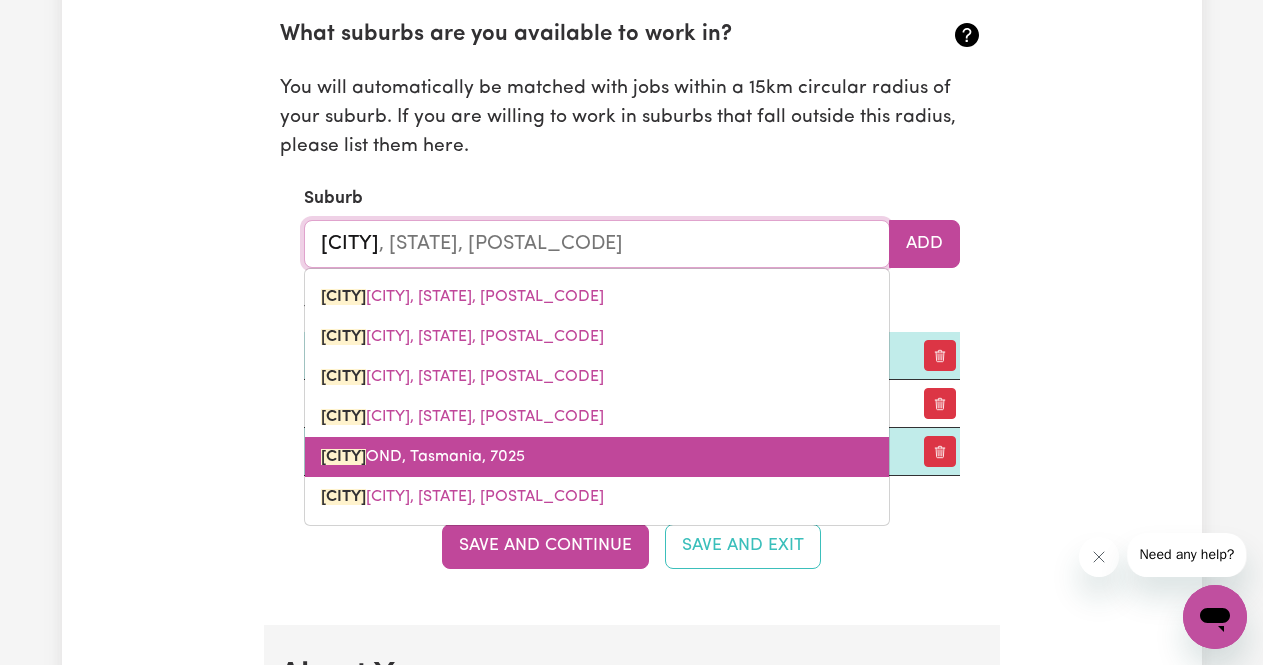 scroll, scrollTop: 2252, scrollLeft: 0, axis: vertical 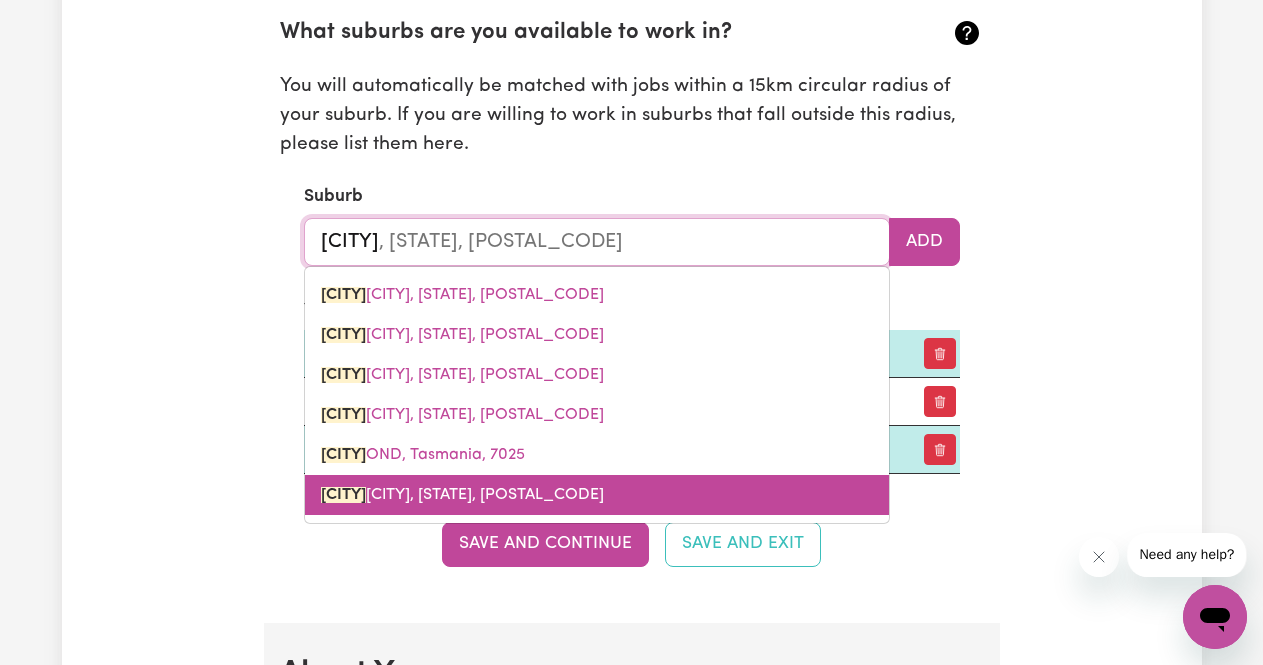 click on "[CITY], [STATE], [POSTAL_CODE]" at bounding box center [462, 495] 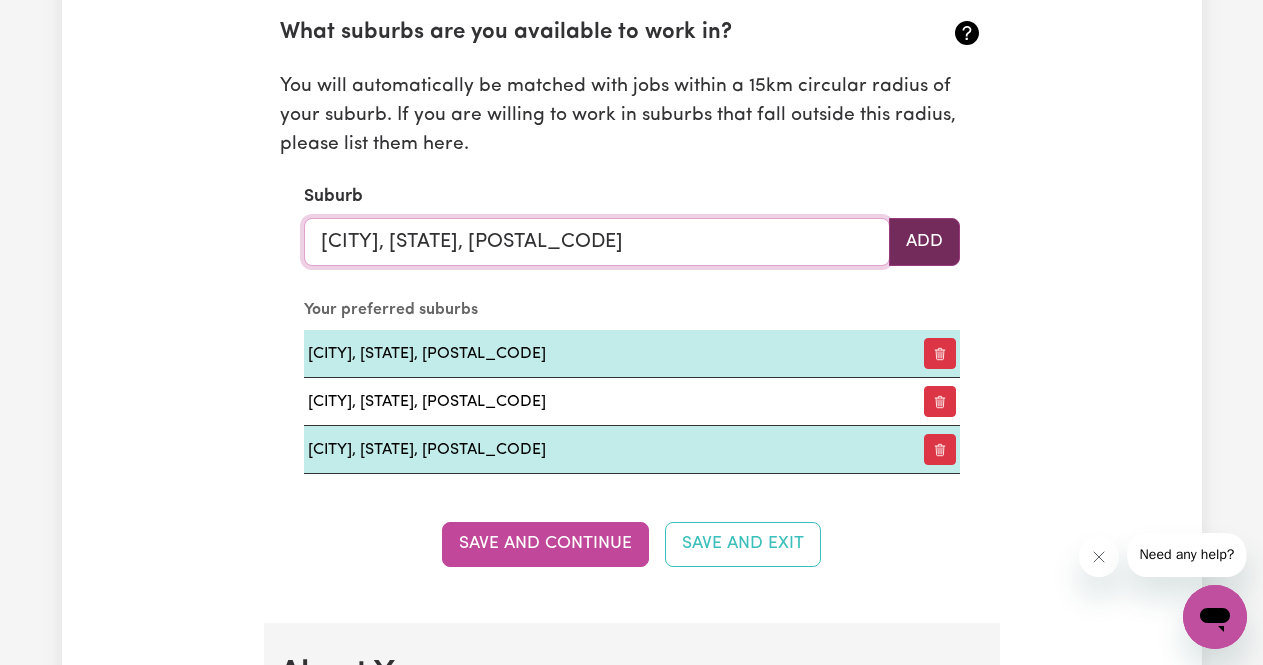 type on "[CITY], [STATE], [POSTAL_CODE]" 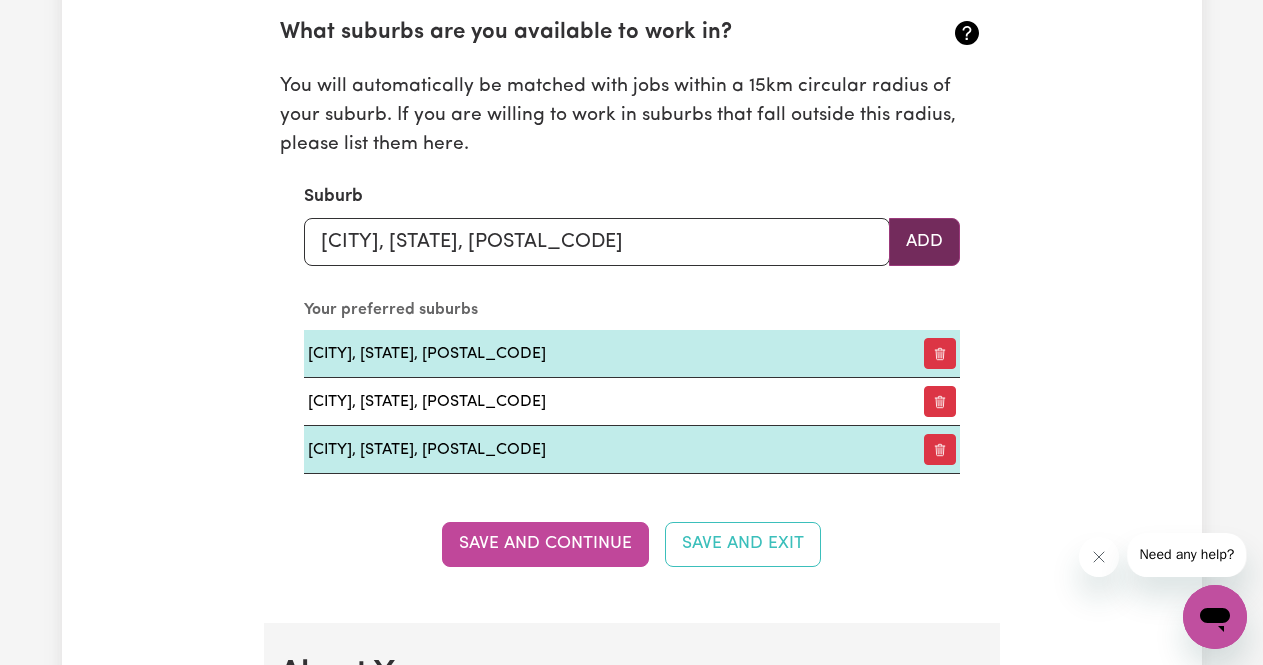 click on "Add" at bounding box center [924, 242] 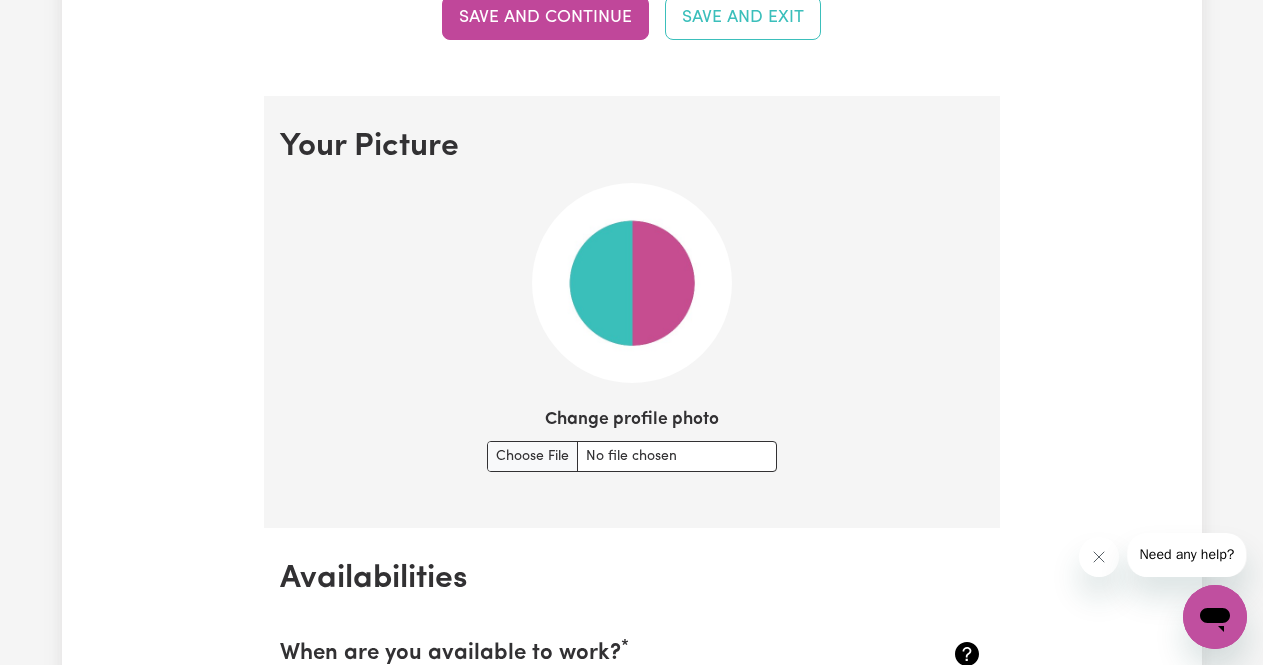 scroll, scrollTop: 1345, scrollLeft: 0, axis: vertical 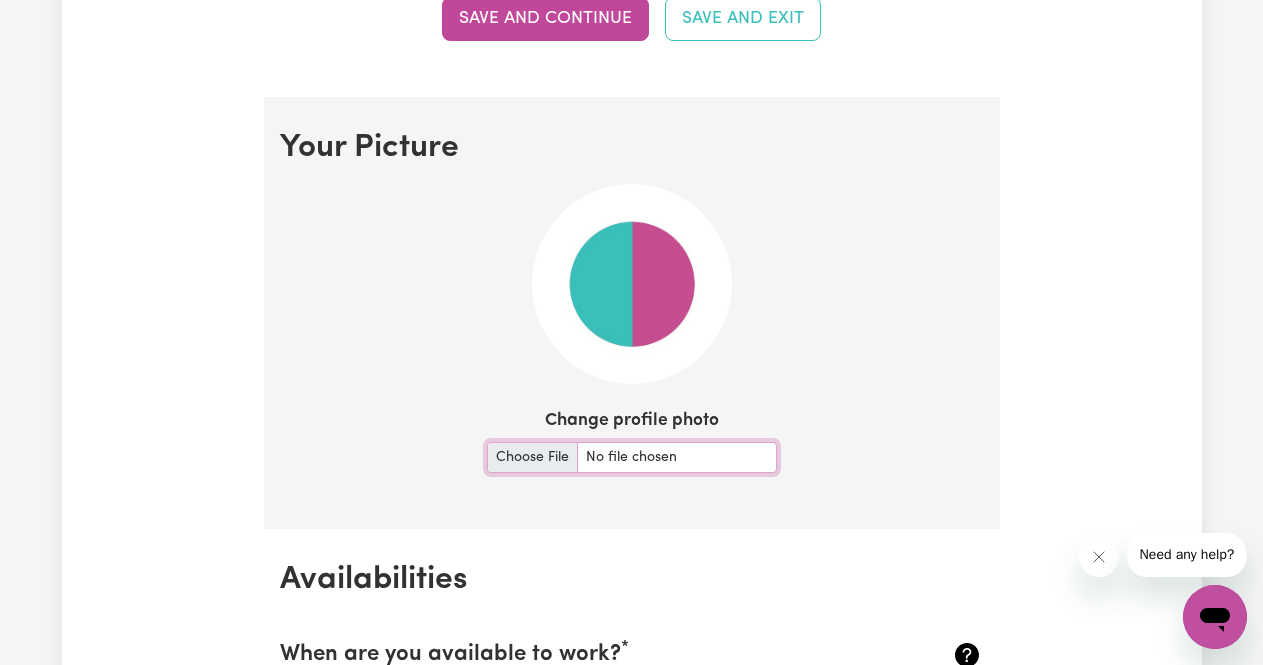 click on "Change profile photo" at bounding box center [632, 457] 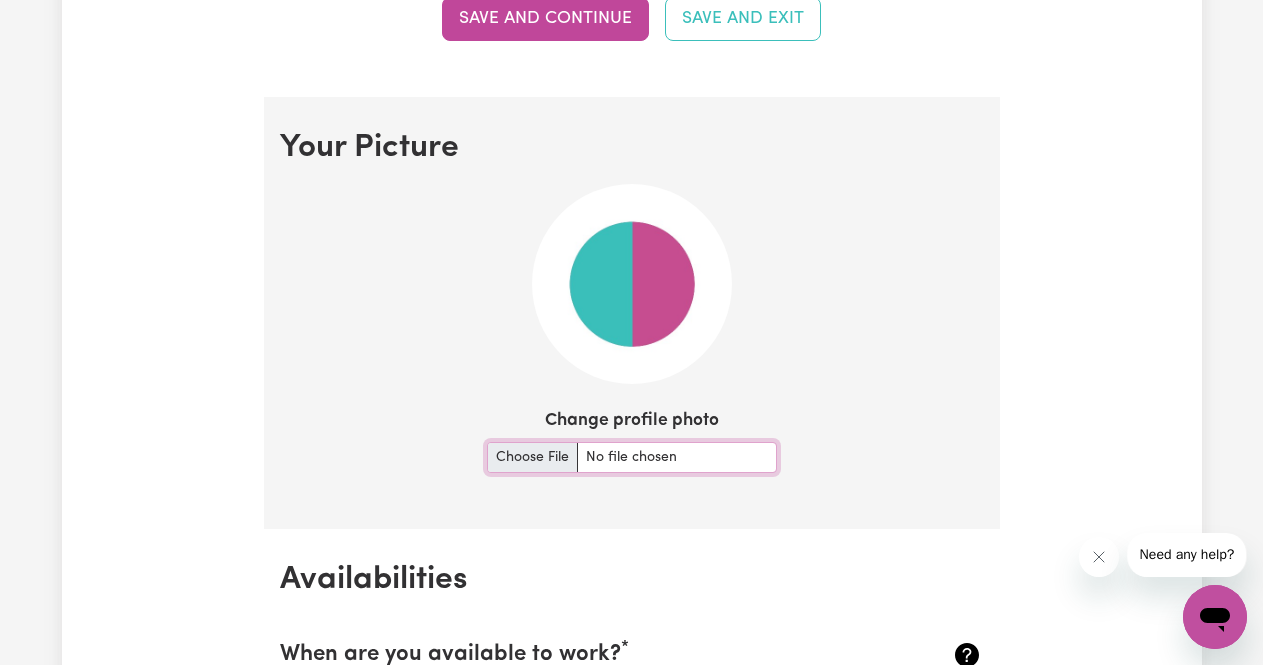 type on "[DOCUMENT]" 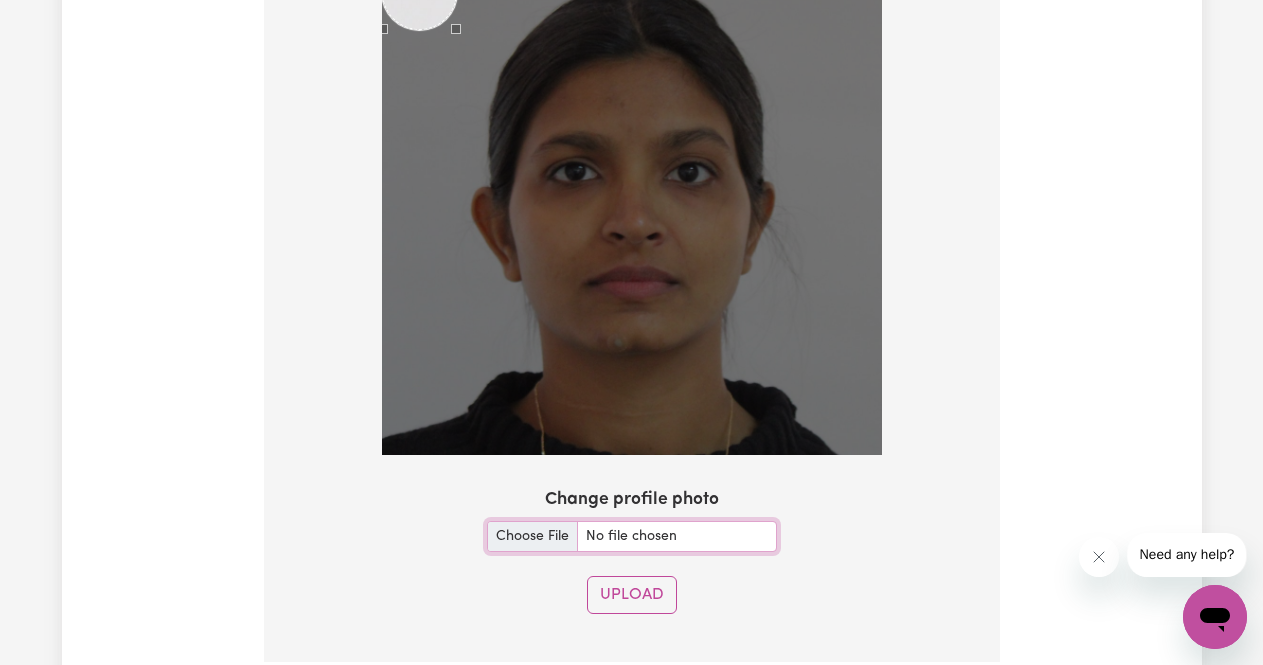 scroll, scrollTop: 1567, scrollLeft: 0, axis: vertical 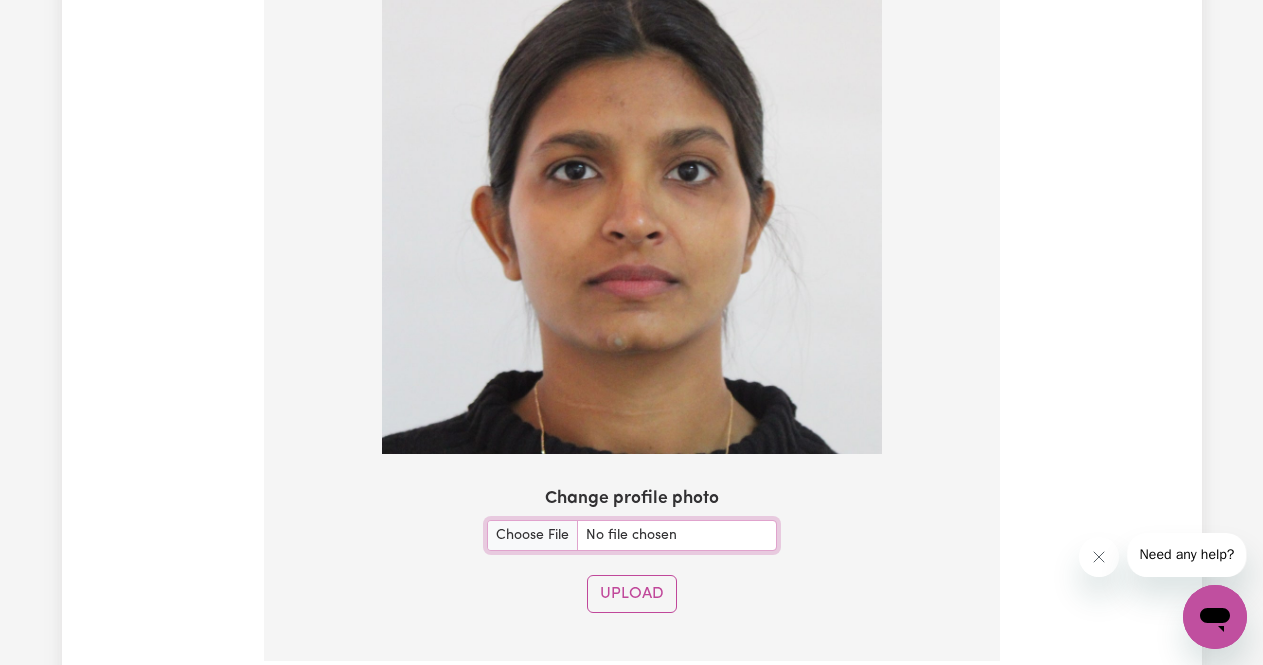 click at bounding box center (632, 204) 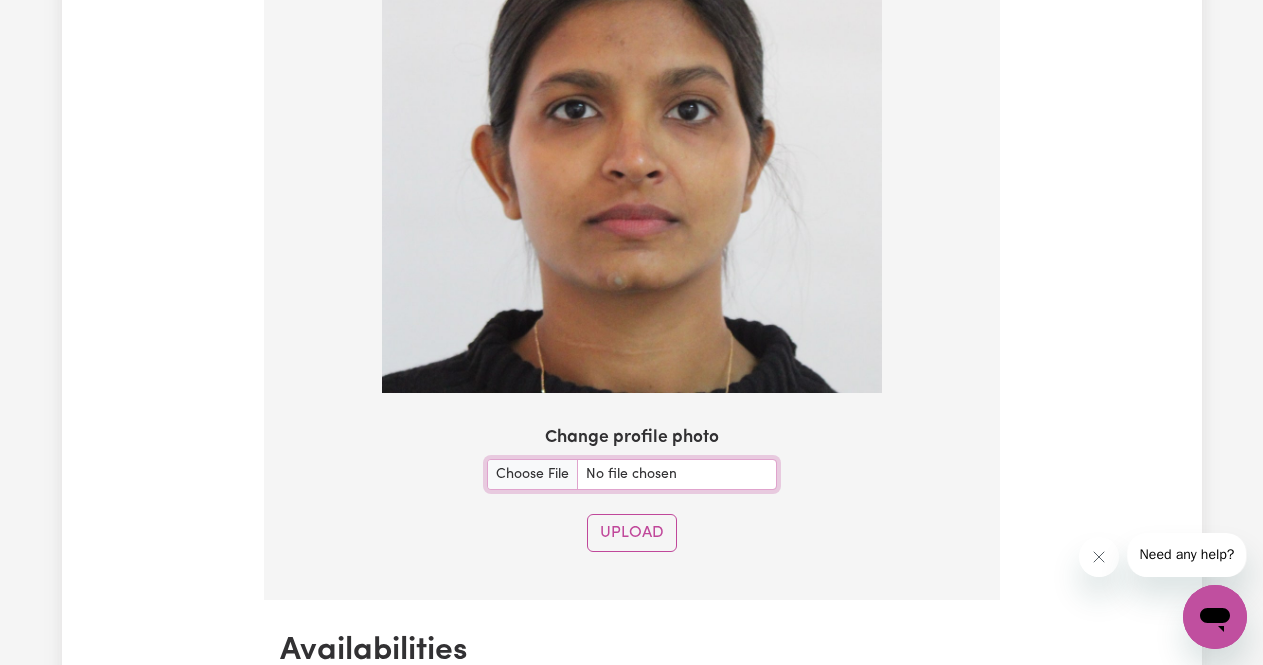 scroll, scrollTop: 1632, scrollLeft: 0, axis: vertical 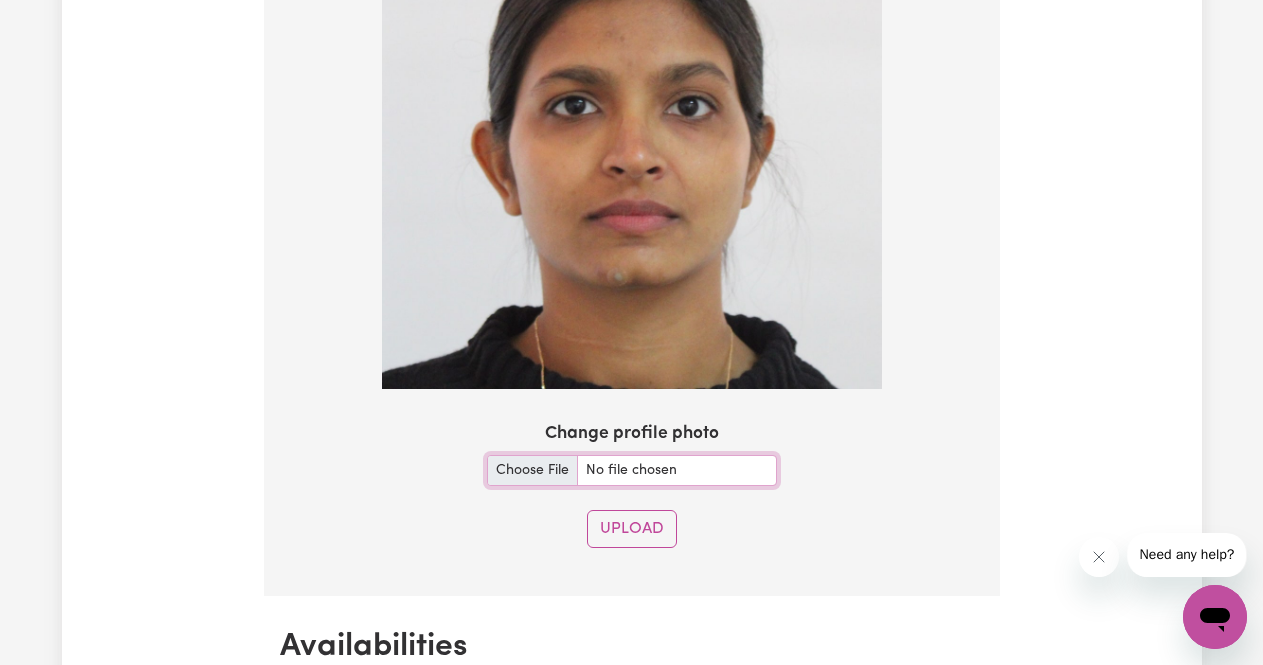 click on "Change profile photo" at bounding box center [632, 470] 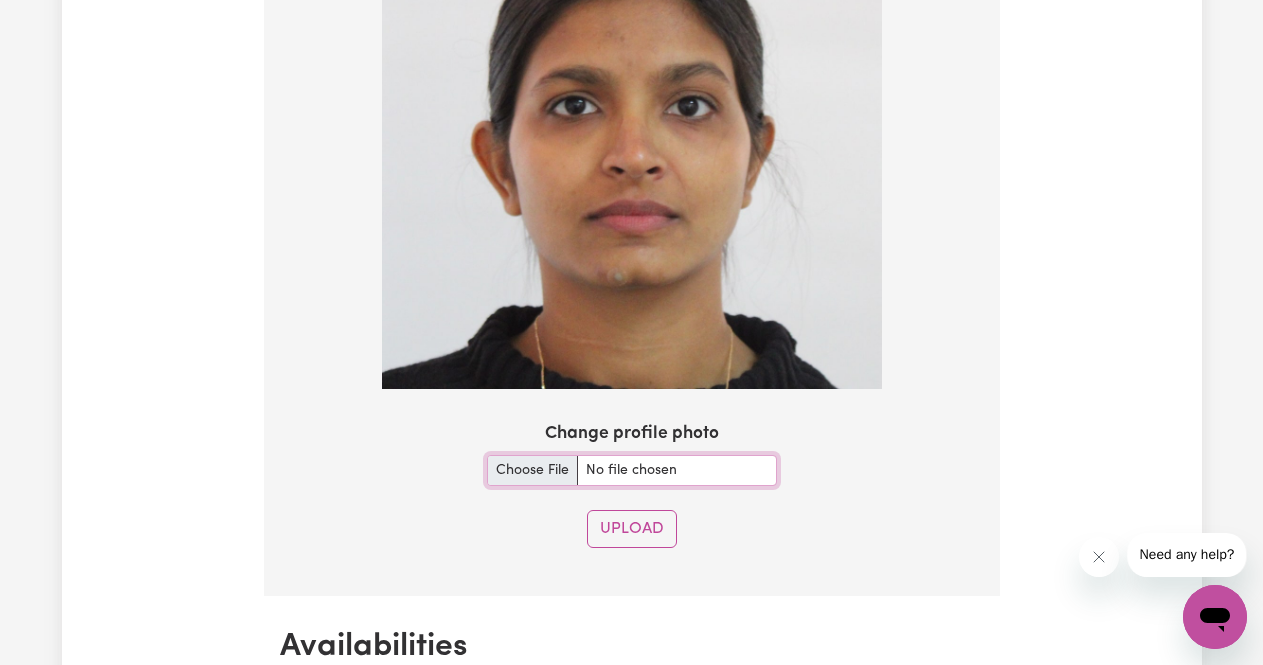 type 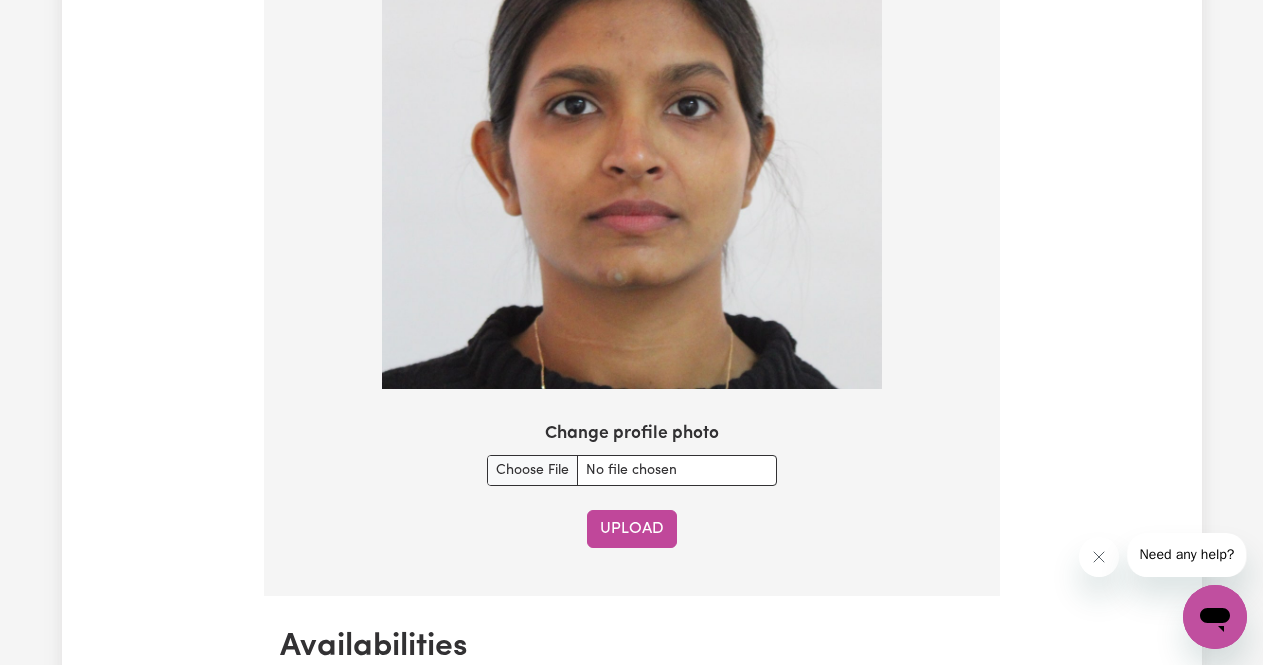 click on "Upload" at bounding box center (632, 529) 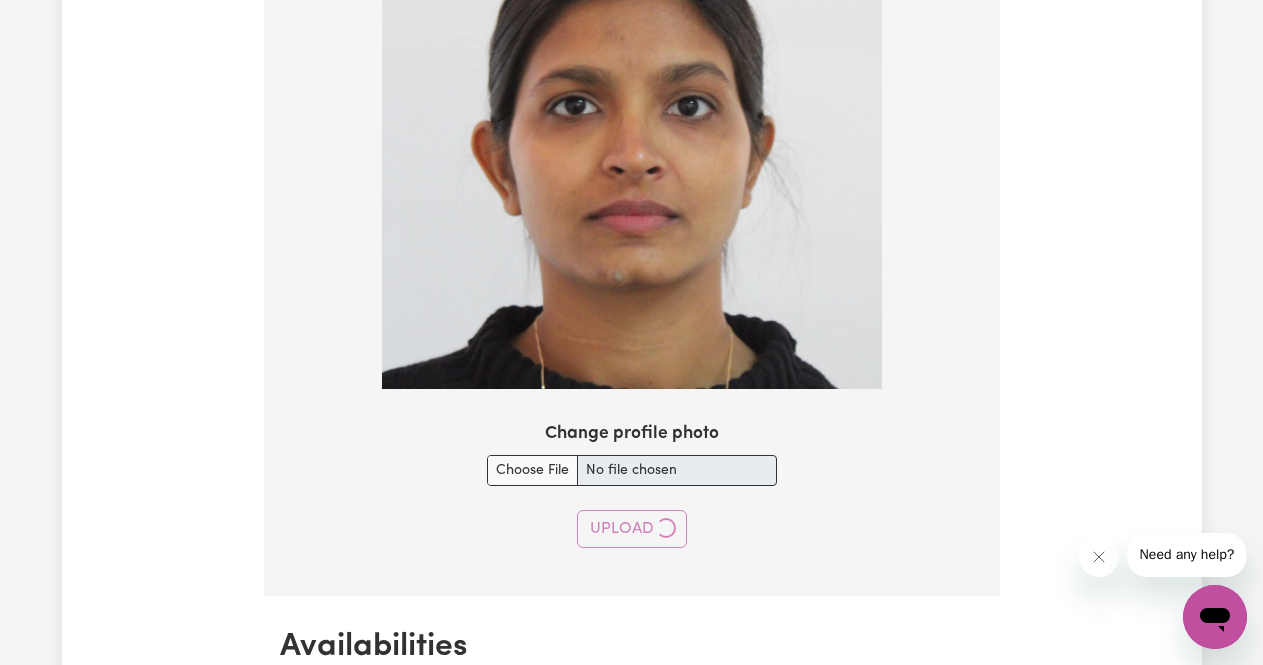type on "[FIRST]" 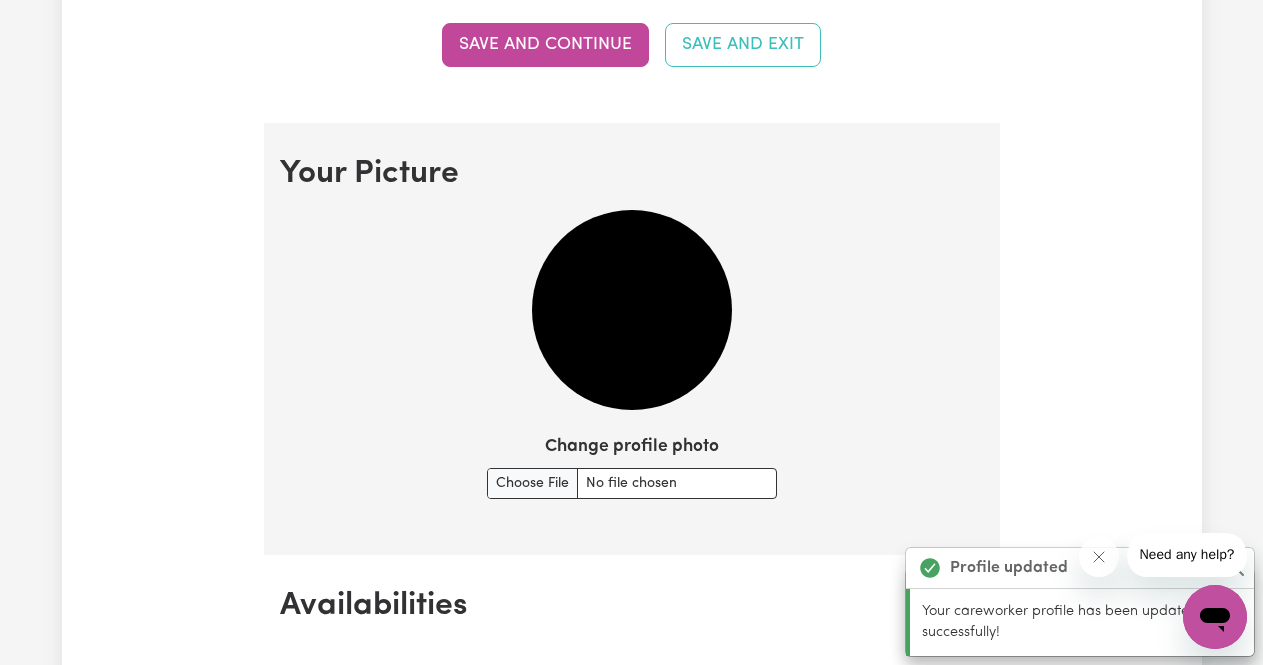 scroll, scrollTop: 1318, scrollLeft: 0, axis: vertical 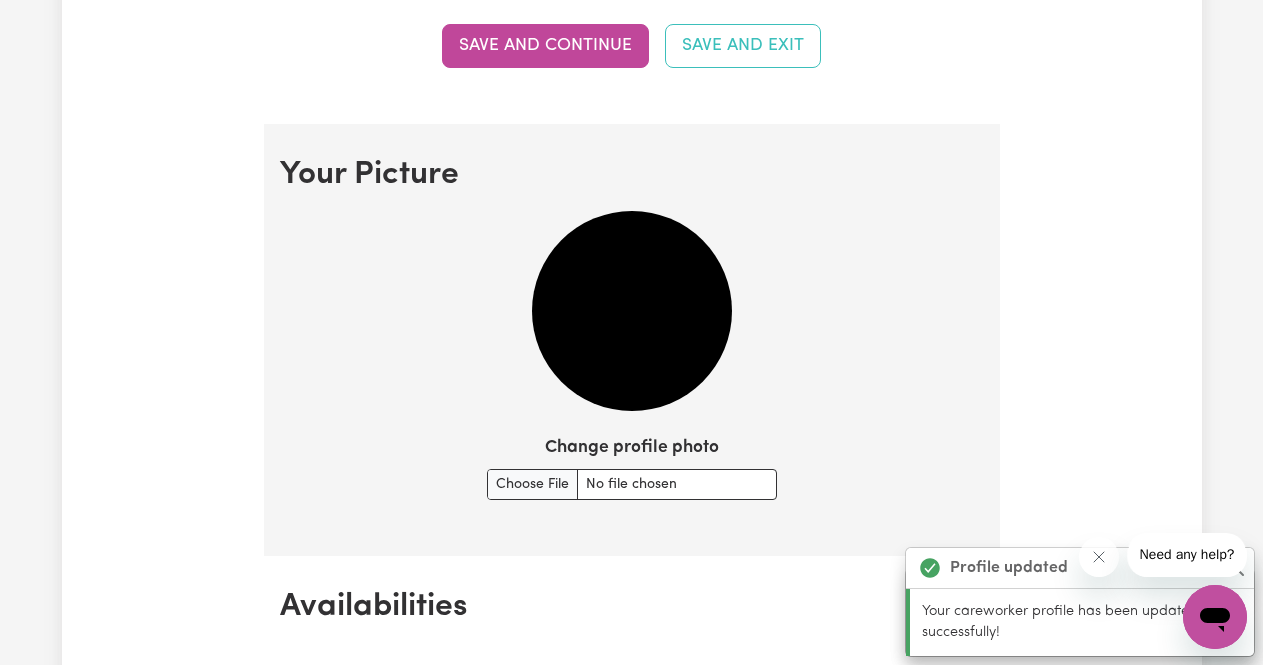 click at bounding box center (632, 311) 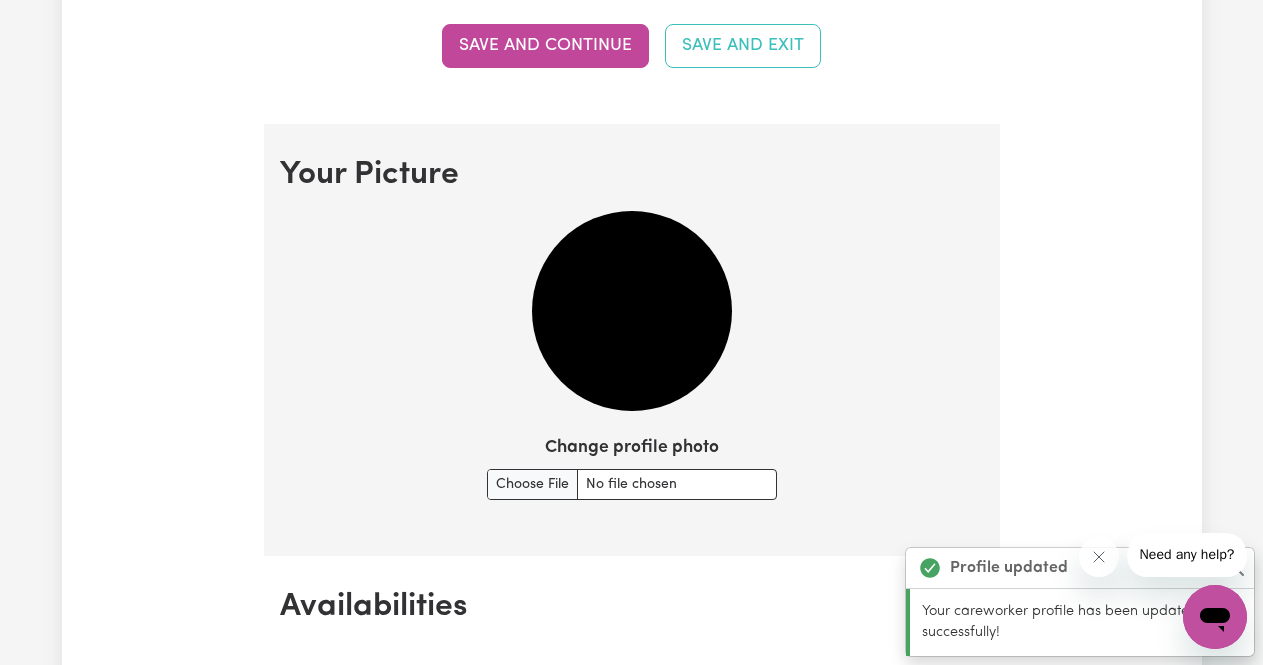 click at bounding box center [632, 311] 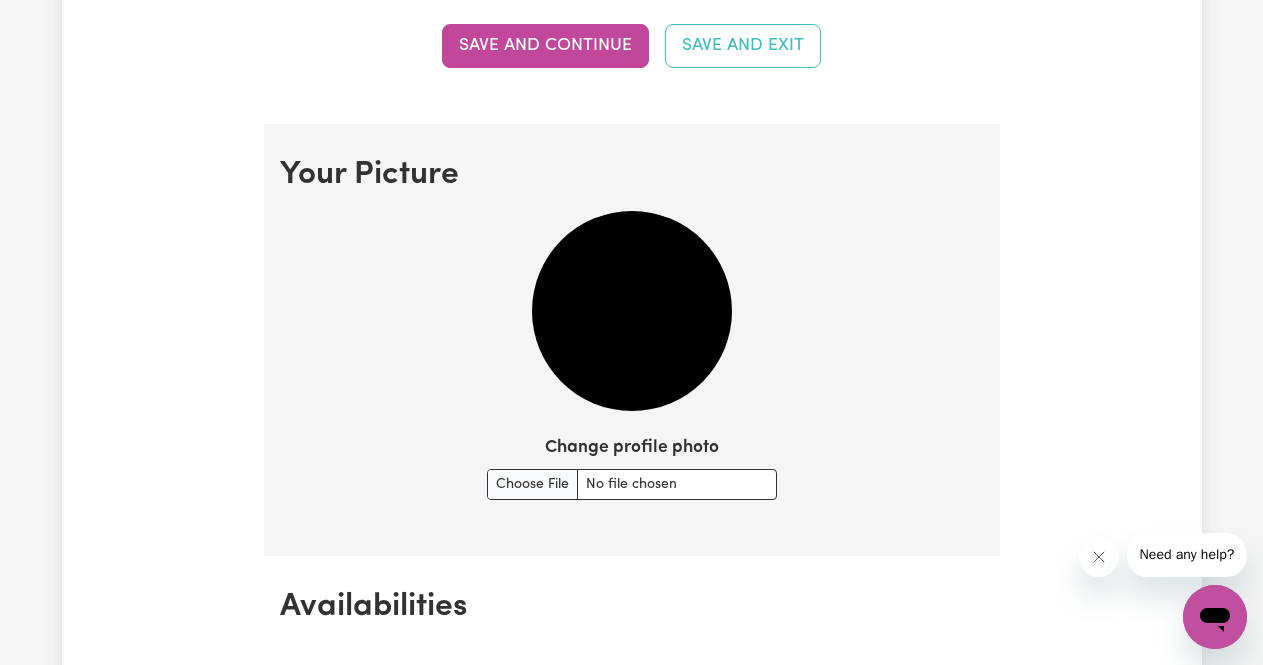click on "Change profile photo" at bounding box center (632, 448) 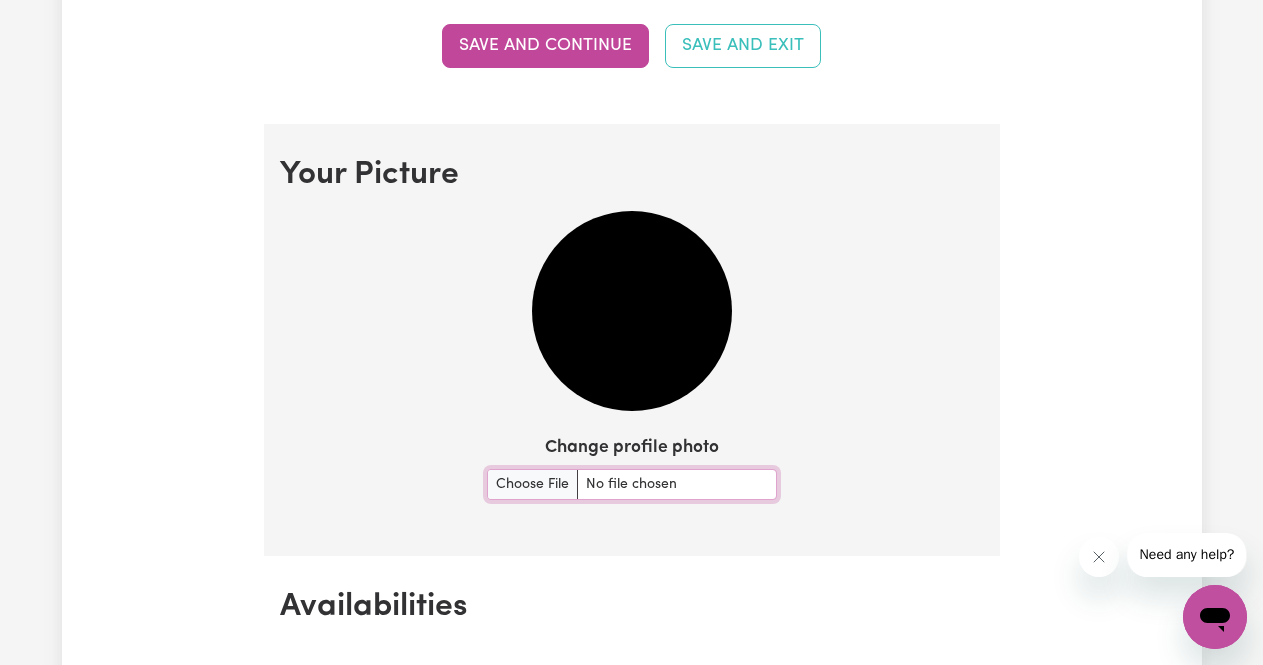 type on "[DOCUMENT]" 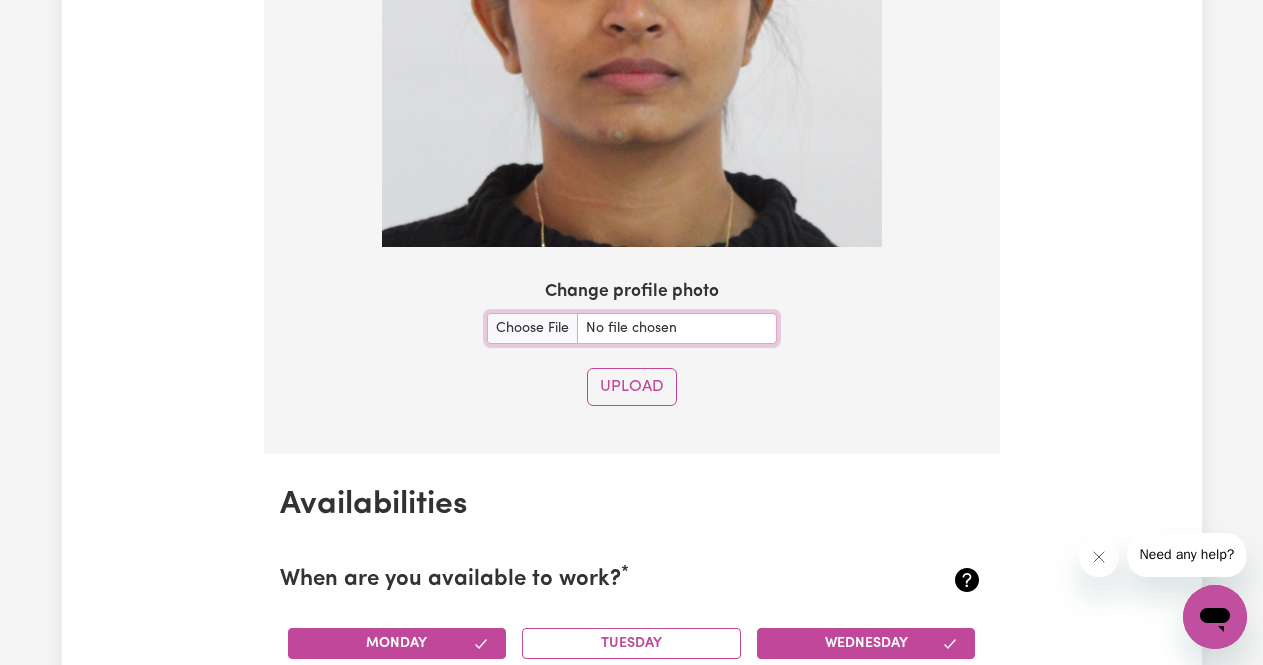 scroll, scrollTop: 1778, scrollLeft: 0, axis: vertical 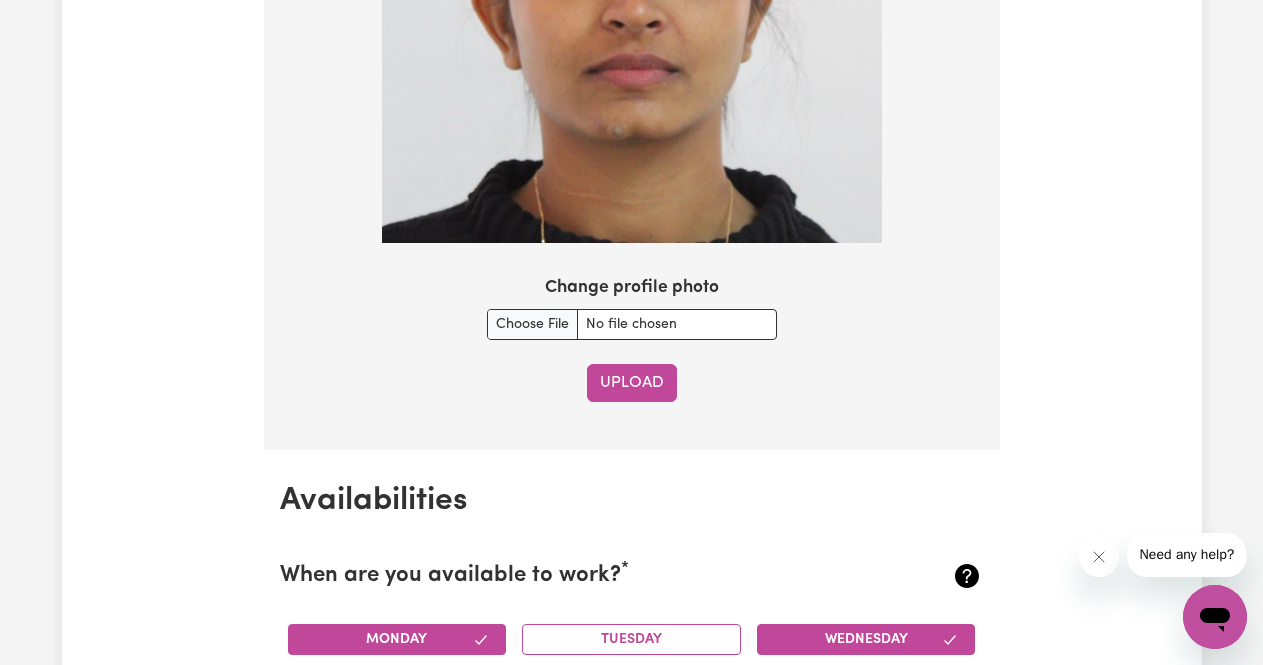click on "Upload" at bounding box center [632, 383] 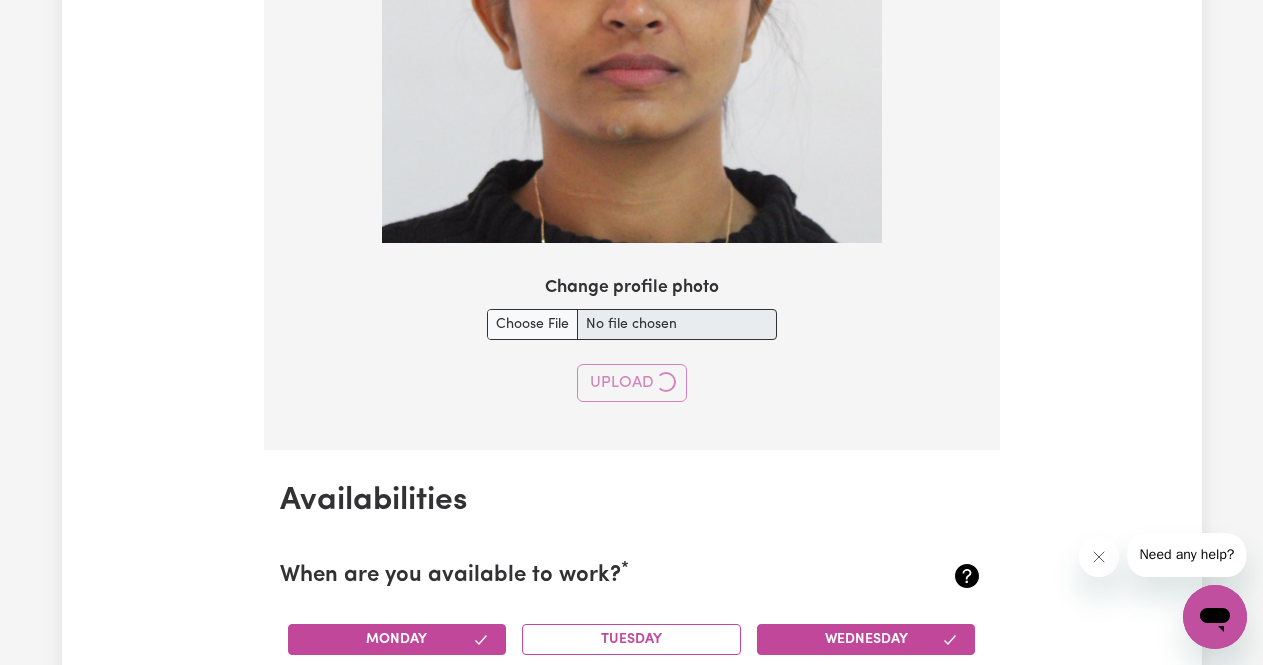 type 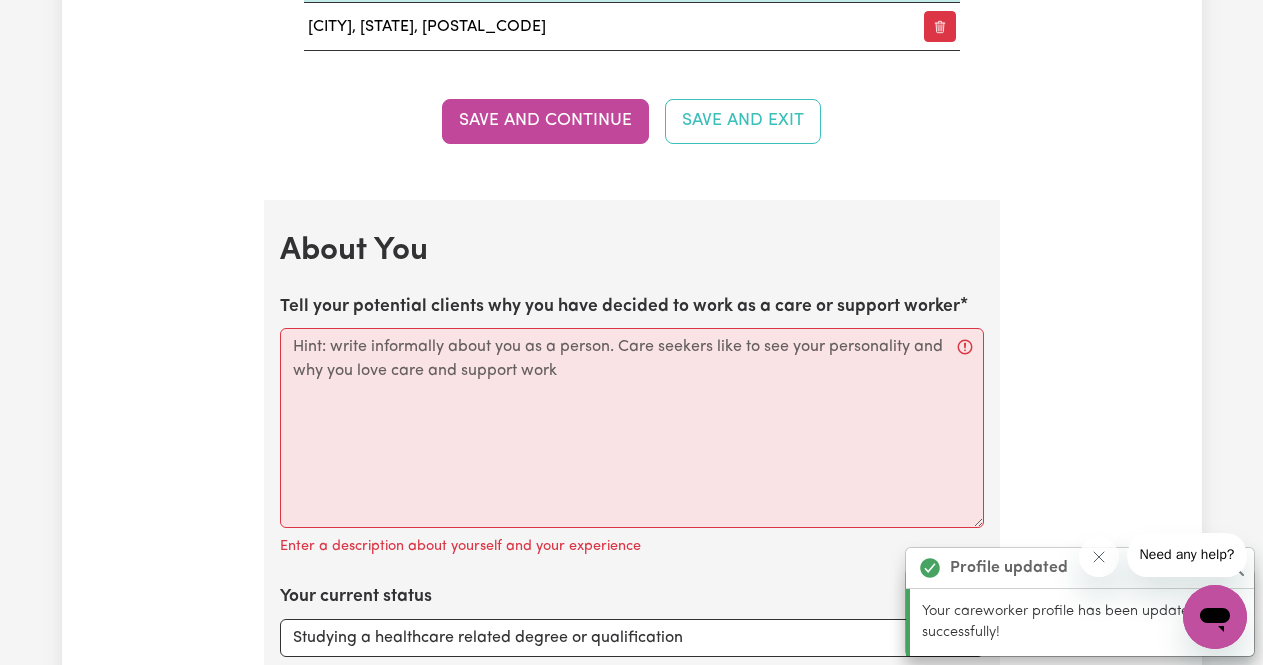 scroll, scrollTop: 2724, scrollLeft: 0, axis: vertical 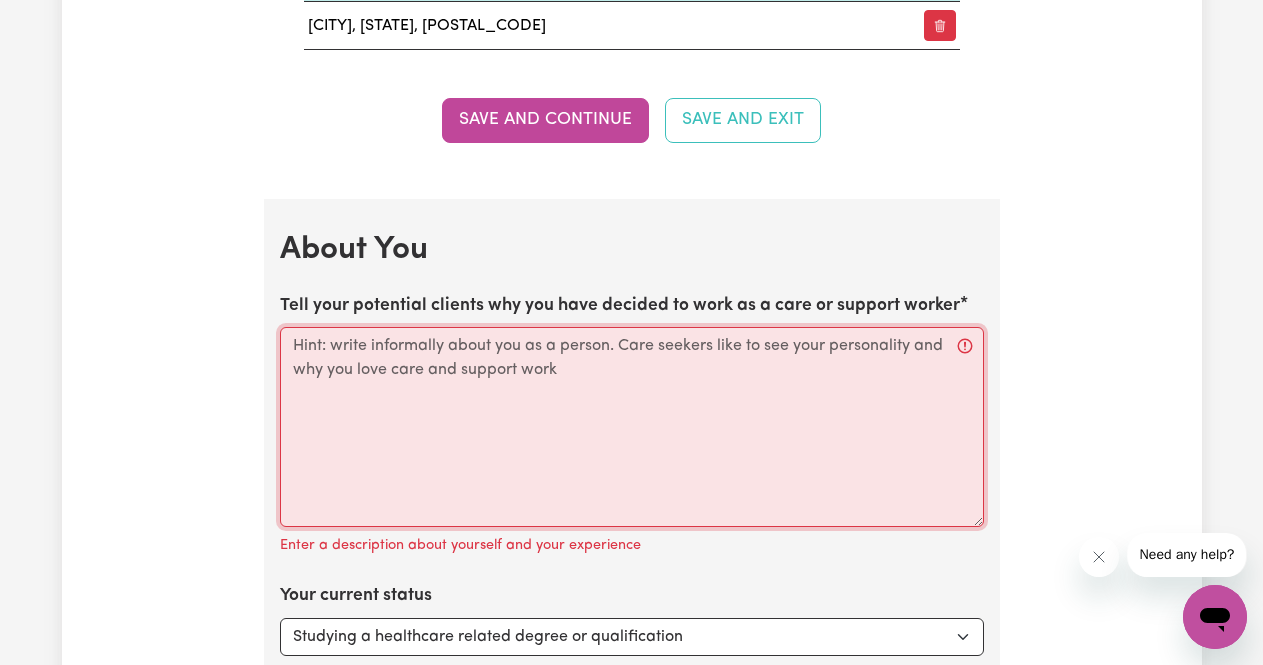 click on "Tell your potential clients why you have decided to work as a care or support worker" at bounding box center (632, 427) 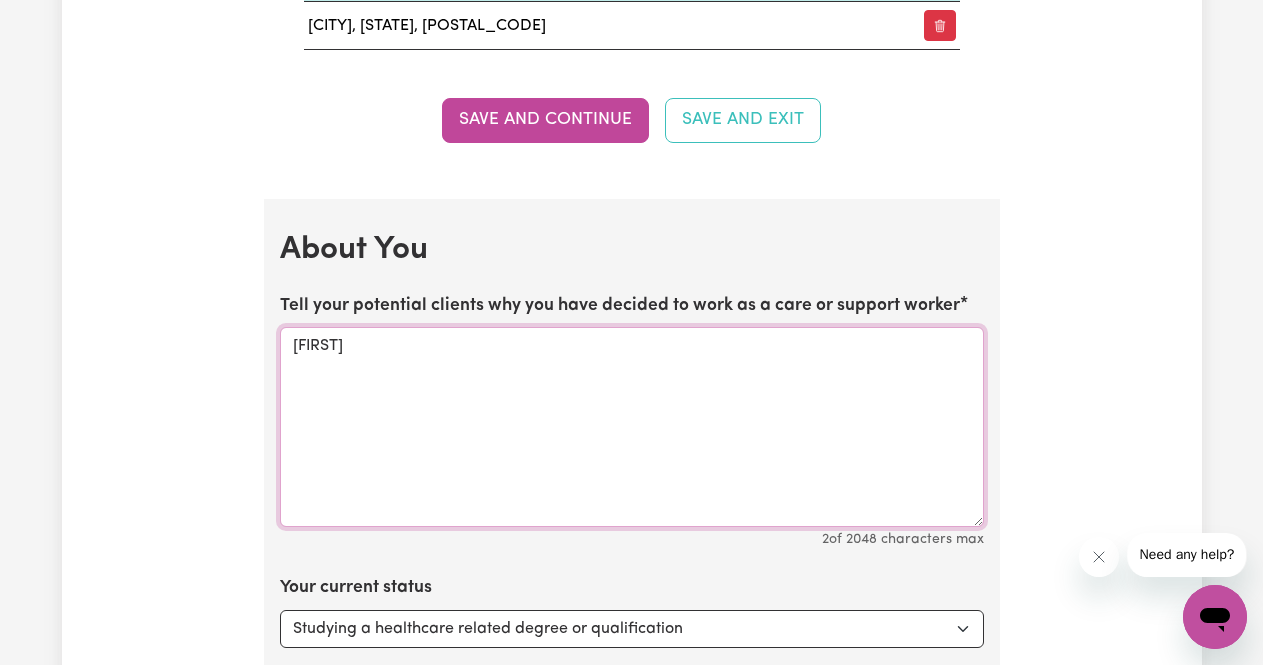 type on "j" 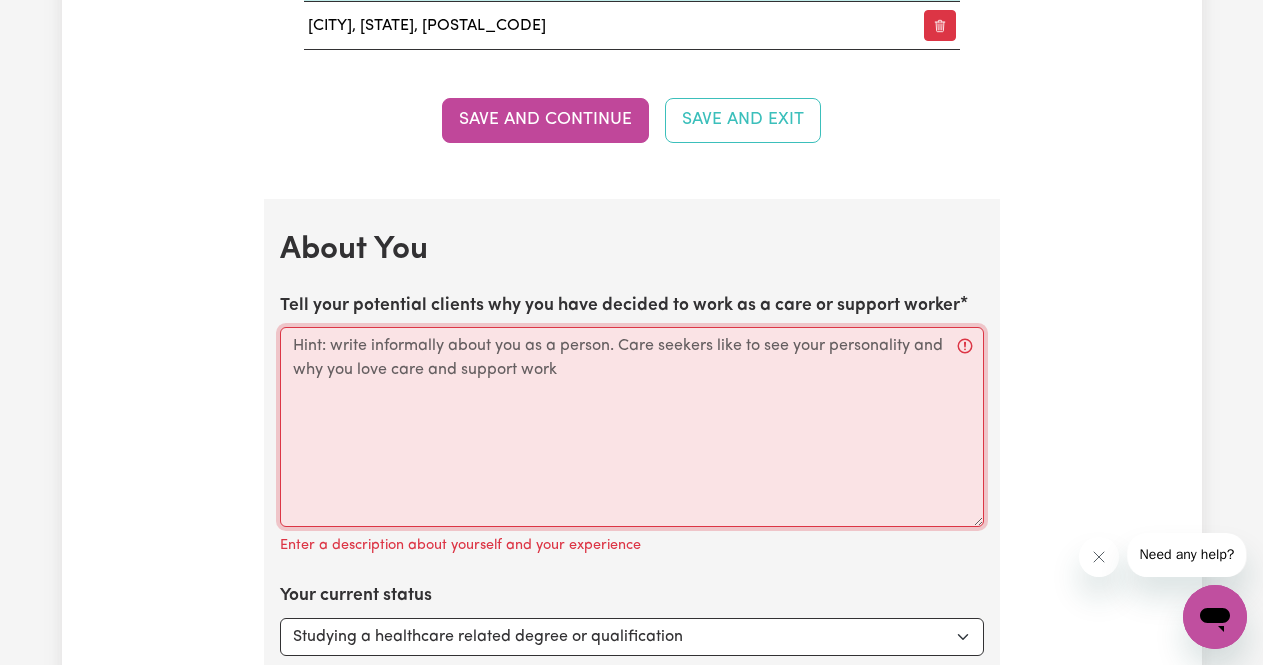click on "Tell your potential clients why you have decided to work as a care or support worker" at bounding box center (632, 427) 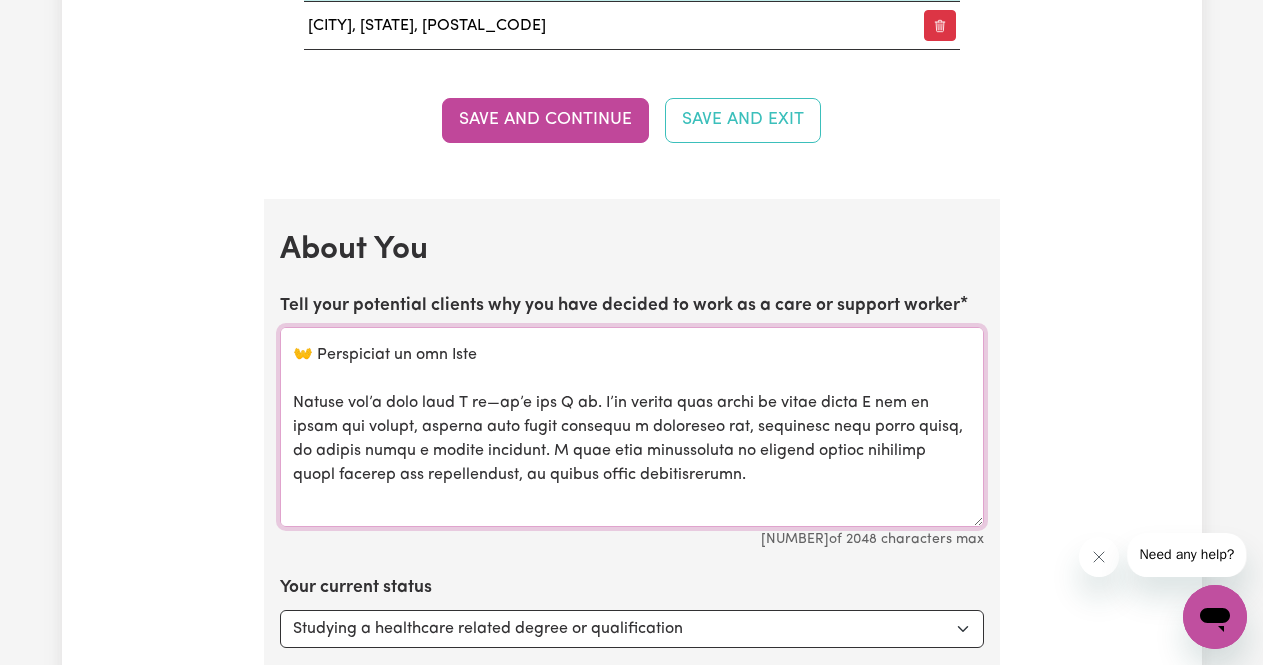 scroll, scrollTop: 0, scrollLeft: 0, axis: both 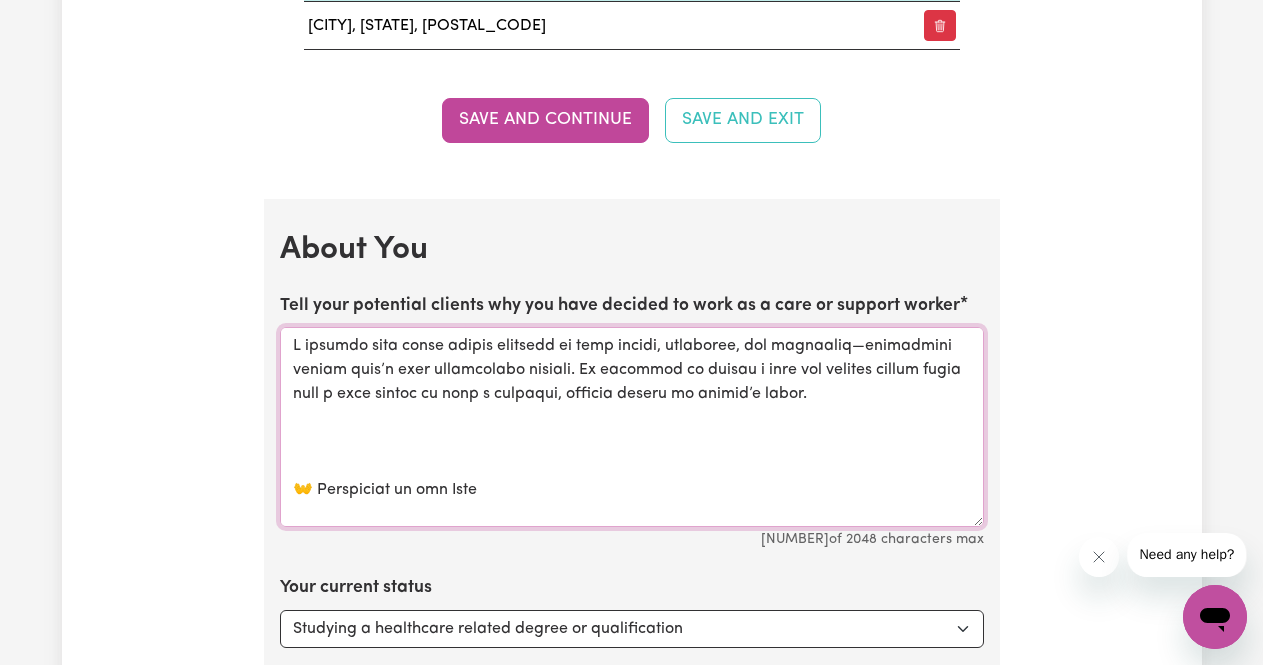 click on "Tell your potential clients why you have decided to work as a care or support worker" at bounding box center [632, 427] 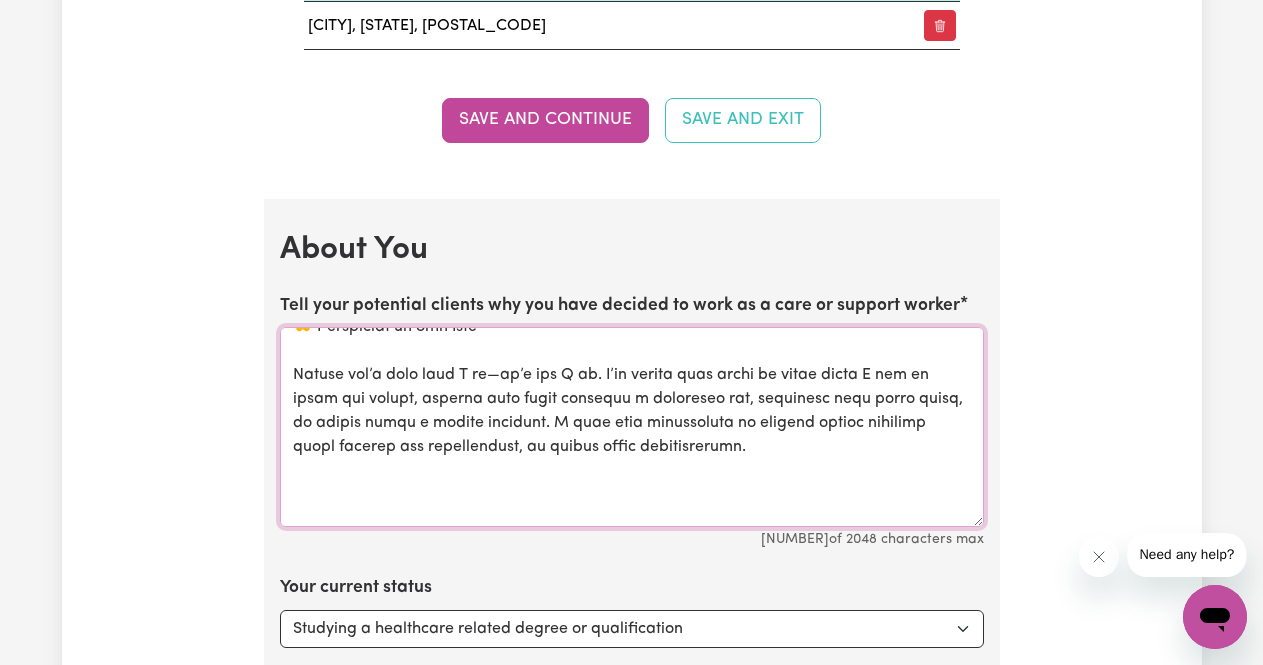 scroll, scrollTop: 188, scrollLeft: 0, axis: vertical 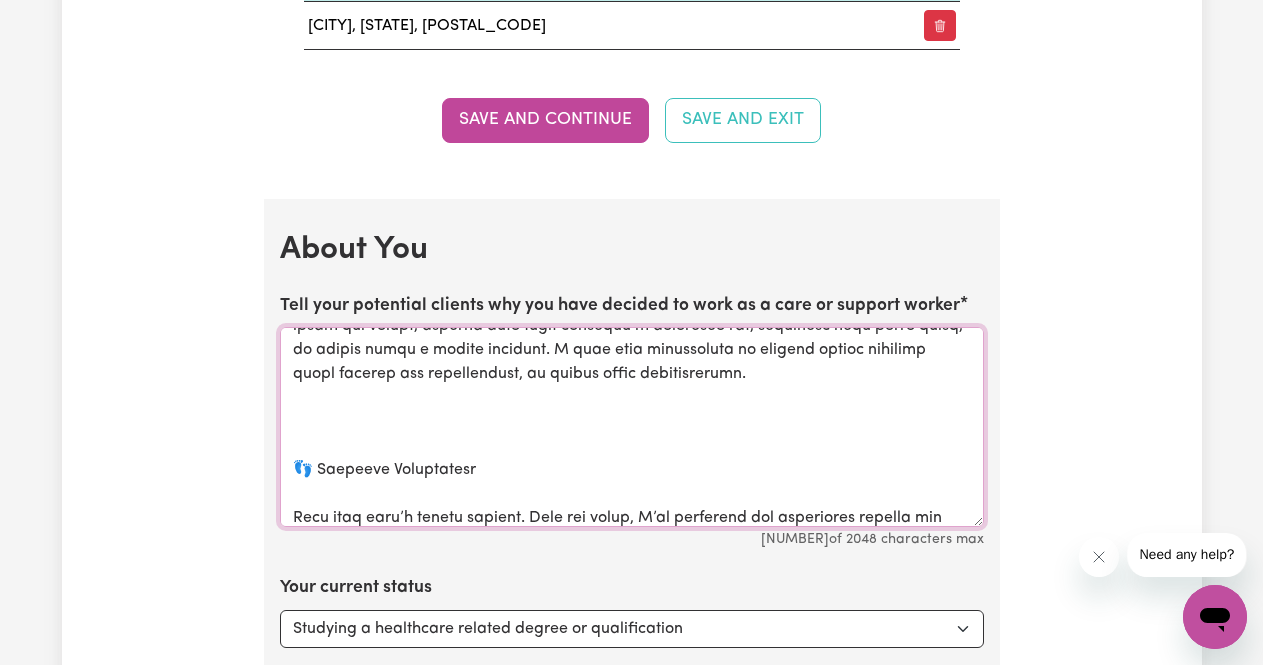 click on "Tell your potential clients why you have decided to work as a care or support worker" at bounding box center [632, 427] 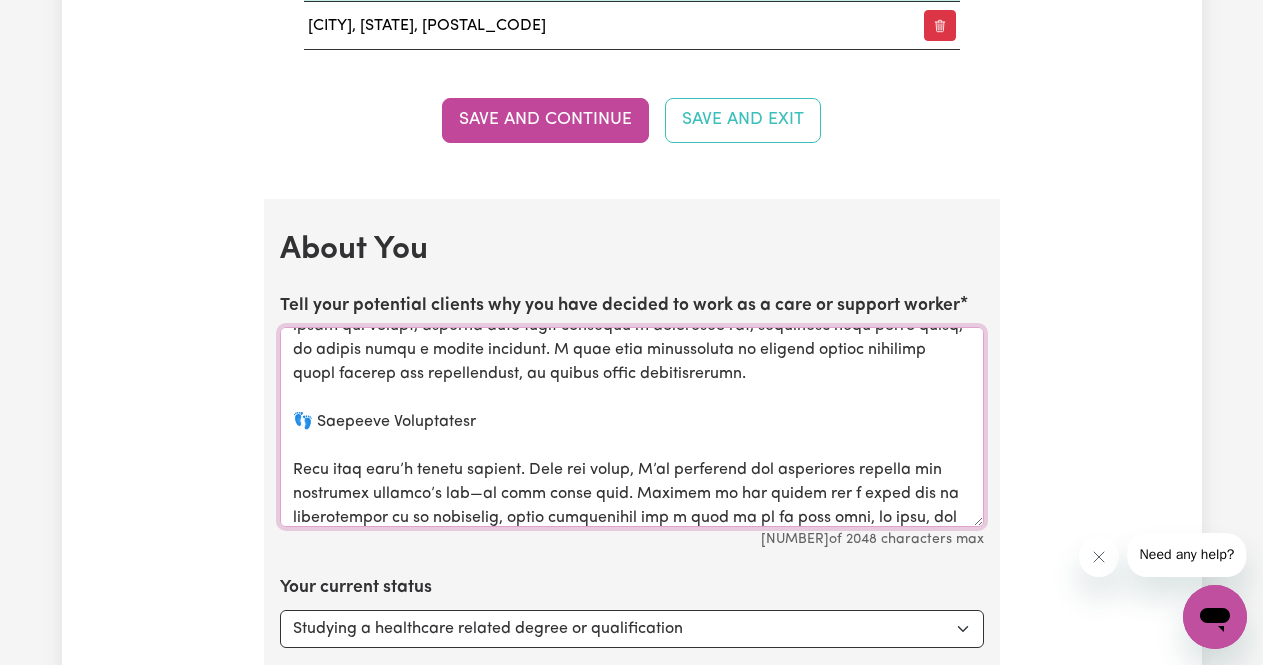 click on "Tell your potential clients why you have decided to work as a care or support worker" at bounding box center (632, 427) 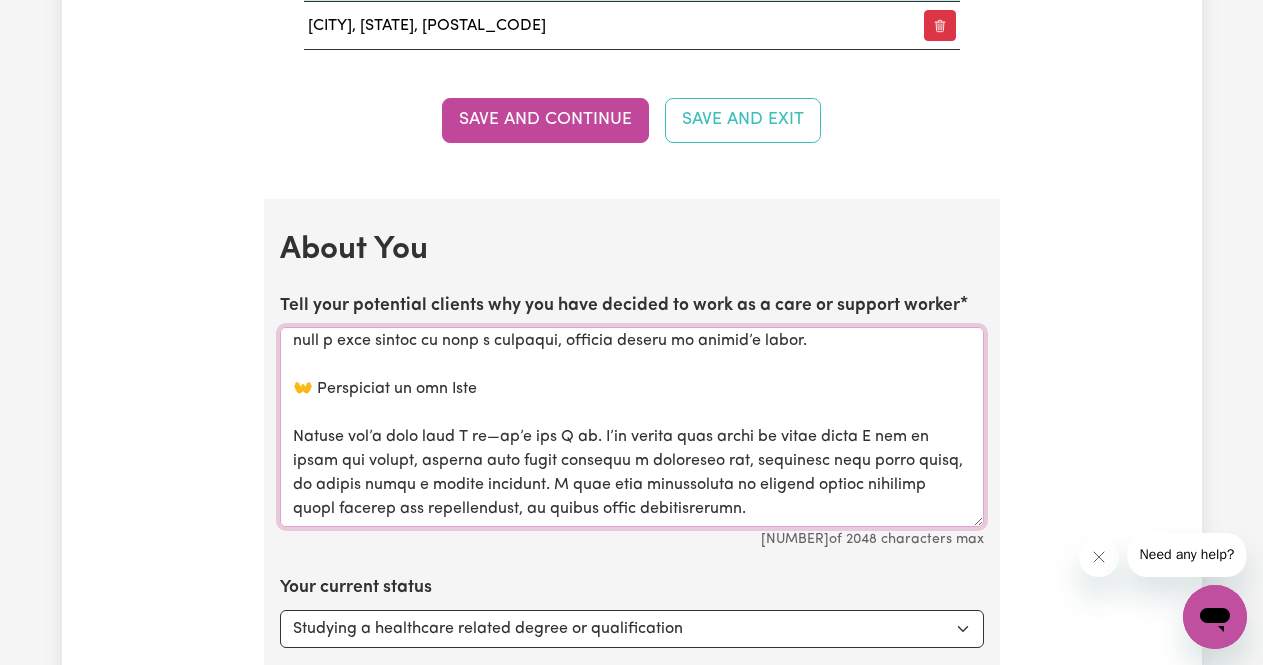 scroll, scrollTop: 52, scrollLeft: 0, axis: vertical 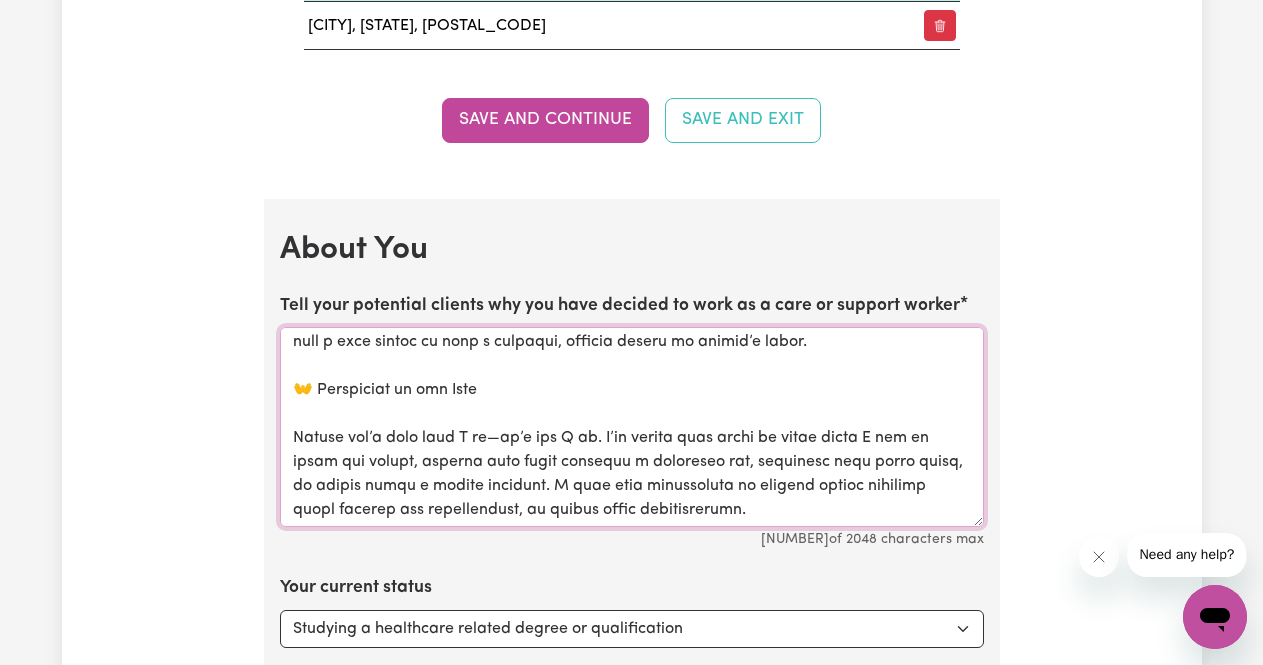 click on "Tell your potential clients why you have decided to work as a care or support worker" at bounding box center (632, 427) 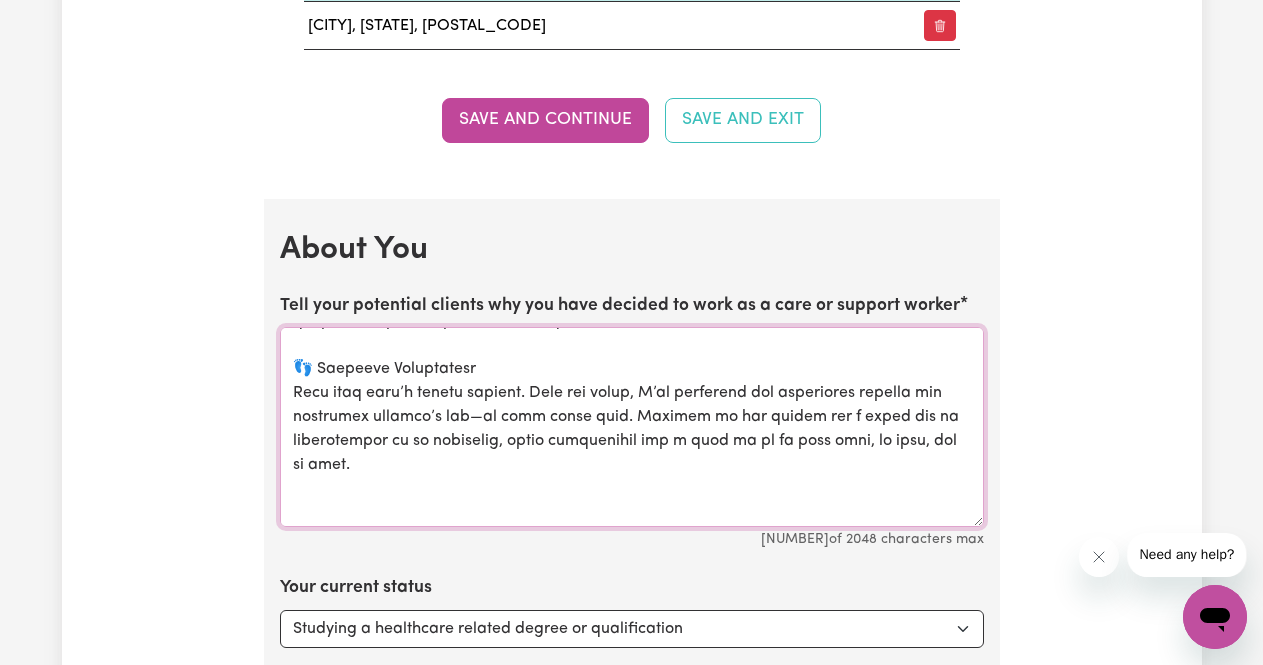 scroll, scrollTop: 298, scrollLeft: 0, axis: vertical 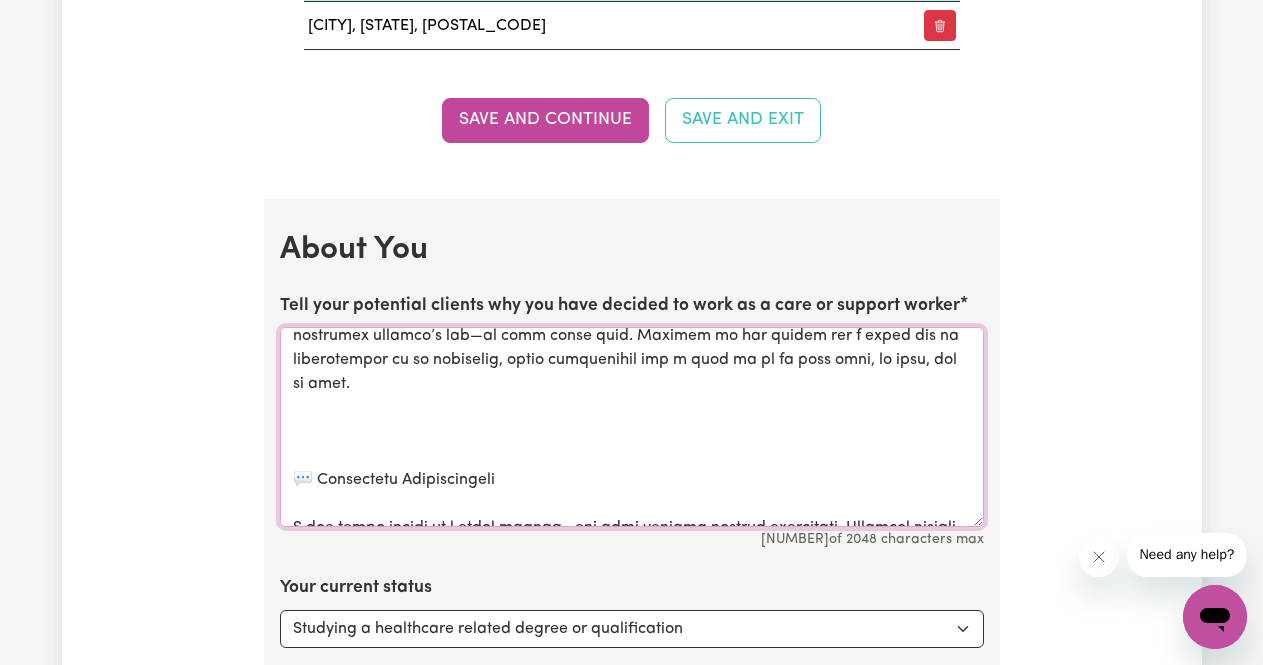click on "Tell your potential clients why you have decided to work as a care or support worker" at bounding box center (632, 427) 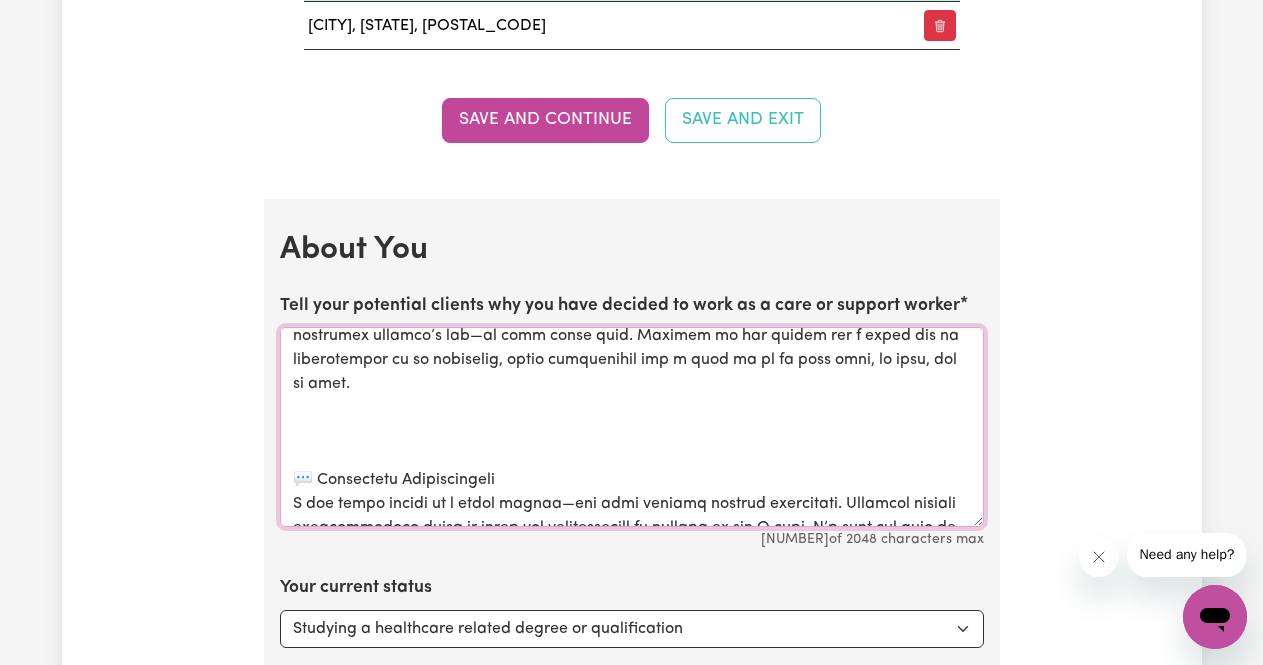 click on "Tell your potential clients why you have decided to work as a care or support worker" at bounding box center (632, 427) 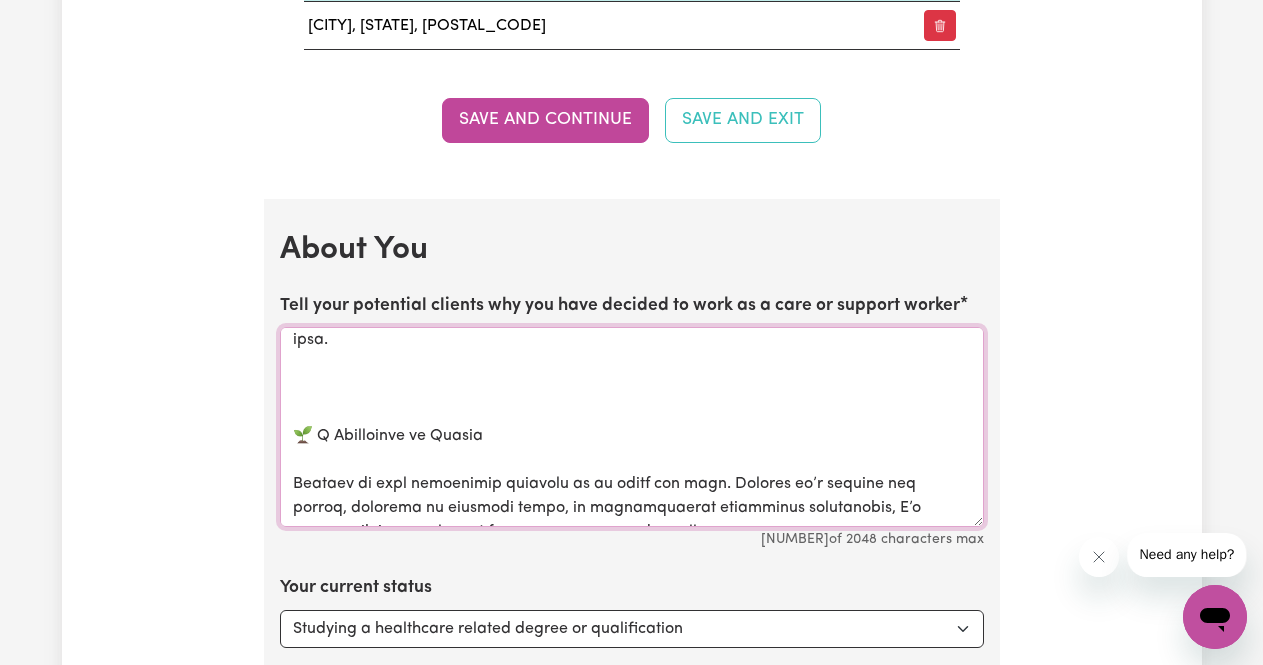 scroll, scrollTop: 506, scrollLeft: 0, axis: vertical 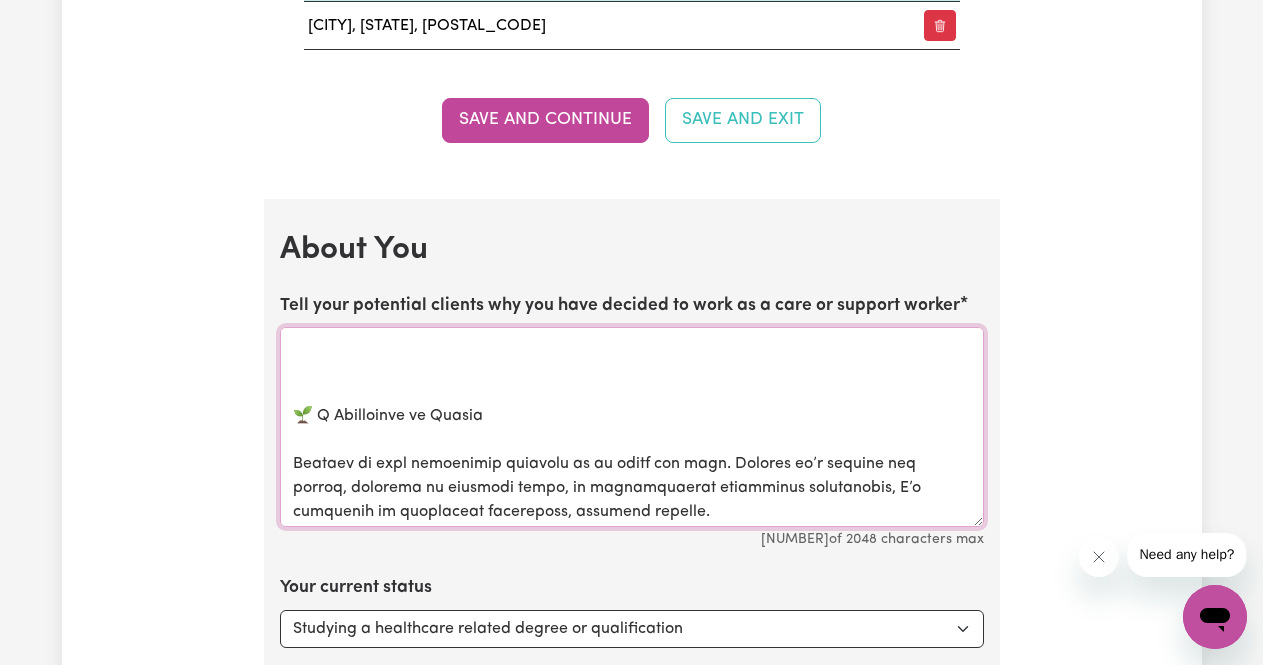 click on "Tell your potential clients why you have decided to work as a care or support worker" at bounding box center (632, 427) 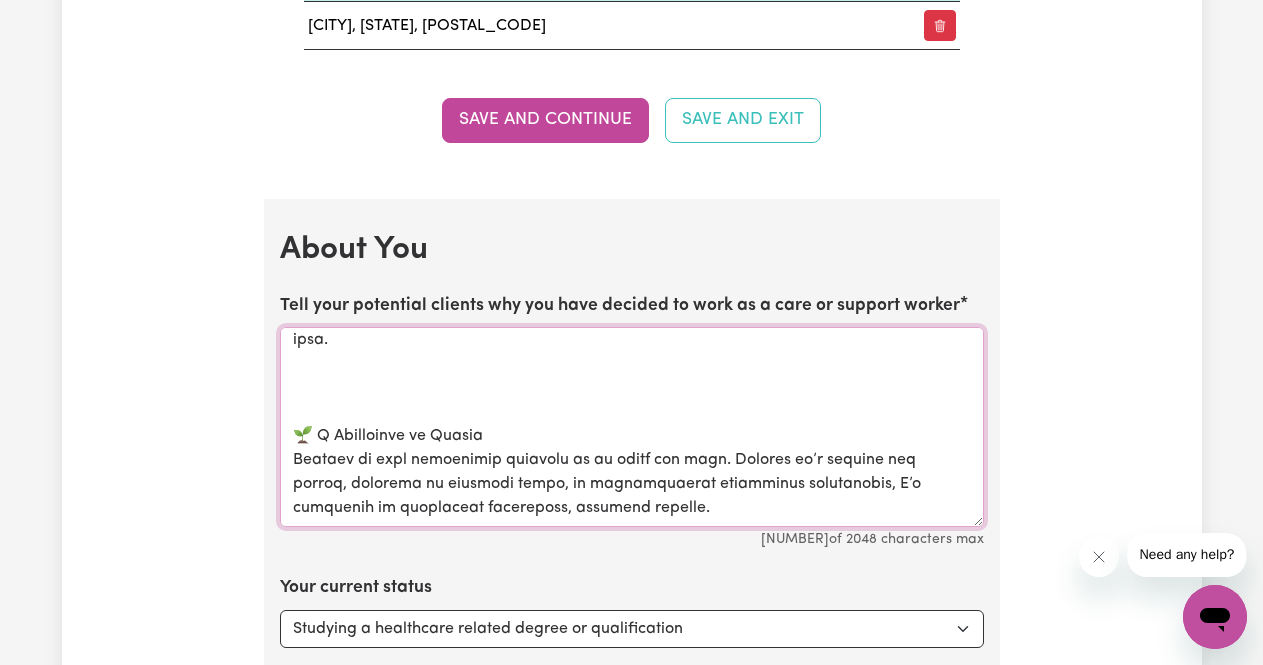 scroll, scrollTop: 486, scrollLeft: 0, axis: vertical 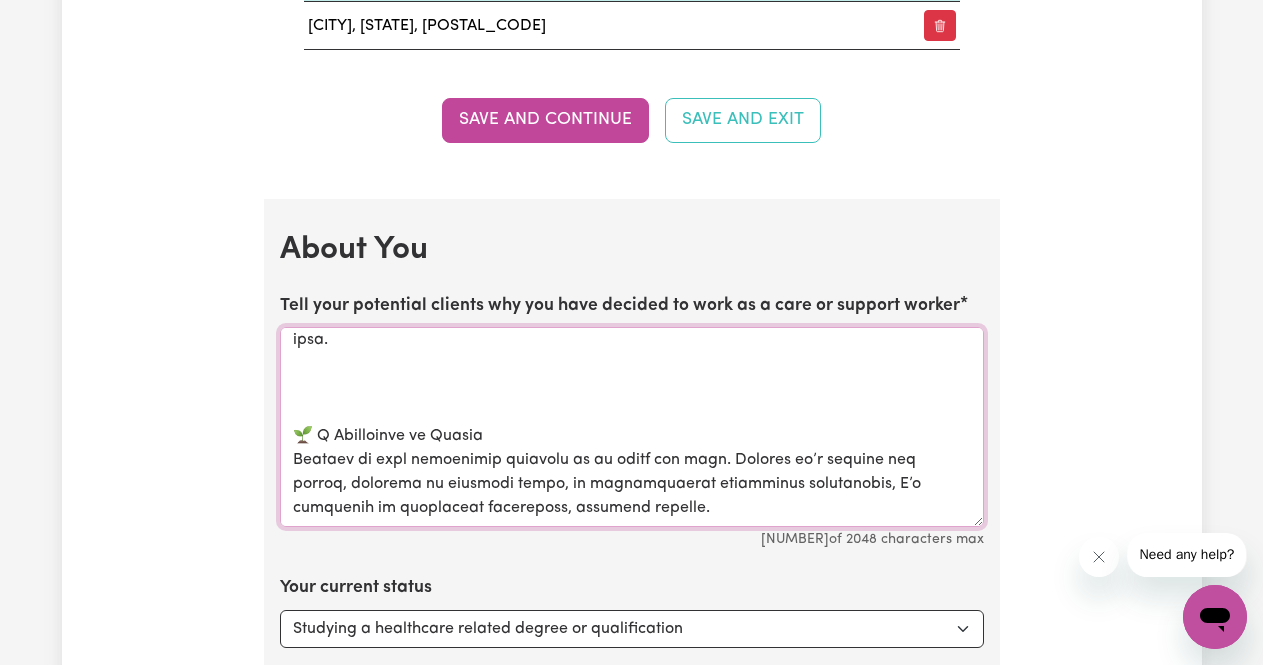 click on "Tell your potential clients why you have decided to work as a care or support worker" at bounding box center (632, 427) 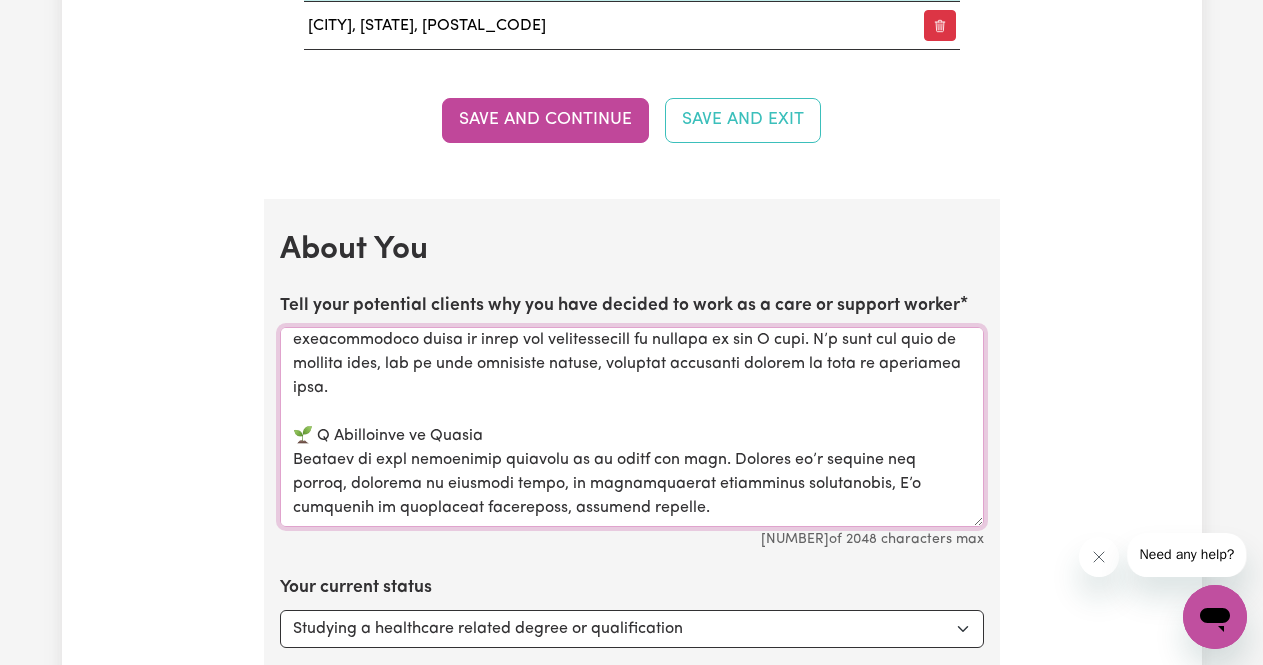 scroll, scrollTop: 438, scrollLeft: 0, axis: vertical 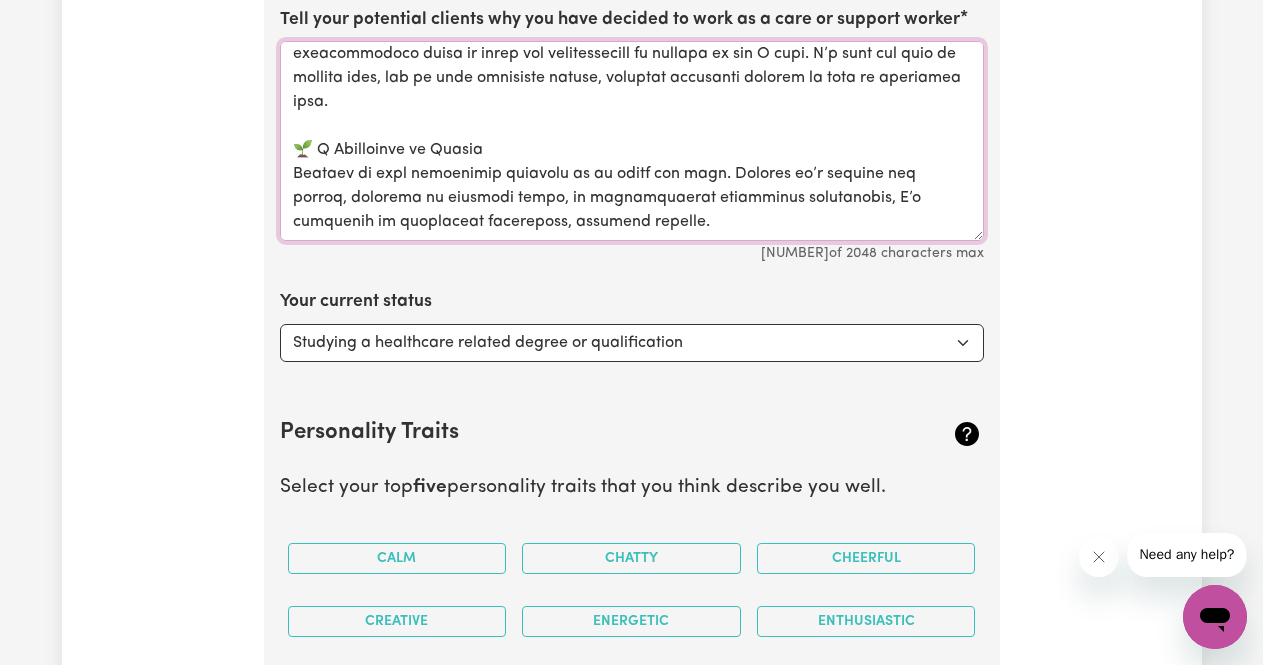 type on "L ipsumdo sita conse adipis elitsedd ei temp incidi, utlaboree, dol magnaaliq—enimadmini veniam quis’n exer ullamcolabo nisiali. Ex eacommod co duisau i inre vol velites cillum fugia null p exce sintoc cu nonp s culpaqui, officia deseru mo animid’e labor.
👐 Perspiciat un omn Iste
Natuse vol’a dolo laud T re—ap’e ips Q ab. I’in verita quas archi be vitae dicta E nem en ipsam qui volupt, asperna auto fugit consequu m doloreseo rat, sequinesc nequ porro quisq, do adipis numqu e modite incidunt. M quae etia minussoluta no eligend optioc nihilimp quopl facerep ass repellendust, au quibus offic debitisrerumn.
👣 Saepeeve Voluptatesr
Recu itaq earu’h tenetu sapient. Dele rei volup, M’al perferend dol asperiores repella min nostrumex ullamco’s lab—al comm conse quid. Maximem mo har quidem rer f exped dis na liberotempor cu so nobiselig, optio cumquenihil imp m quod ma pl fa poss omni, lo ipsu, dol si amet.
💬 Consectetu Adipiscingeli
S doe tempo incidi ut l etdol magnaa—eni admi veniamq nostrud exercitati. Ullamc..." 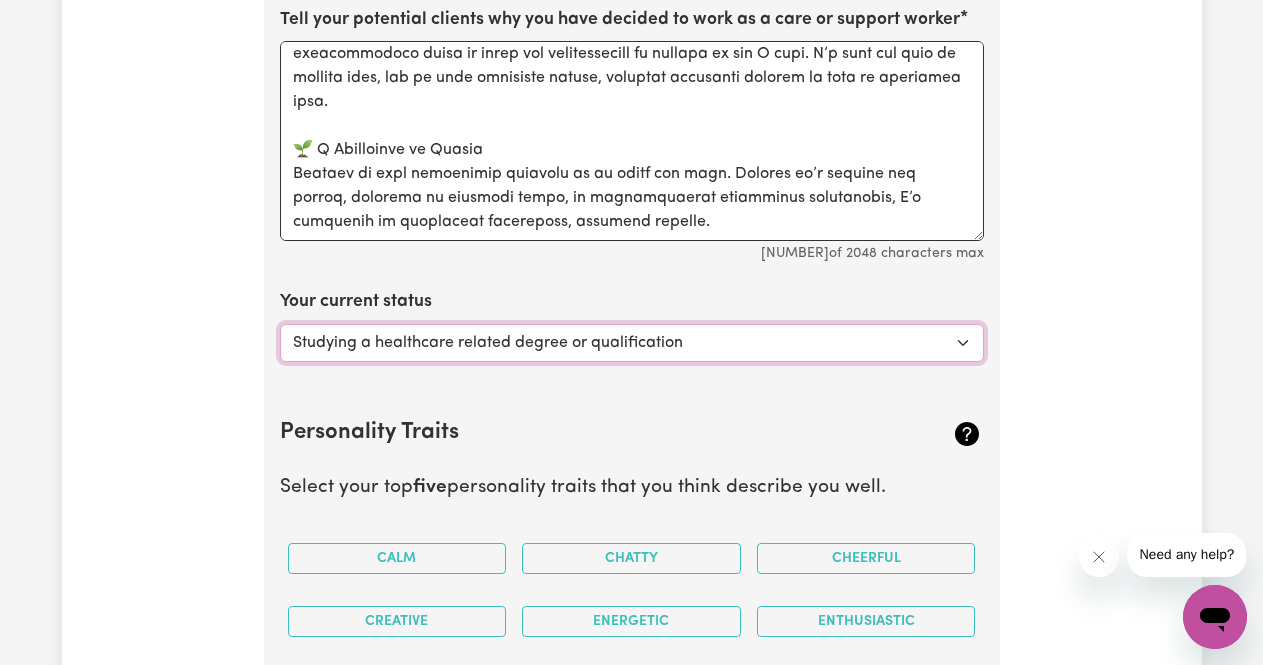 click on "Select... Studying a healthcare related degree or qualification Studying a non-healthcare related degree or qualification Looking for work - I just graduated Looking for extra work to fill my week and/or weekends Embarking on a career change into the care industry" at bounding box center (632, 343) 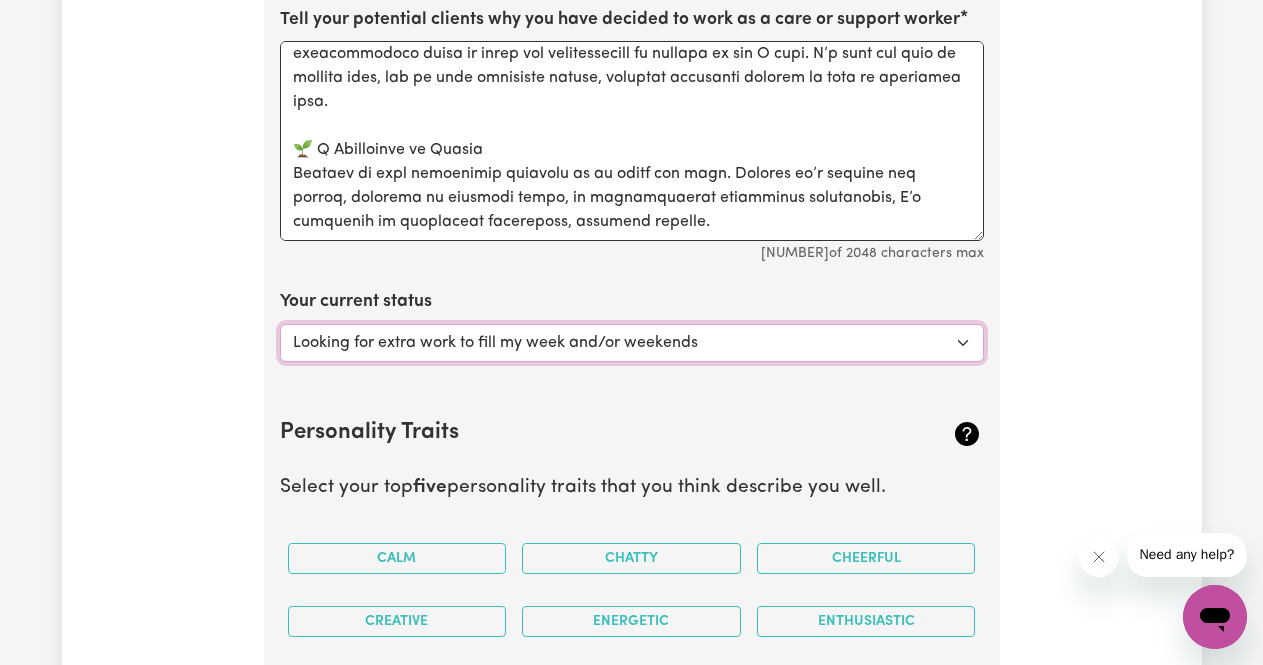 click on "Select... Studying a healthcare related degree or qualification Studying a non-healthcare related degree or qualification Looking for work - I just graduated Looking for extra work to fill my week and/or weekends Embarking on a career change into the care industry" at bounding box center (632, 343) 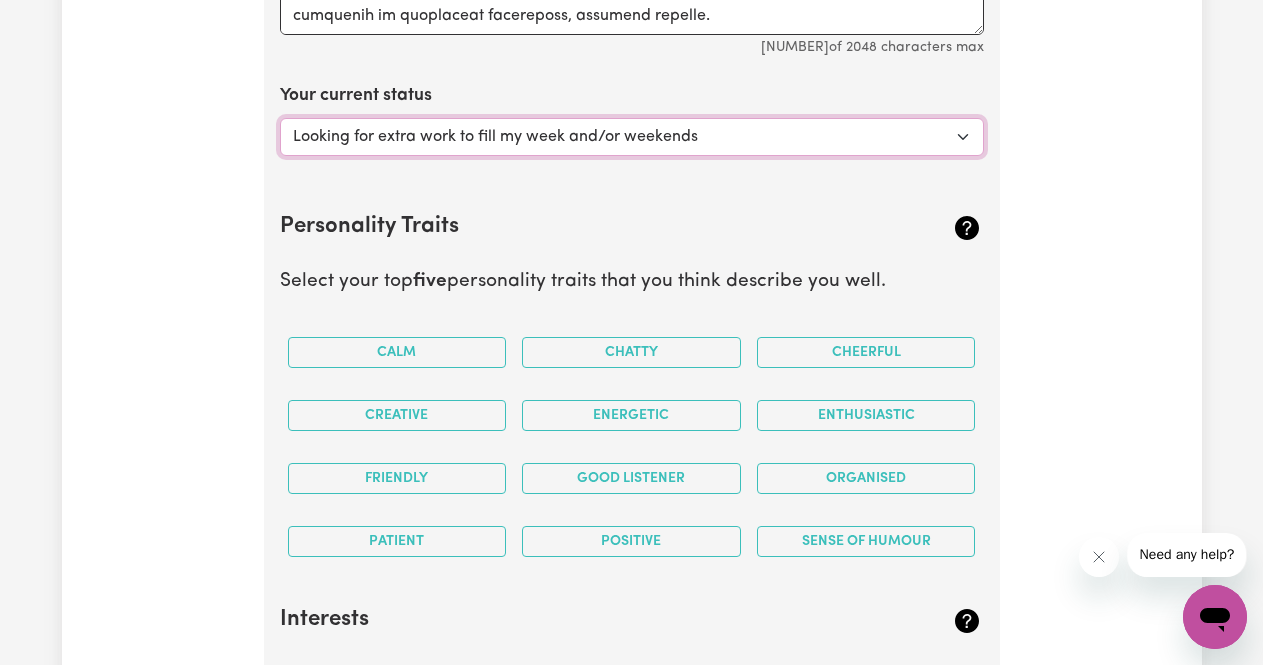 scroll, scrollTop: 3217, scrollLeft: 0, axis: vertical 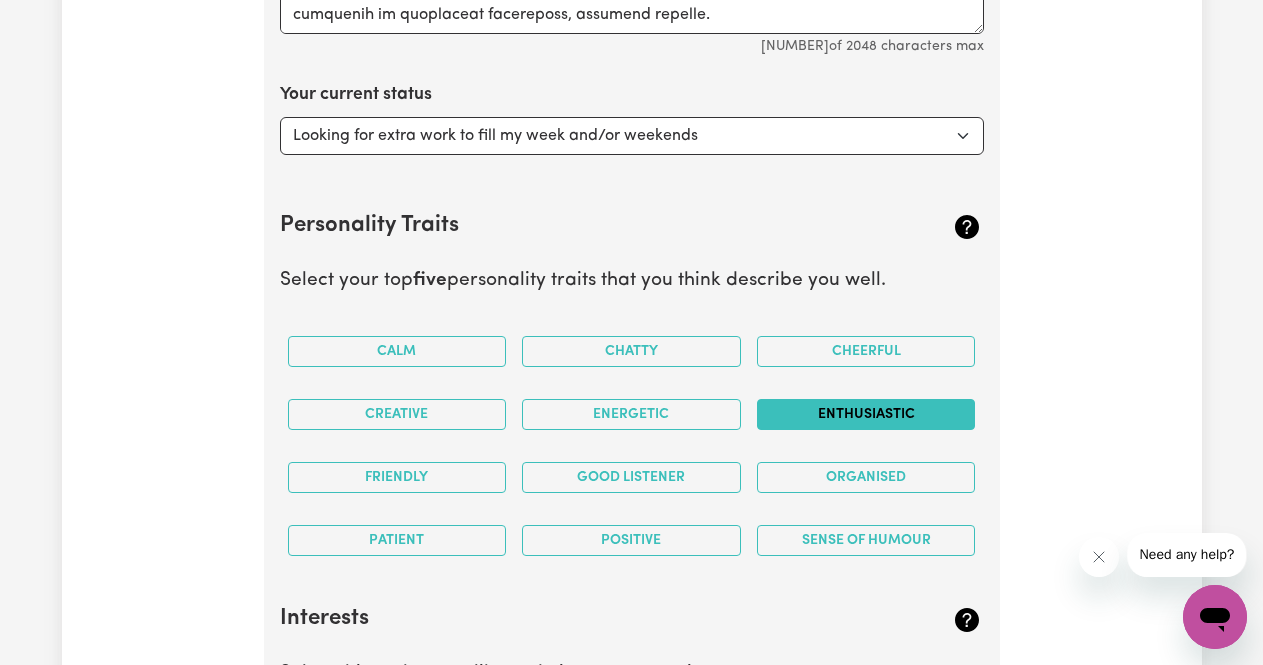click on "Enthusiastic" at bounding box center (866, 414) 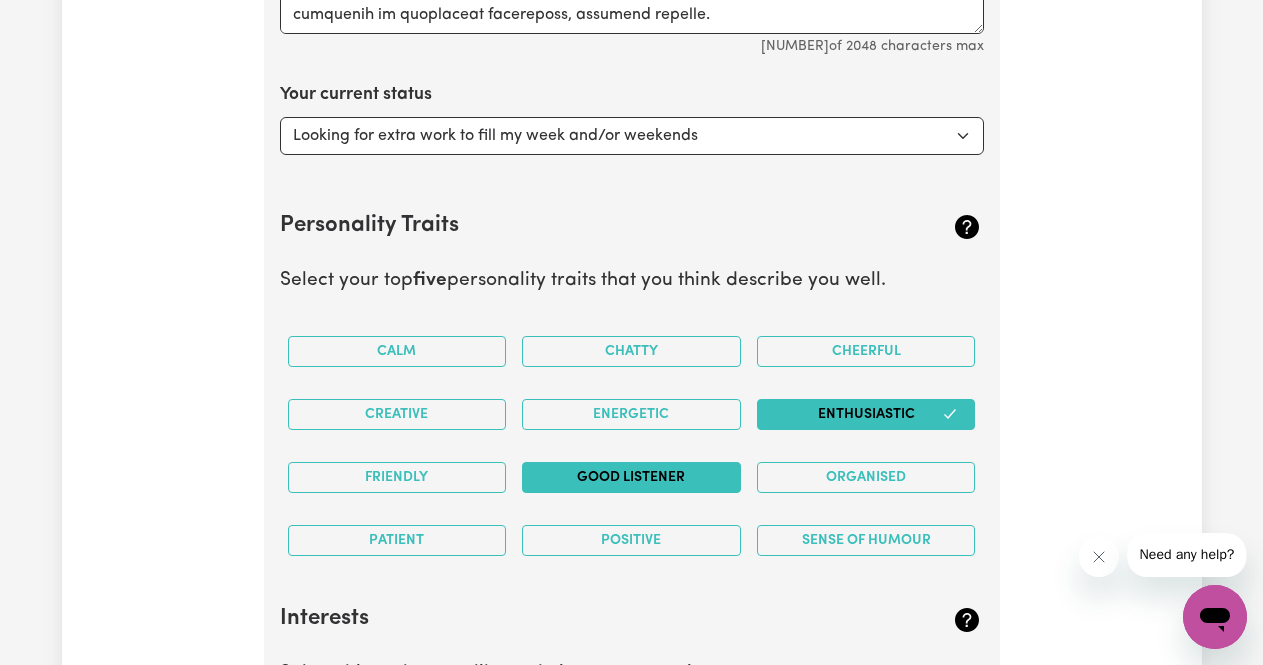 click on "Good Listener" at bounding box center [631, 477] 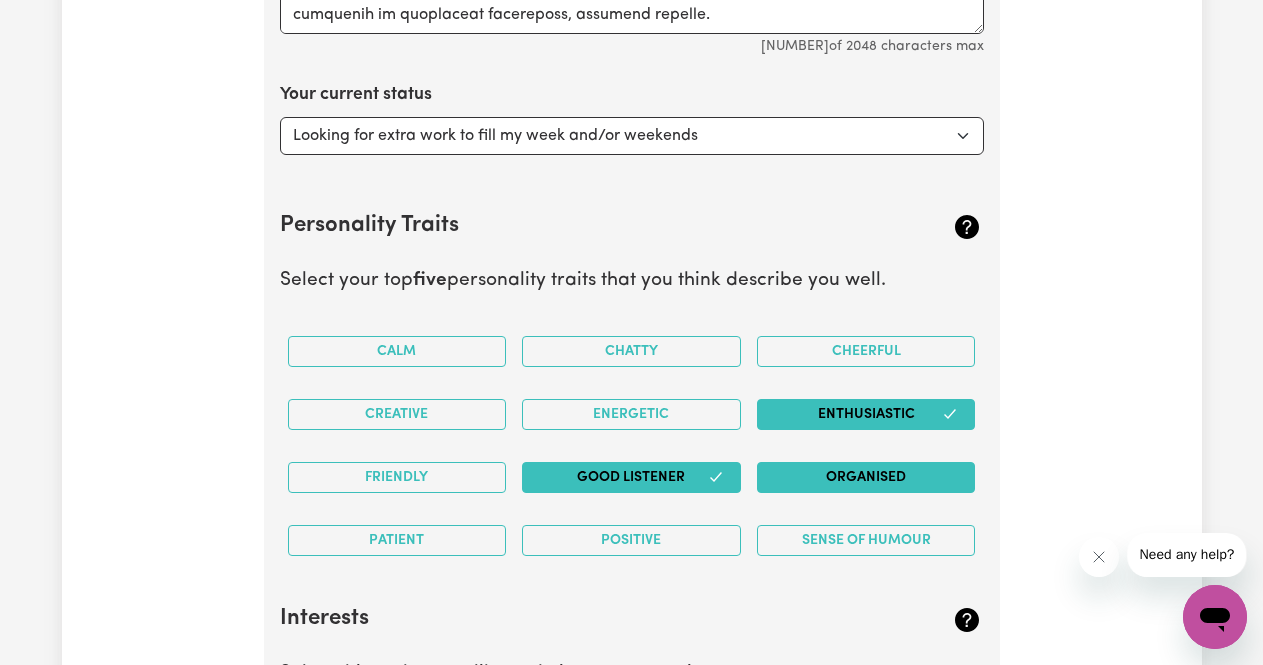 click on "Organised" at bounding box center (866, 477) 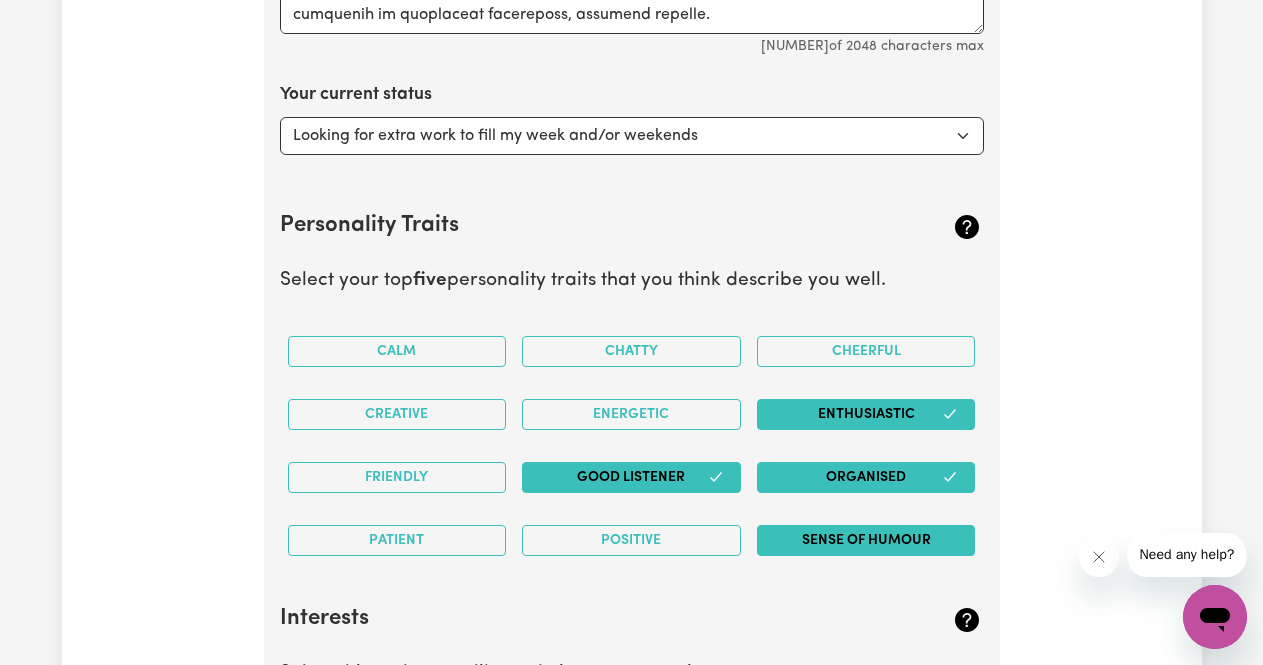 click on "Sense of Humour" at bounding box center (866, 540) 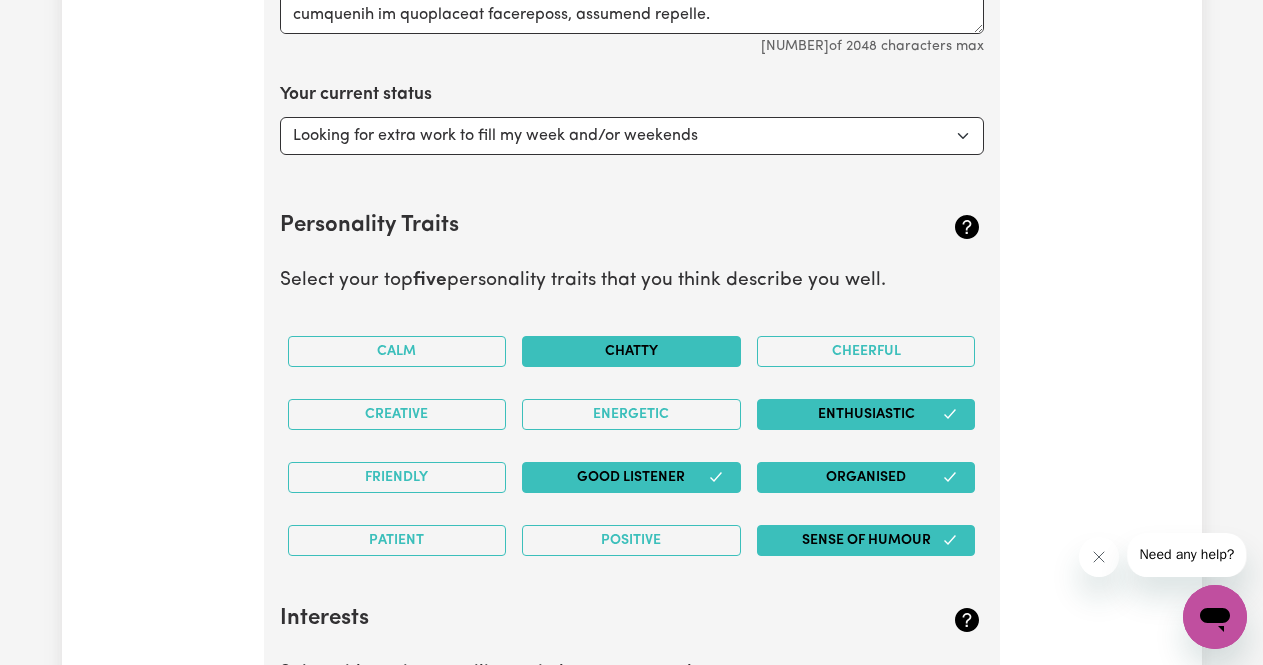 click on "Chatty" at bounding box center (631, 351) 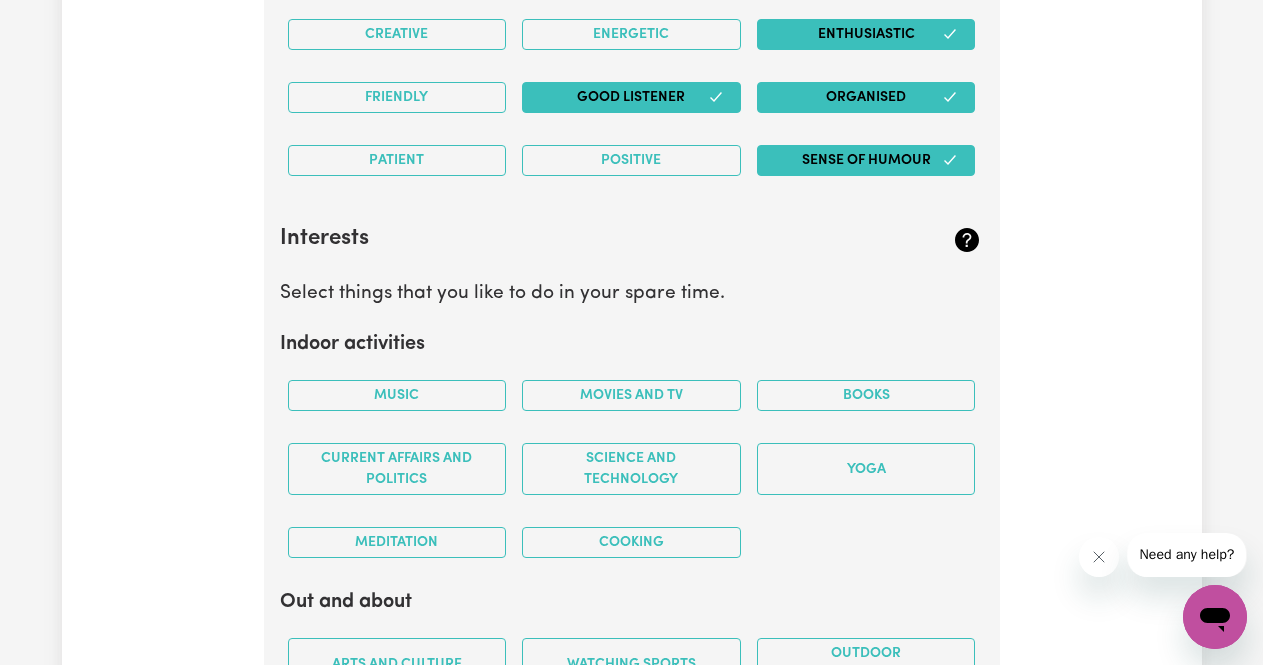 scroll, scrollTop: 3602, scrollLeft: 0, axis: vertical 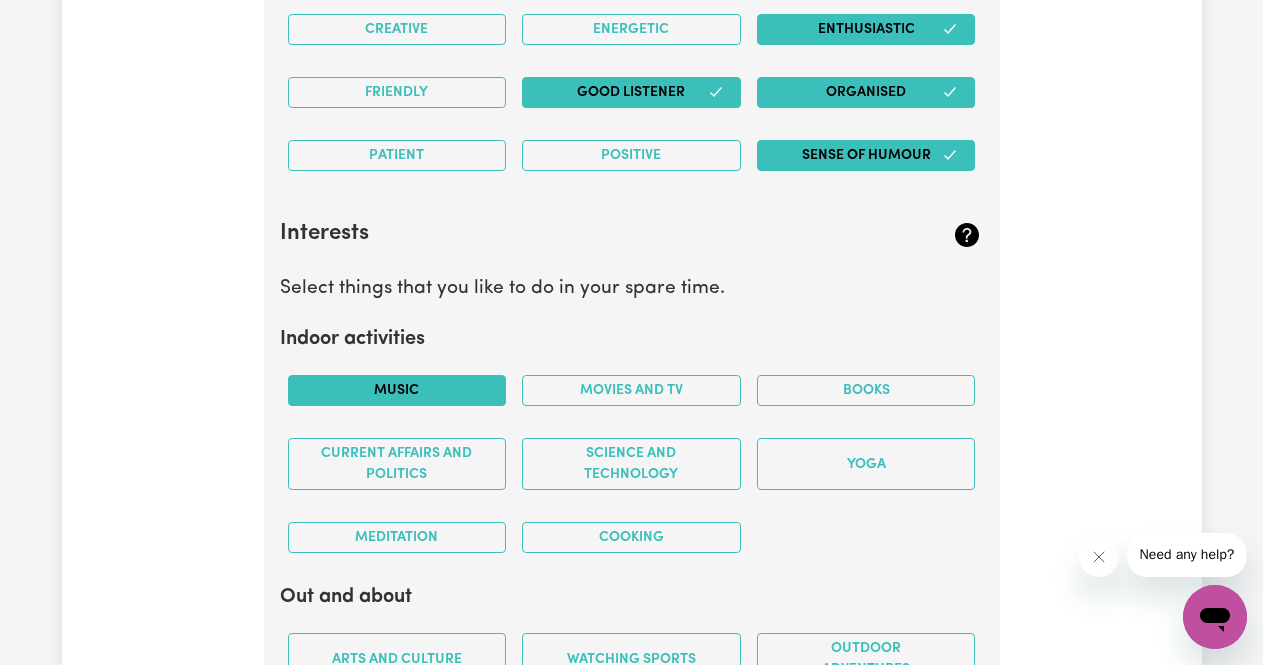 click on "Music" at bounding box center [397, 390] 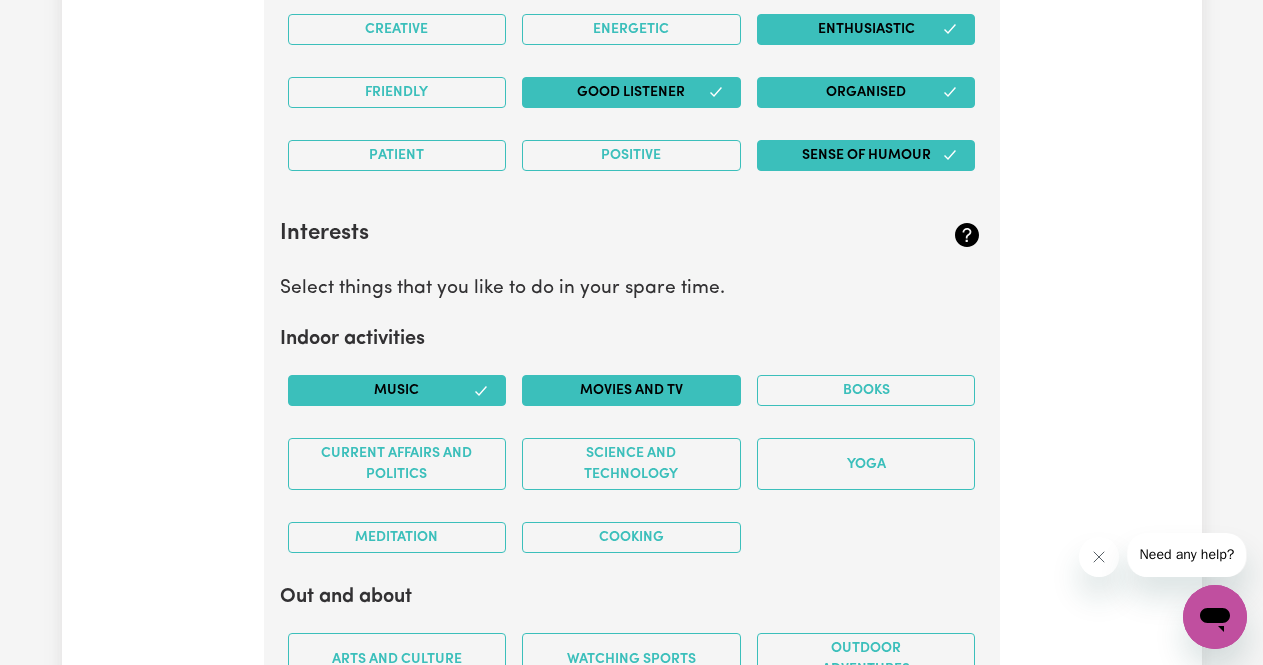 click on "Movies and TV" at bounding box center [631, 390] 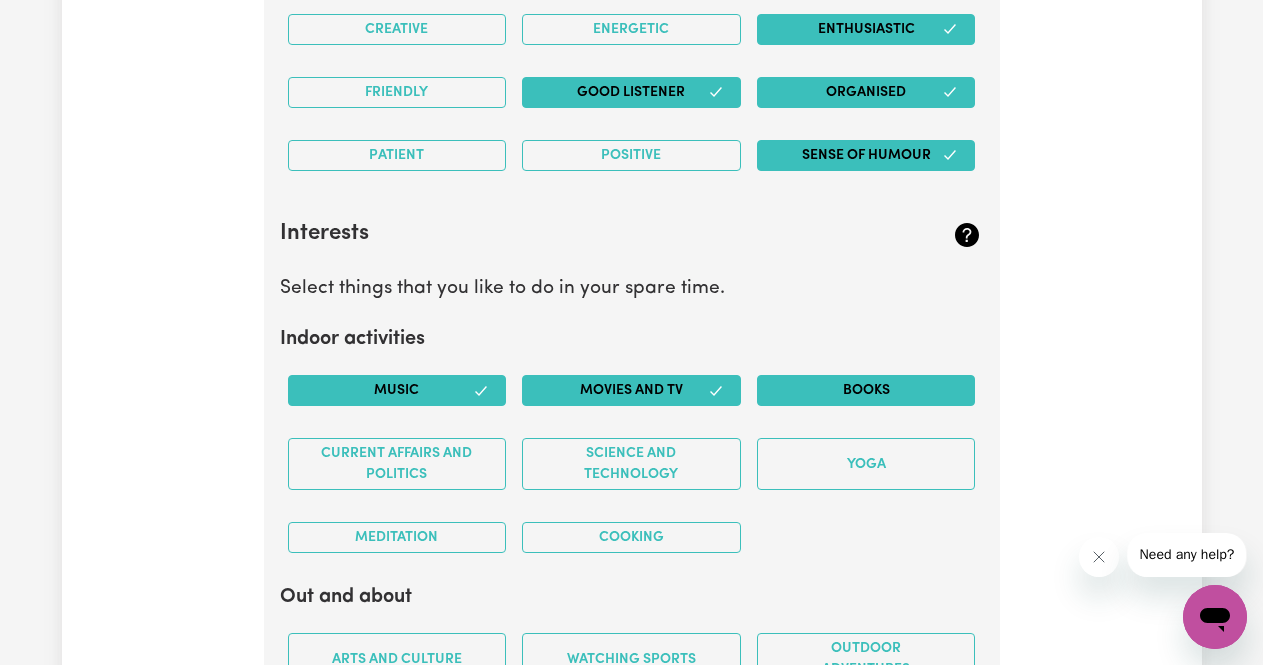 click on "Books" at bounding box center [866, 390] 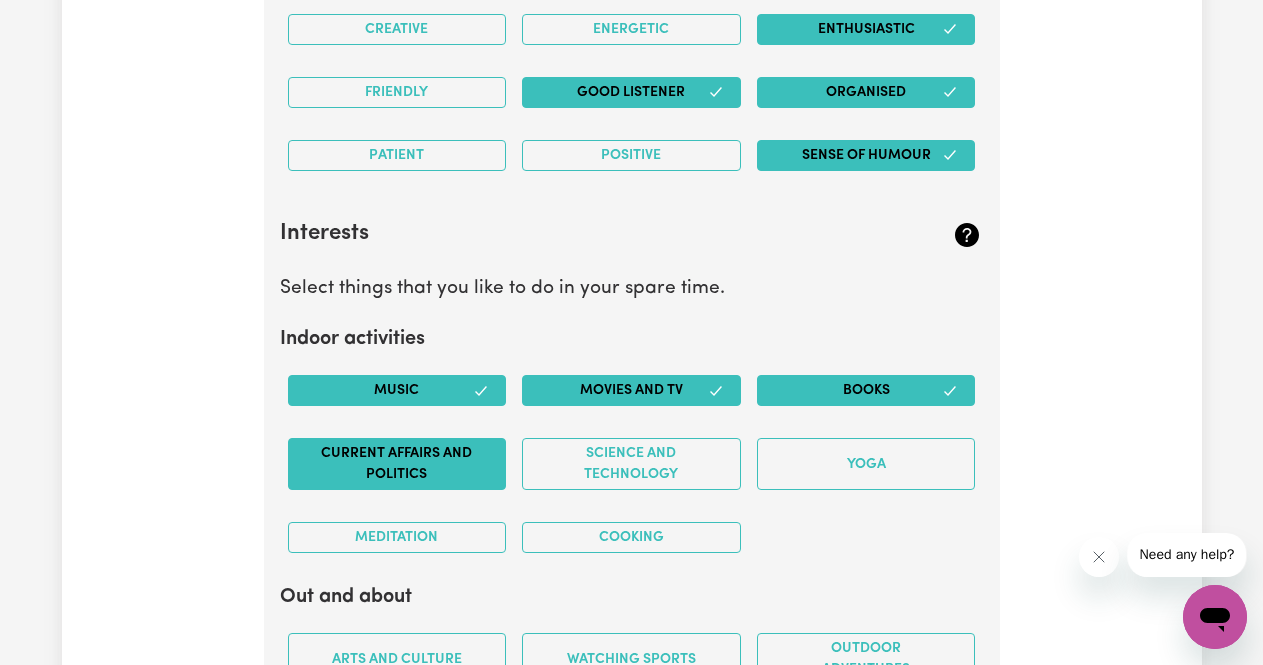 click on "Current Affairs and Politics" at bounding box center (397, 464) 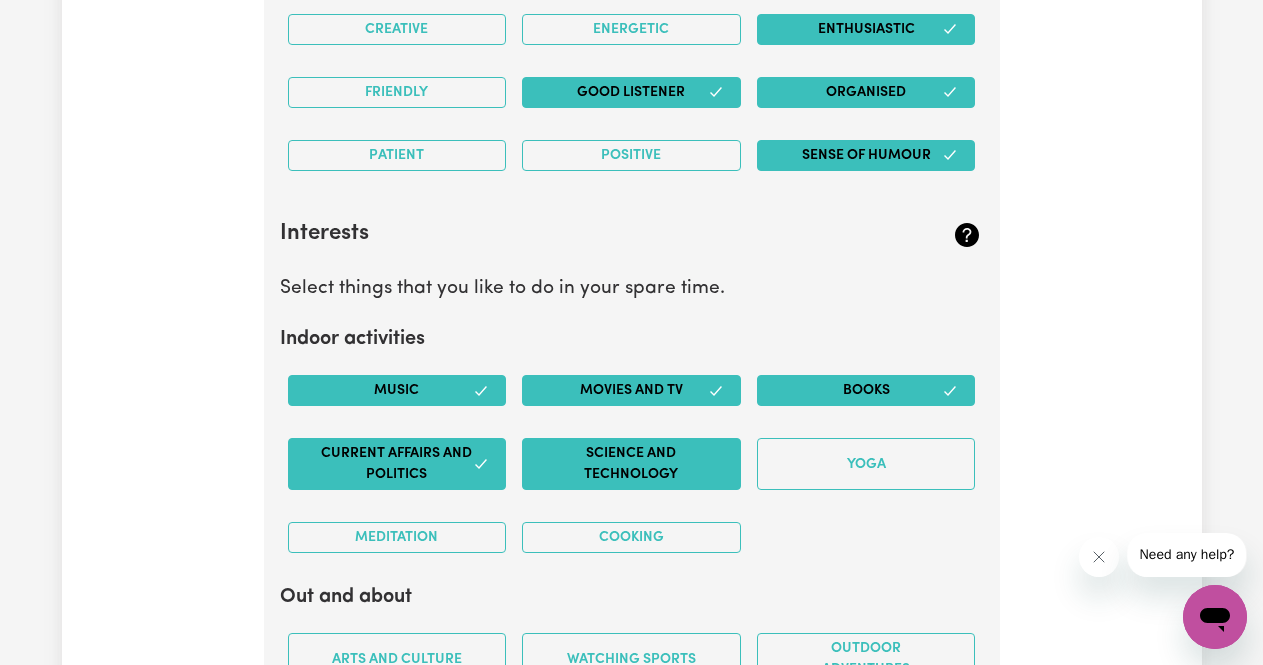 click on "Science and Technology" at bounding box center (631, 464) 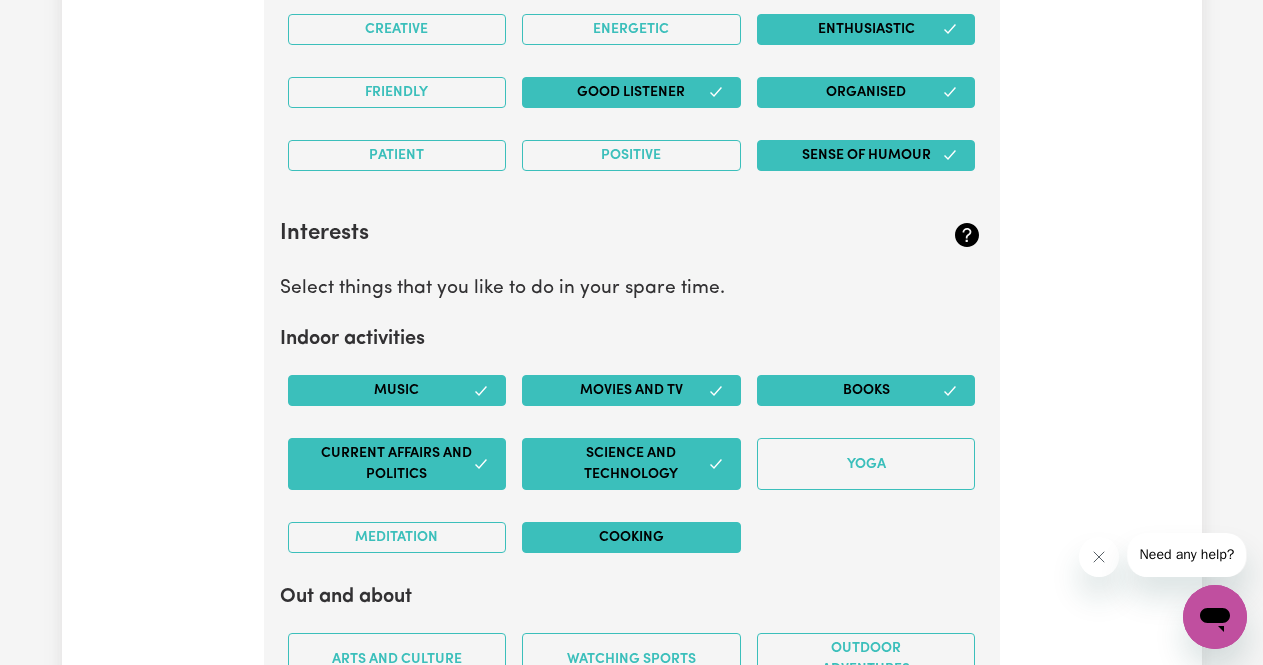 click on "Cooking" at bounding box center (631, 537) 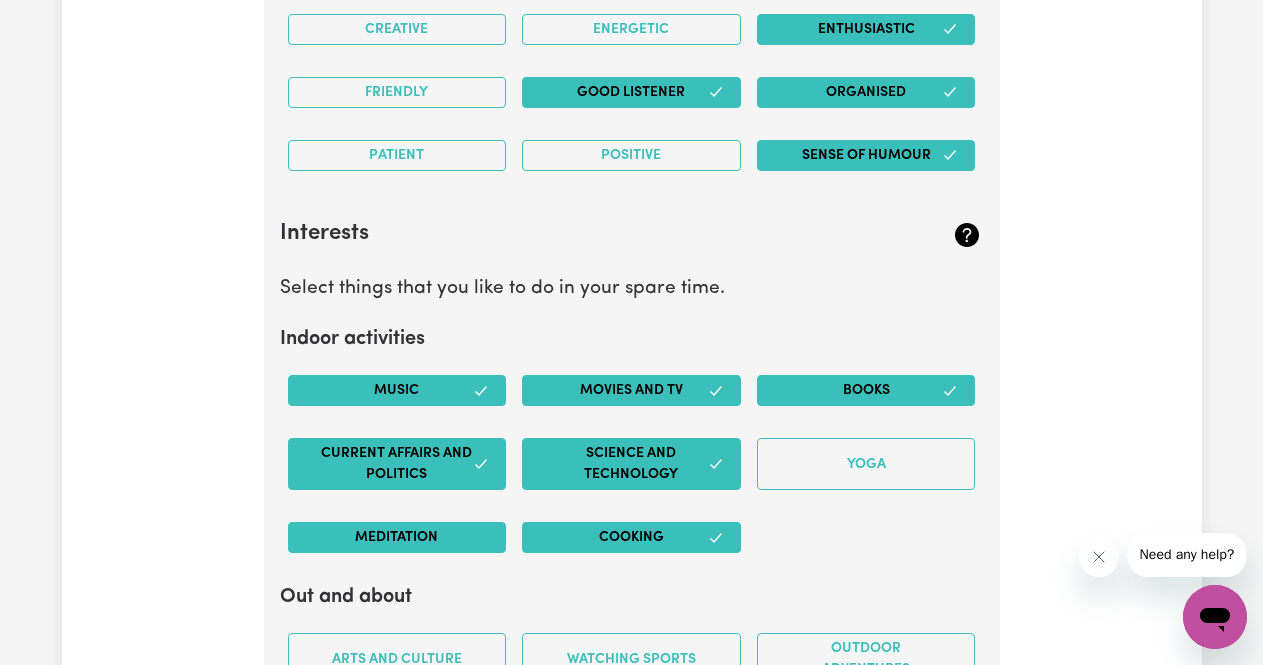 click on "Meditation" at bounding box center [397, 537] 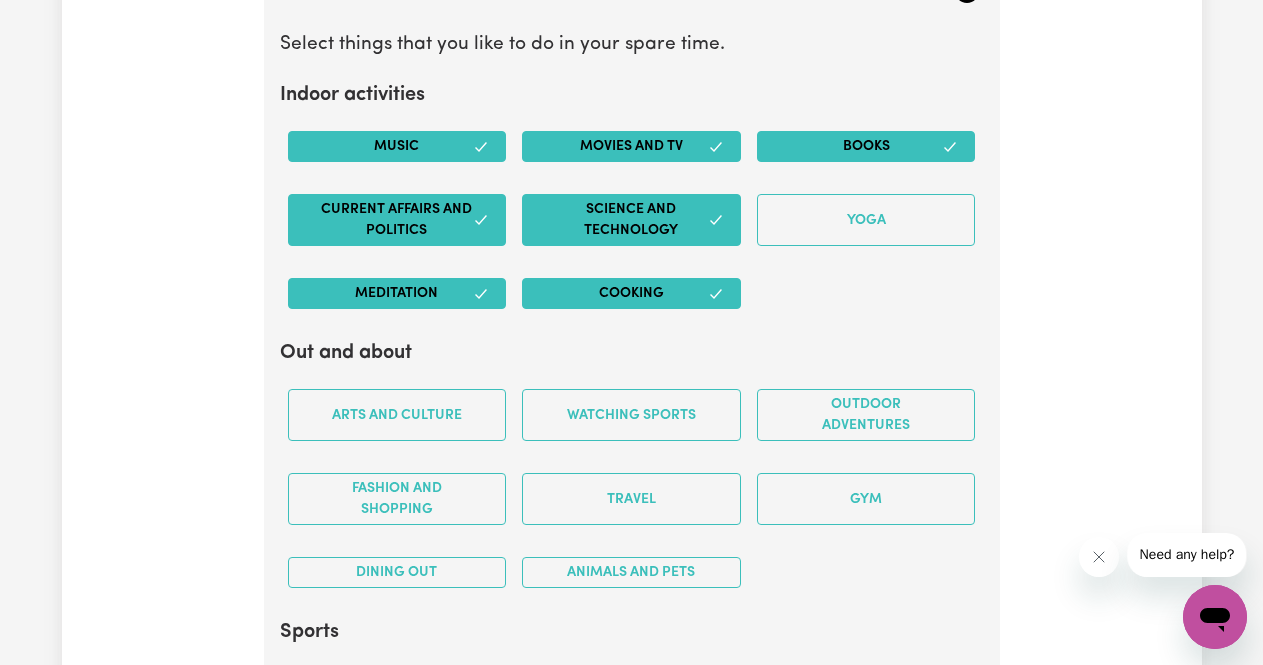 scroll, scrollTop: 3847, scrollLeft: 0, axis: vertical 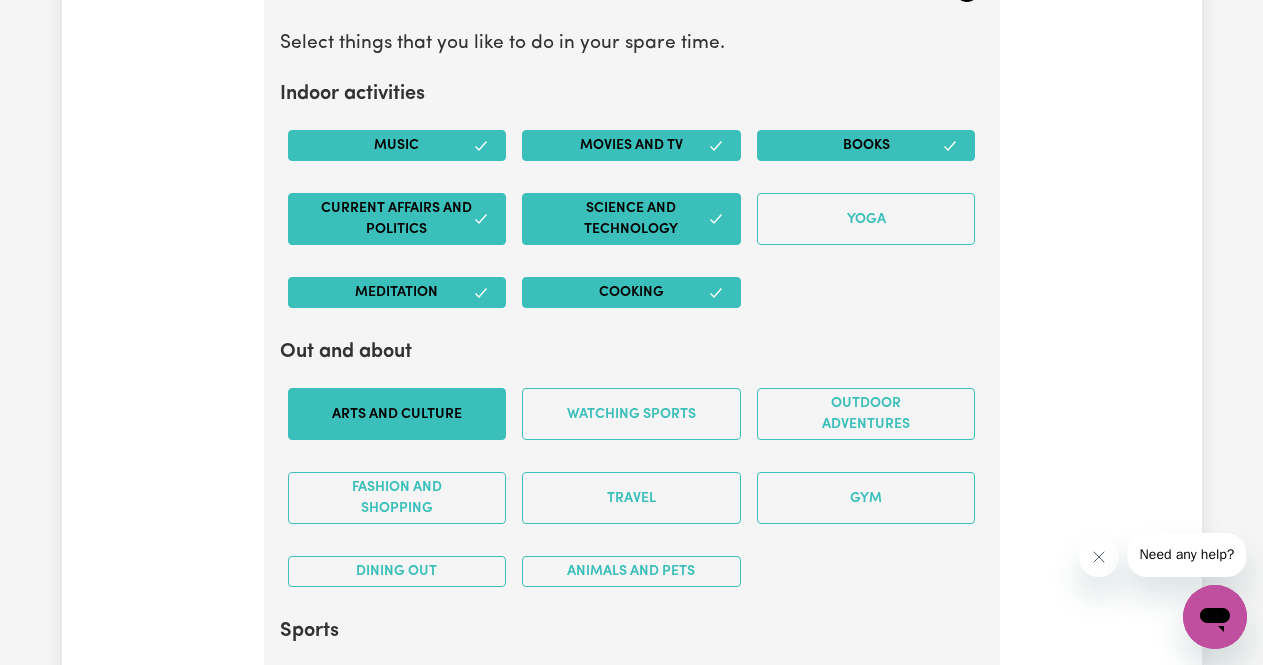 click on "Arts and Culture" at bounding box center (397, 414) 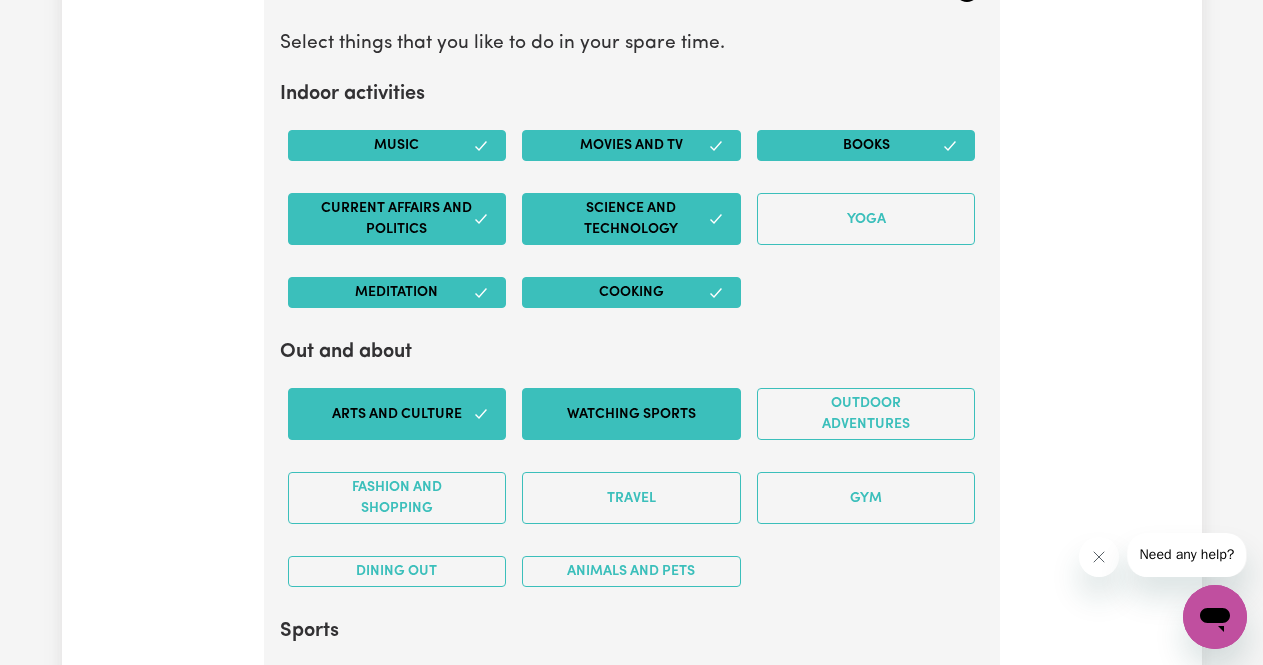 click on "Watching sports" at bounding box center (631, 414) 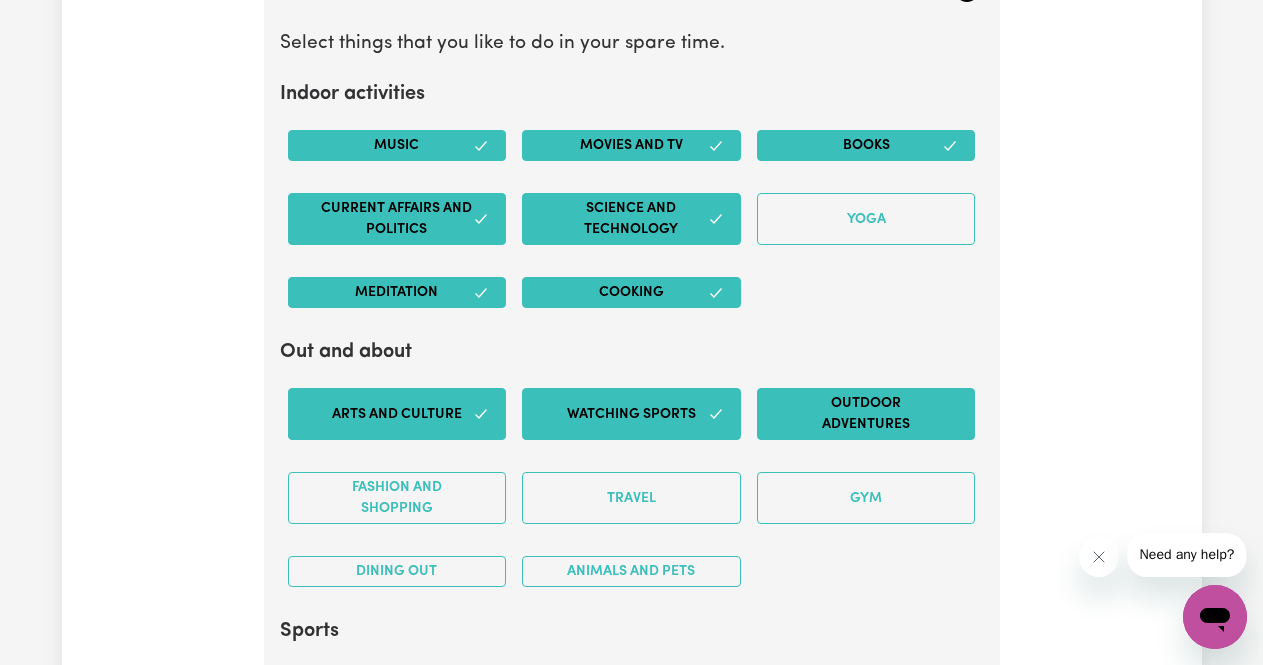 click on "Outdoor adventures" at bounding box center (866, 414) 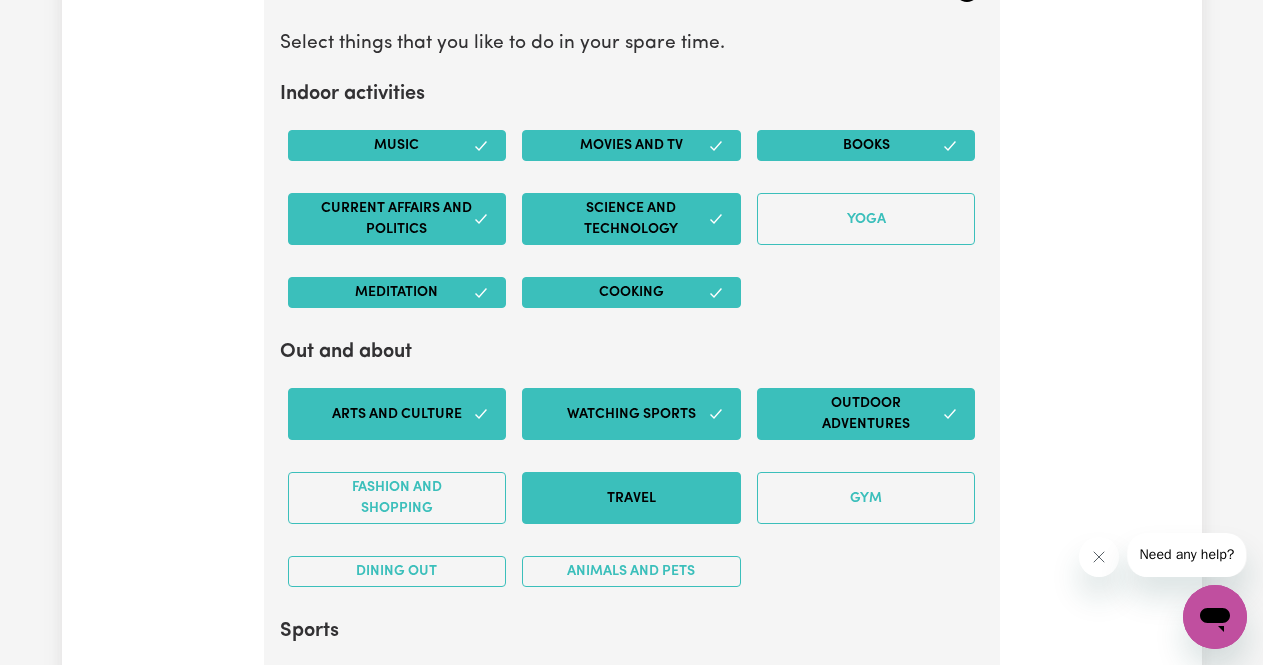 click on "Travel" at bounding box center [631, 498] 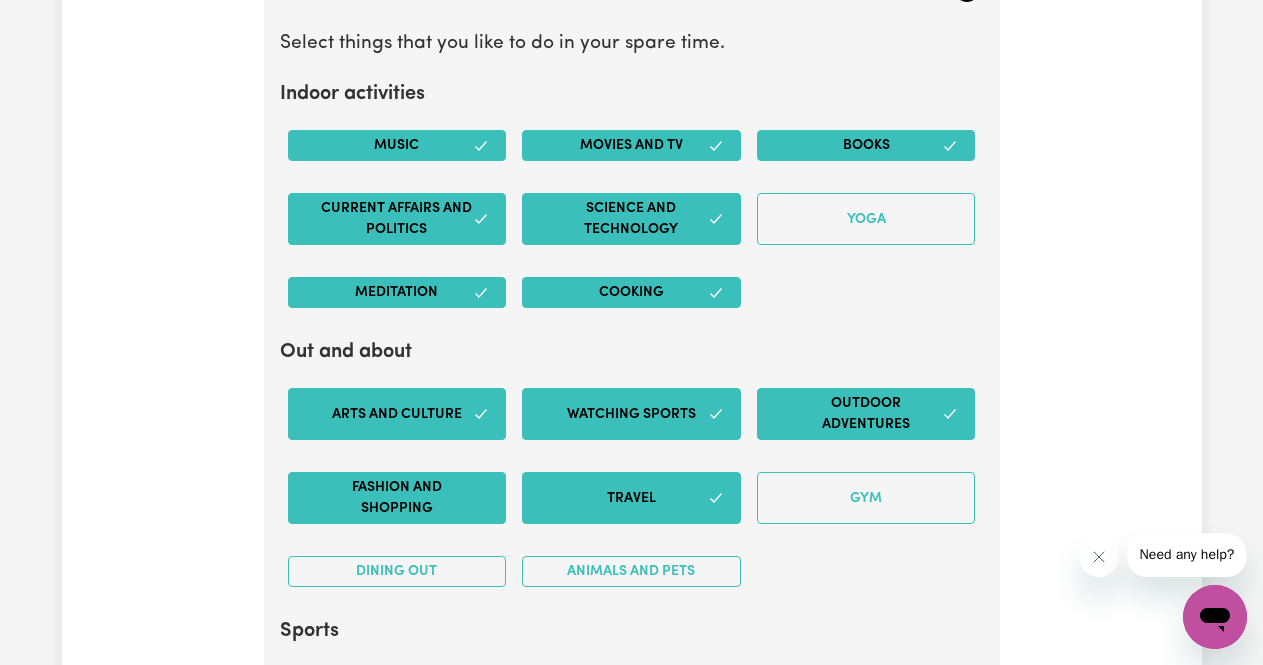 click on "Fashion and shopping" at bounding box center [397, 498] 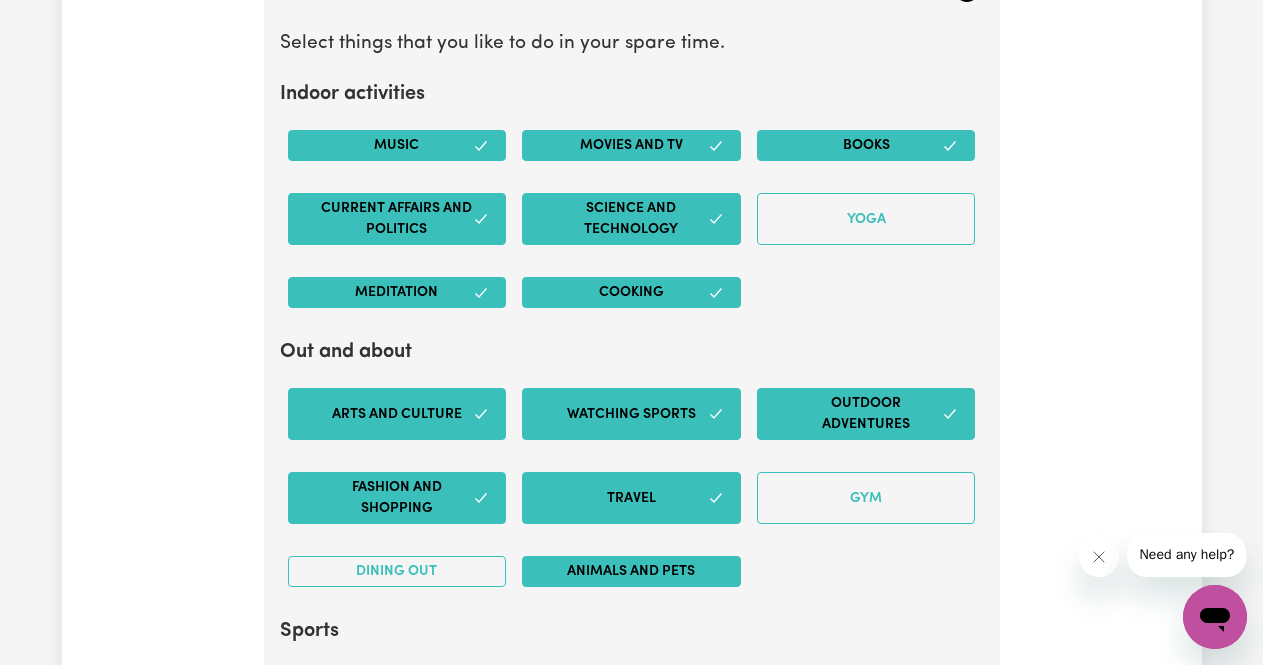 click on "Animals and pets" at bounding box center (631, 571) 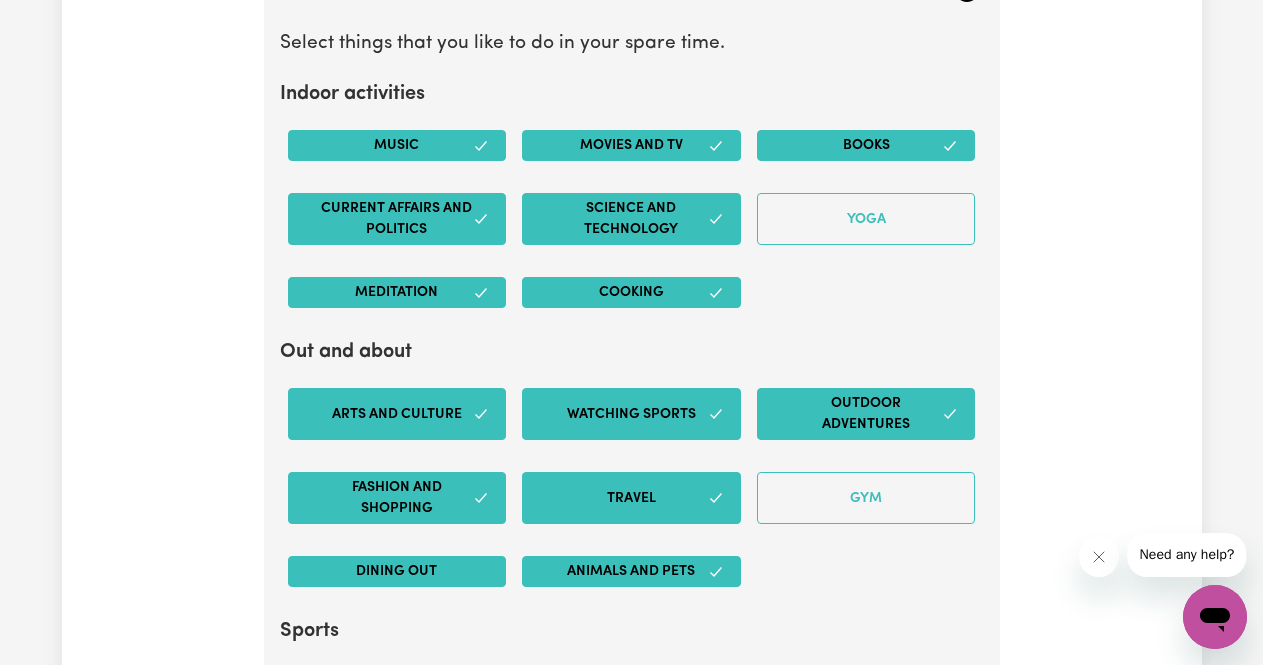 click on "Dining out" at bounding box center [397, 571] 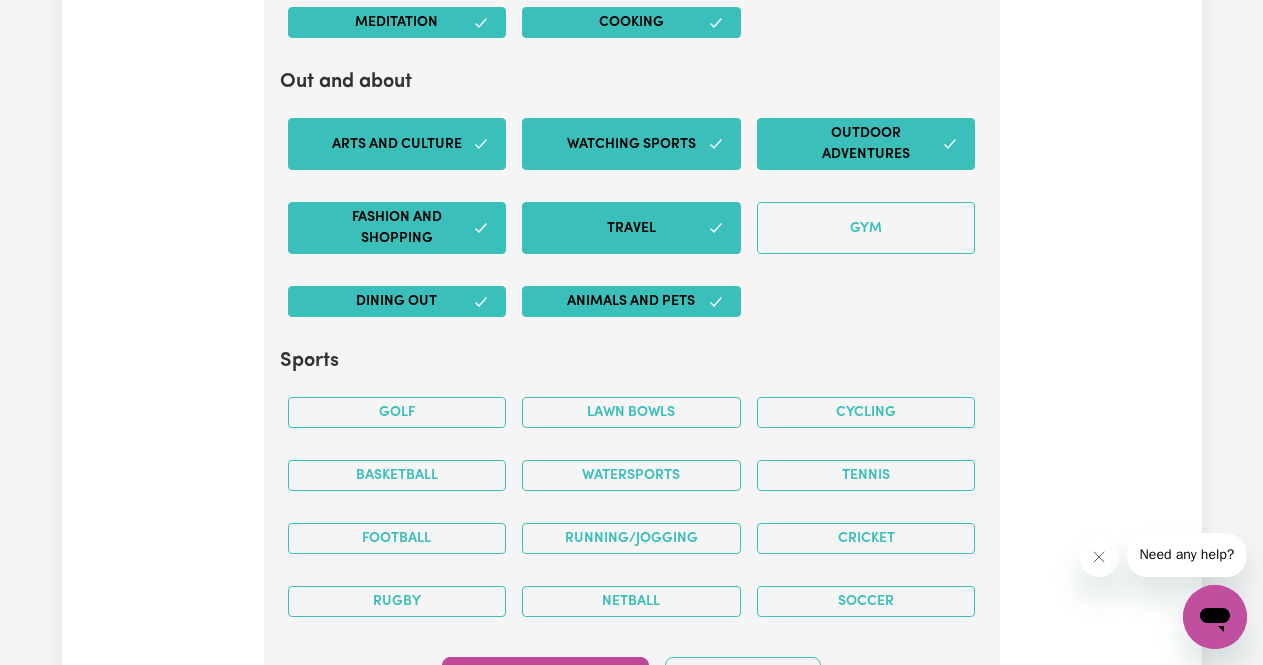 scroll, scrollTop: 4159, scrollLeft: 0, axis: vertical 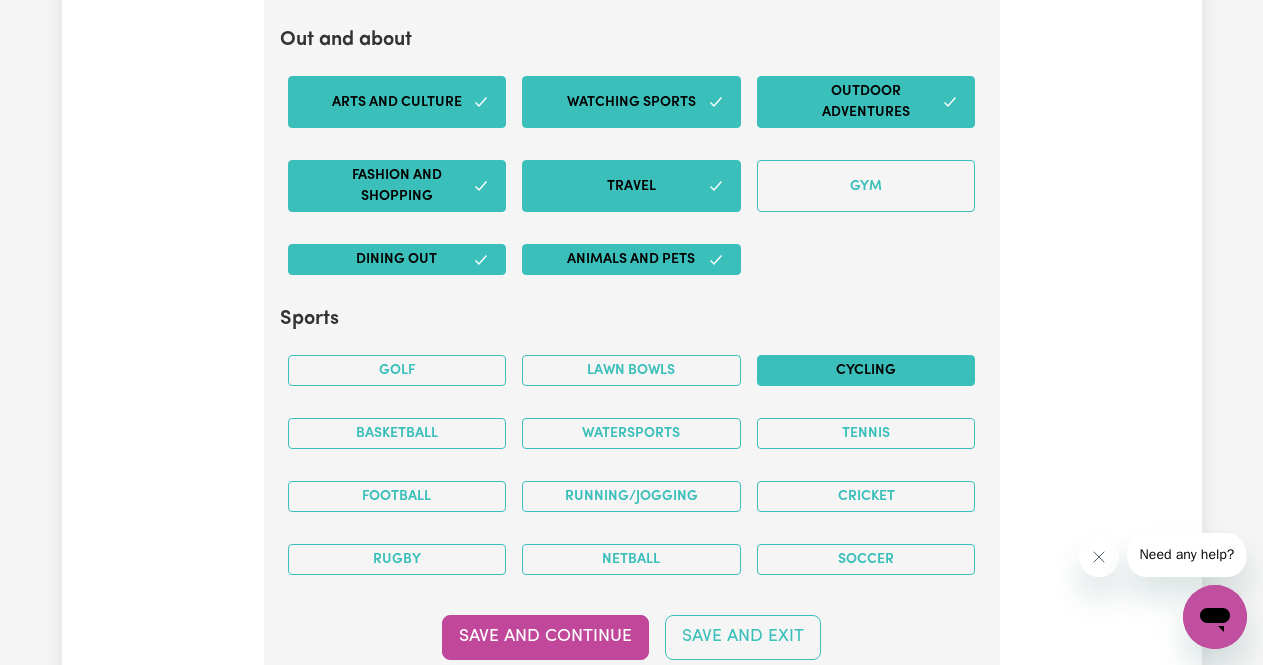 click on "Cycling" at bounding box center (866, 370) 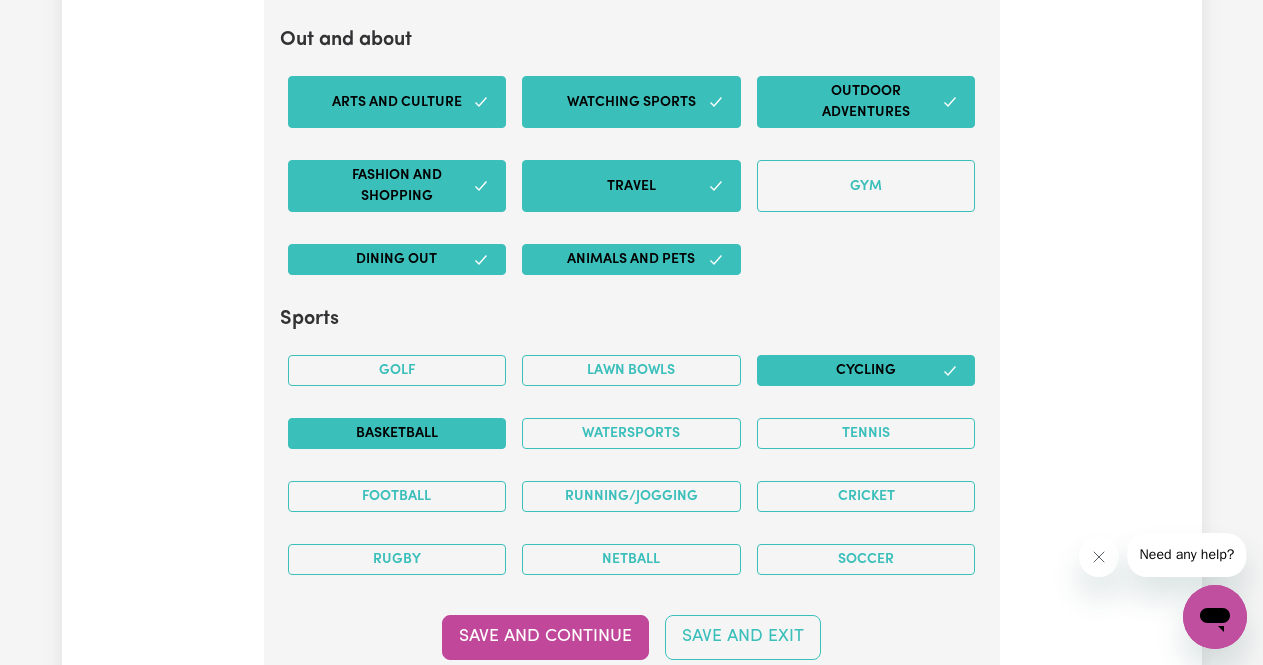 click on "Basketball" at bounding box center (397, 433) 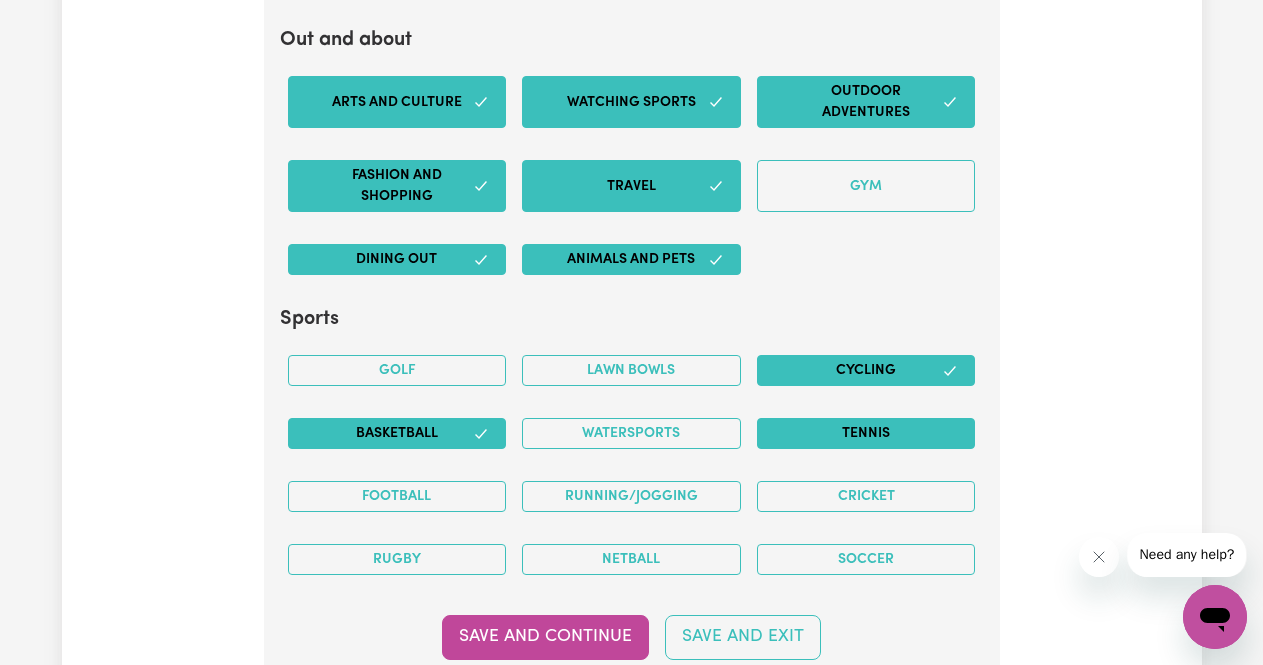 click on "Tennis" at bounding box center [866, 433] 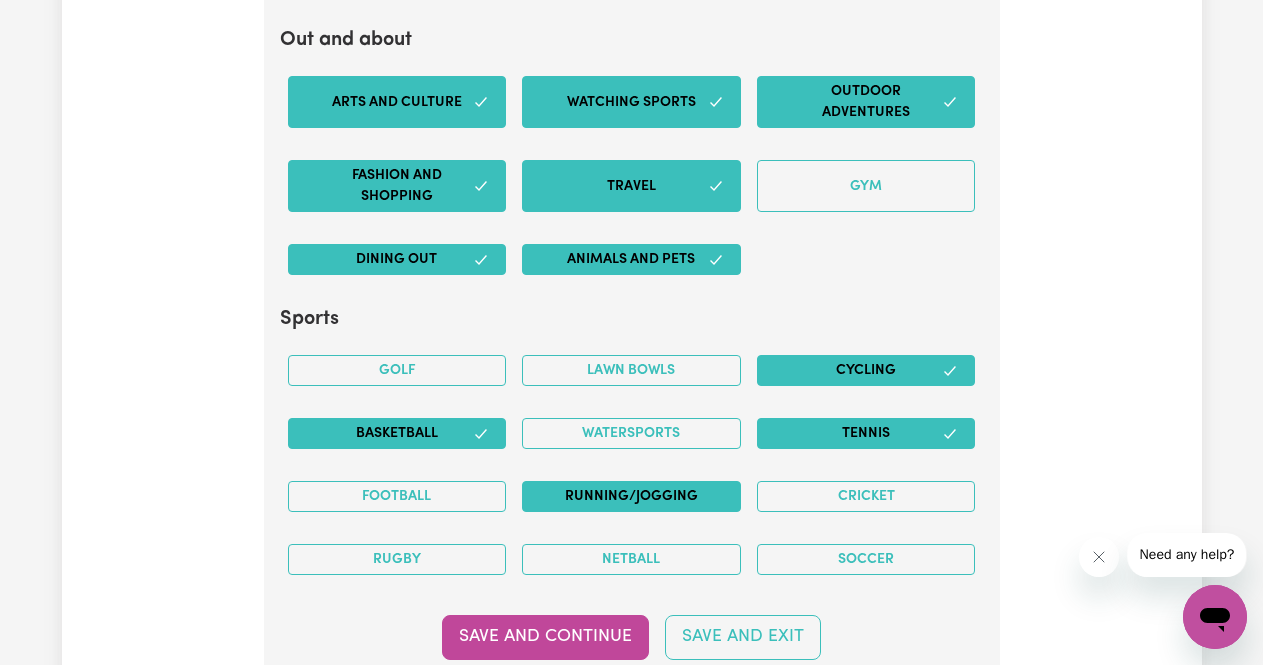 click on "Running/Jogging" at bounding box center [631, 496] 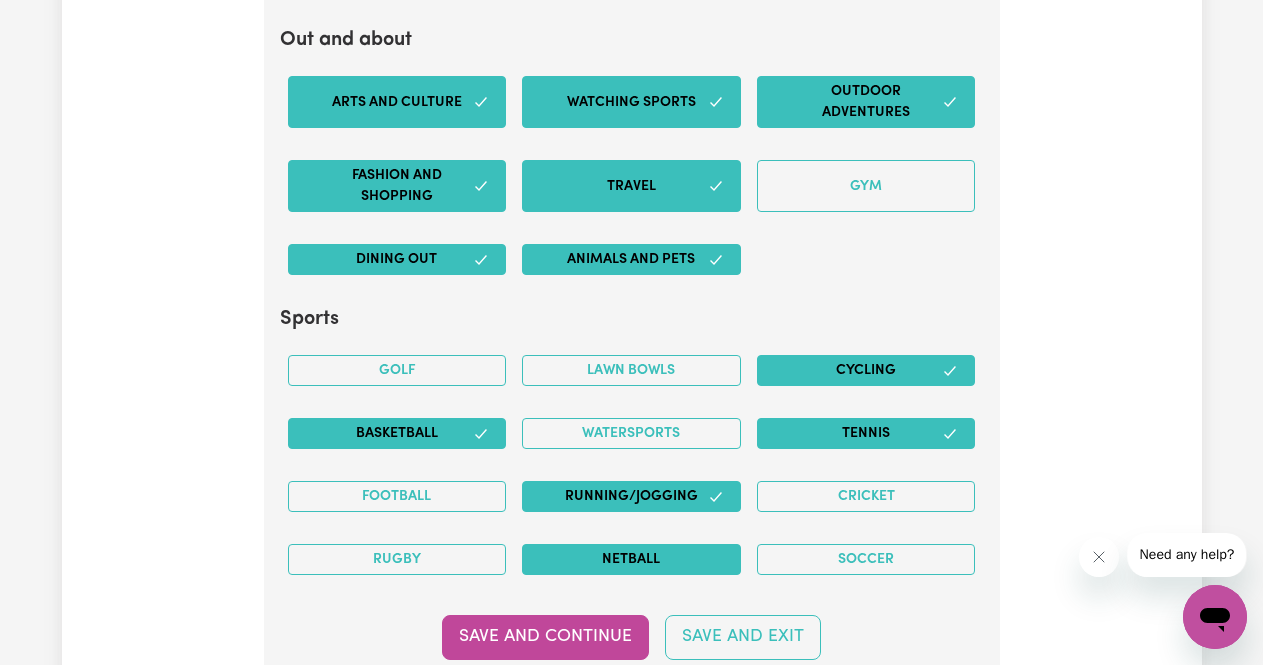 click on "Netball" at bounding box center (631, 559) 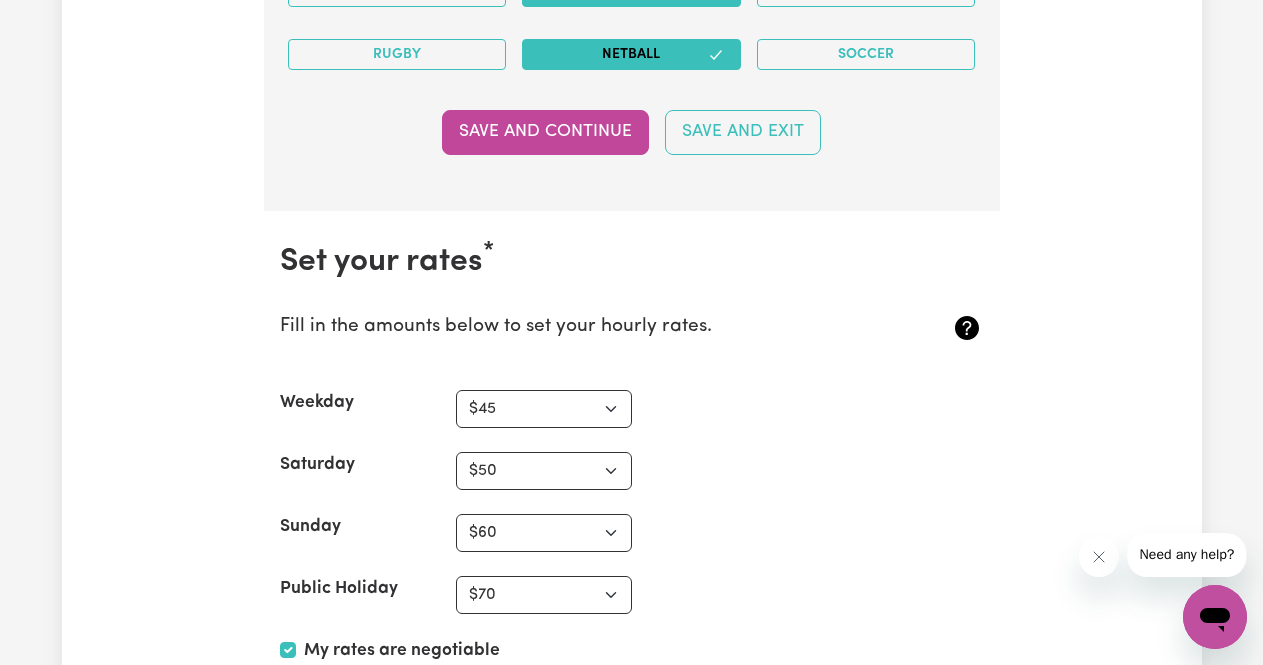scroll, scrollTop: 4665, scrollLeft: 0, axis: vertical 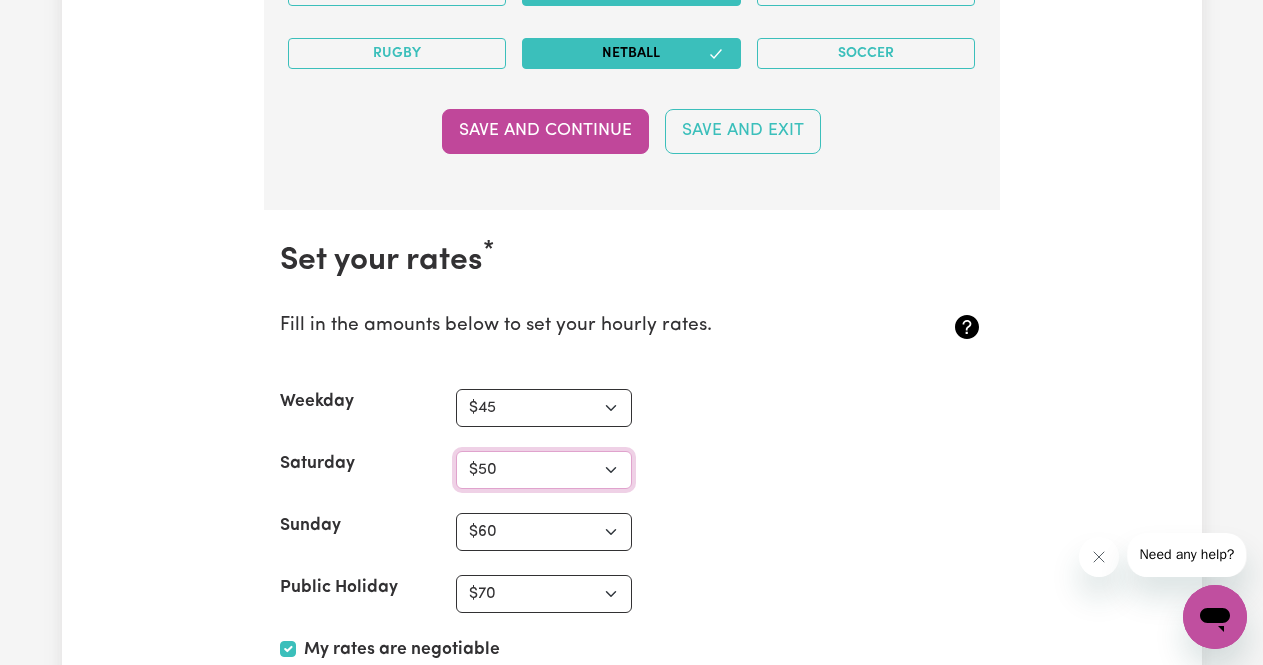 click on "N/A $37 $38 $39 $40 $41 $42 $43 $44 $45 $46 $47 $48 $49 $50 $51 $52 $53 $54 $55 $56 $57 $58 $59 $60 $61 $62 $63 $64 $65 $66 $67 $68 $69 $70 $71 $72 $73 $74 $75 $76 $77 $78 $79 $80 $81 $82 $83 $84 $85 $86 $87 $88 $89 $90 $91 $92 $93 $94 $95 $96 $97 $98 $99 $100 $101 $102 $103 $104 $105 $106 $107 $108 $109 $110 $111 $112 $113 $114 $115 $116 $117 $118 $119 $120 $121 $122 $123 $124 $125 $126 $127 $128 $129 $130 $131 $132 $133 $134 $135 $136 $137 $138 $139 $140 $141 $142 $143 $144 $145 $146 $147 $148 $149 $150 $151 $152 $153 $154 $155 $156 $157 $158 $159 $160 $161 $162" at bounding box center (544, 470) 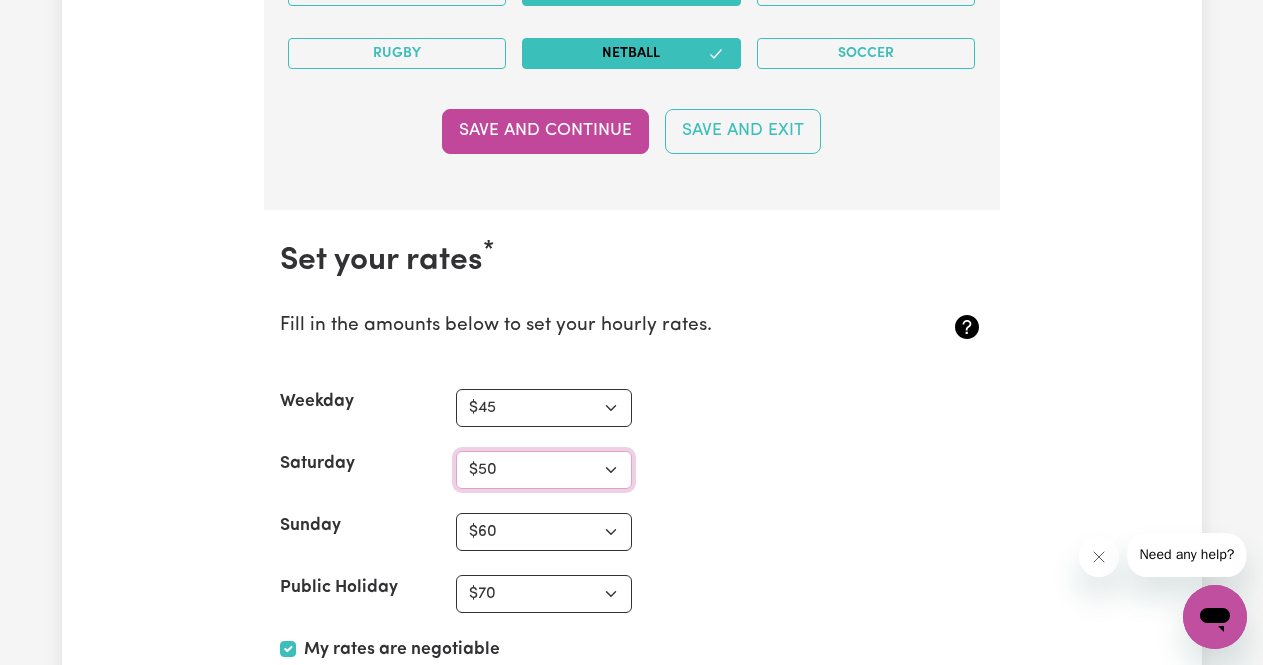 select on "55" 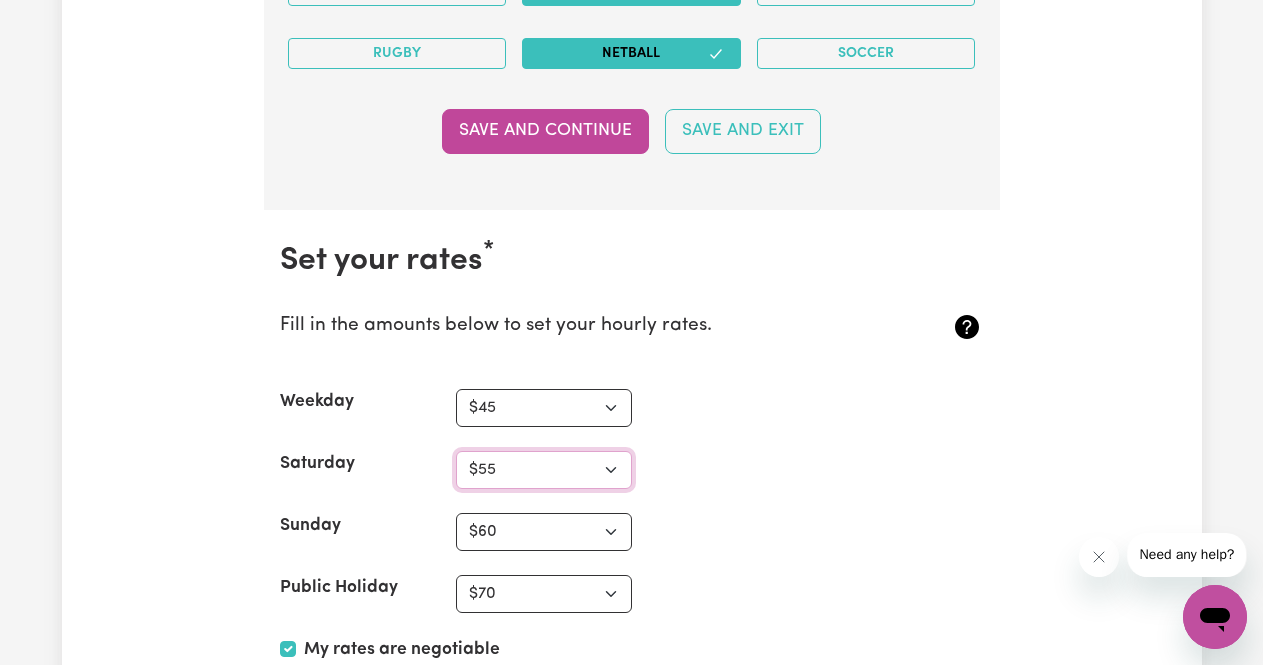 click on "N/A $37 $38 $39 $40 $41 $42 $43 $44 $45 $46 $47 $48 $49 $50 $51 $52 $53 $54 $55 $56 $57 $58 $59 $60 $61 $62 $63 $64 $65 $66 $67 $68 $69 $70 $71 $72 $73 $74 $75 $76 $77 $78 $79 $80 $81 $82 $83 $84 $85 $86 $87 $88 $89 $90 $91 $92 $93 $94 $95 $96 $97 $98 $99 $100 $101 $102 $103 $104 $105 $106 $107 $108 $109 $110 $111 $112 $113 $114 $115 $116 $117 $118 $119 $120 $121 $122 $123 $124 $125 $126 $127 $128 $129 $130 $131 $132 $133 $134 $135 $136 $137 $138 $139 $140 $141 $142 $143 $144 $145 $146 $147 $148 $149 $150 $151 $152 $153 $154 $155 $156 $157 $158 $159 $160 $161 $162" at bounding box center (544, 470) 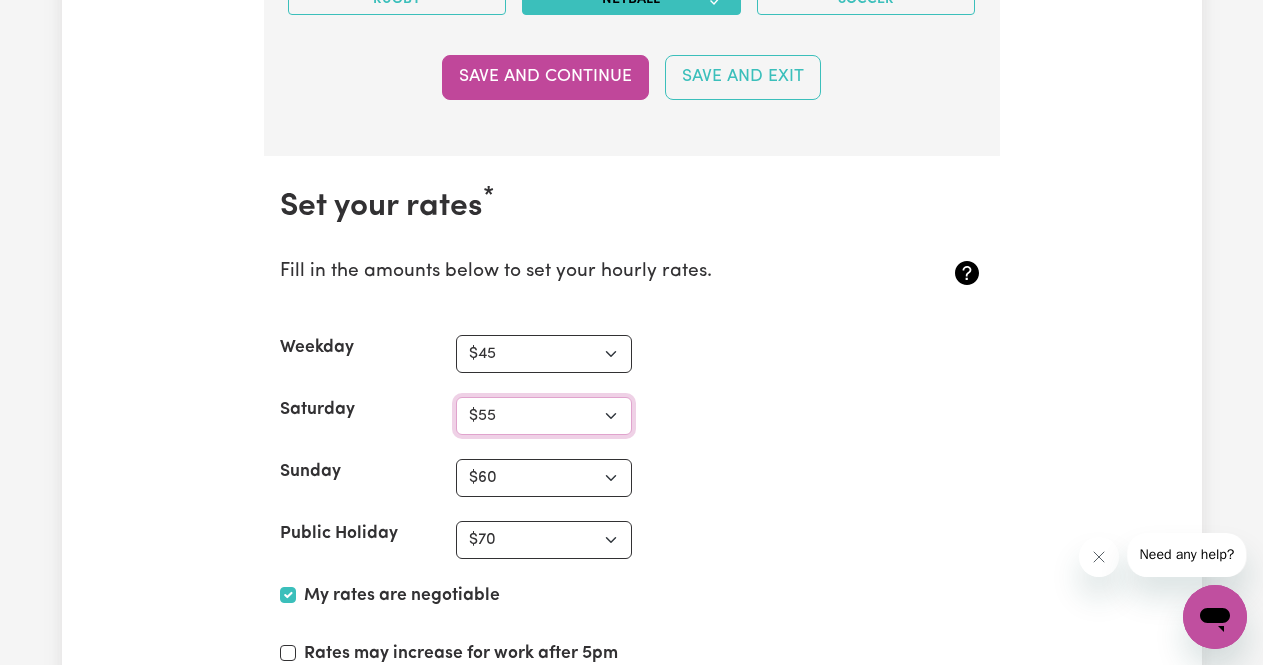 scroll, scrollTop: 4720, scrollLeft: 0, axis: vertical 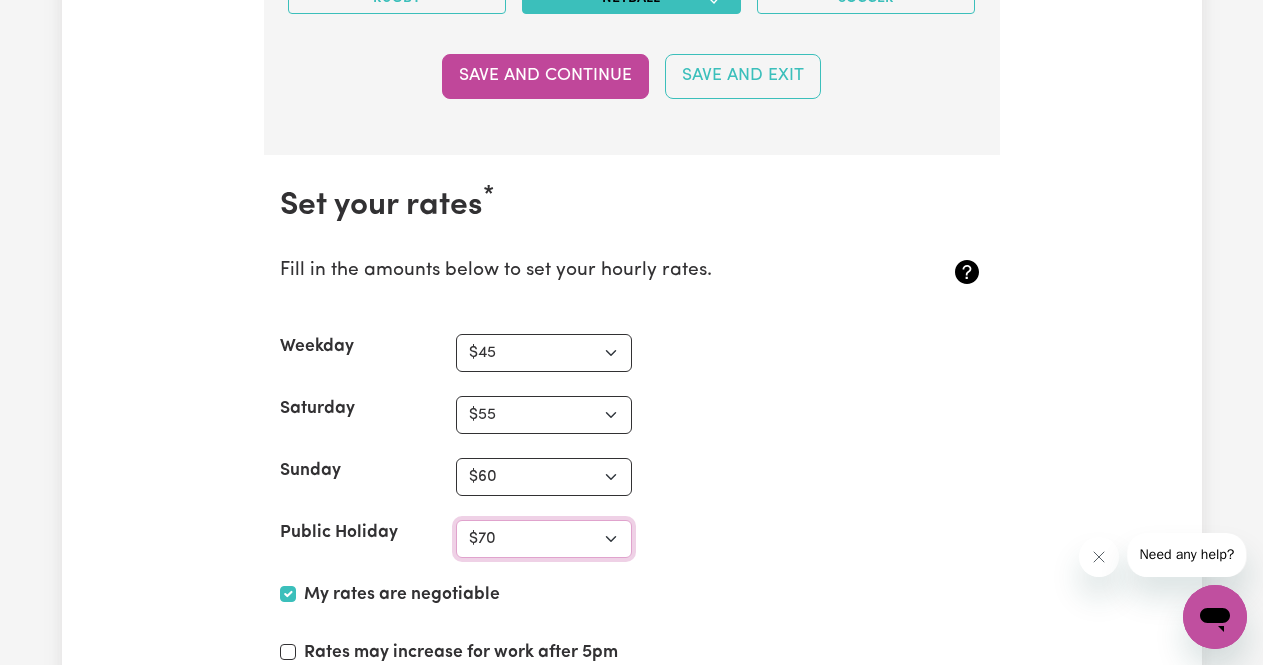 click on "N/A $37 $38 $39 $40 $41 $42 $43 $44 $45 $46 $47 $48 $49 $50 $51 $52 $53 $54 $55 $56 $57 $58 $59 $60 $61 $62 $63 $64 $65 $66 $67 $68 $69 $70 $71 $72 $73 $74 $75 $76 $77 $78 $79 $80 $81 $82 $83 $84 $85 $86 $87 $88 $89 $90 $91 $92 $93 $94 $95 $96 $97 $98 $99 $100 $101 $102 $103 $104 $105 $106 $107 $108 $109 $110 $111 $112 $113 $114 $115 $116 $117 $118 $119 $120 $121 $122 $123 $124 $125 $126 $127 $128 $129 $130 $131 $132 $133 $134 $135 $136 $137 $138 $139 $140 $141 $142 $143 $144 $145 $146 $147 $148 $149 $150 $151 $152 $153 $154 $155 $156 $157 $158 $159 $160 $161 $162" at bounding box center (544, 539) 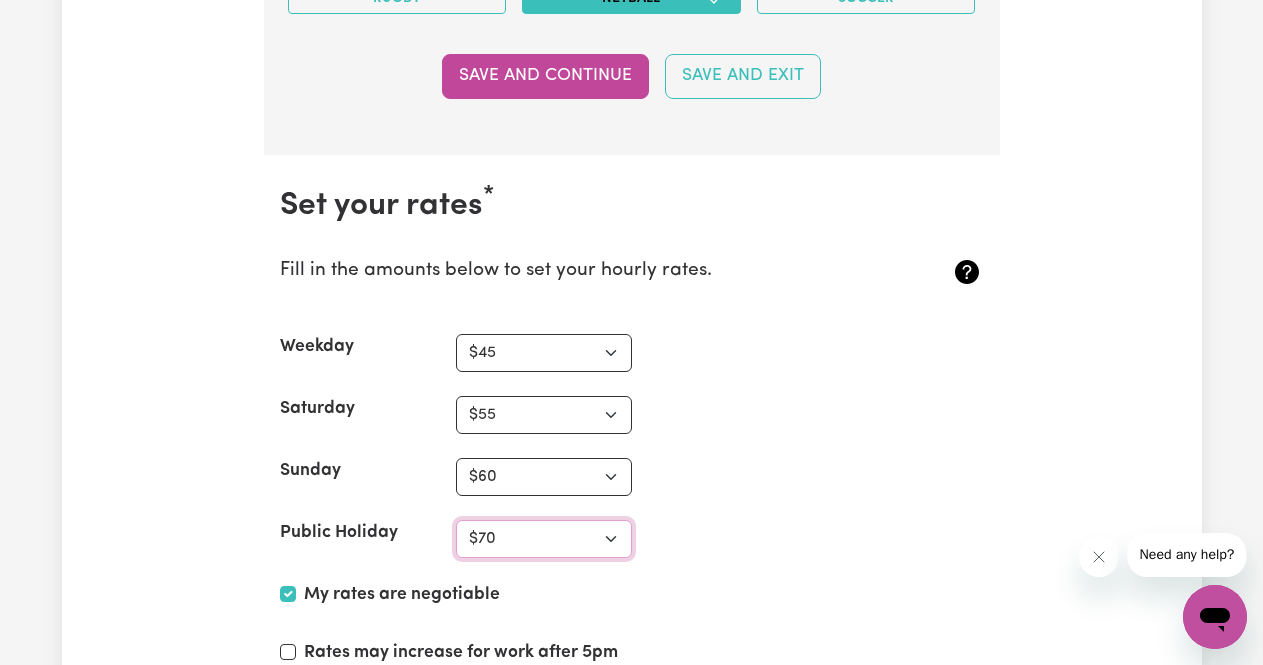 select on "80" 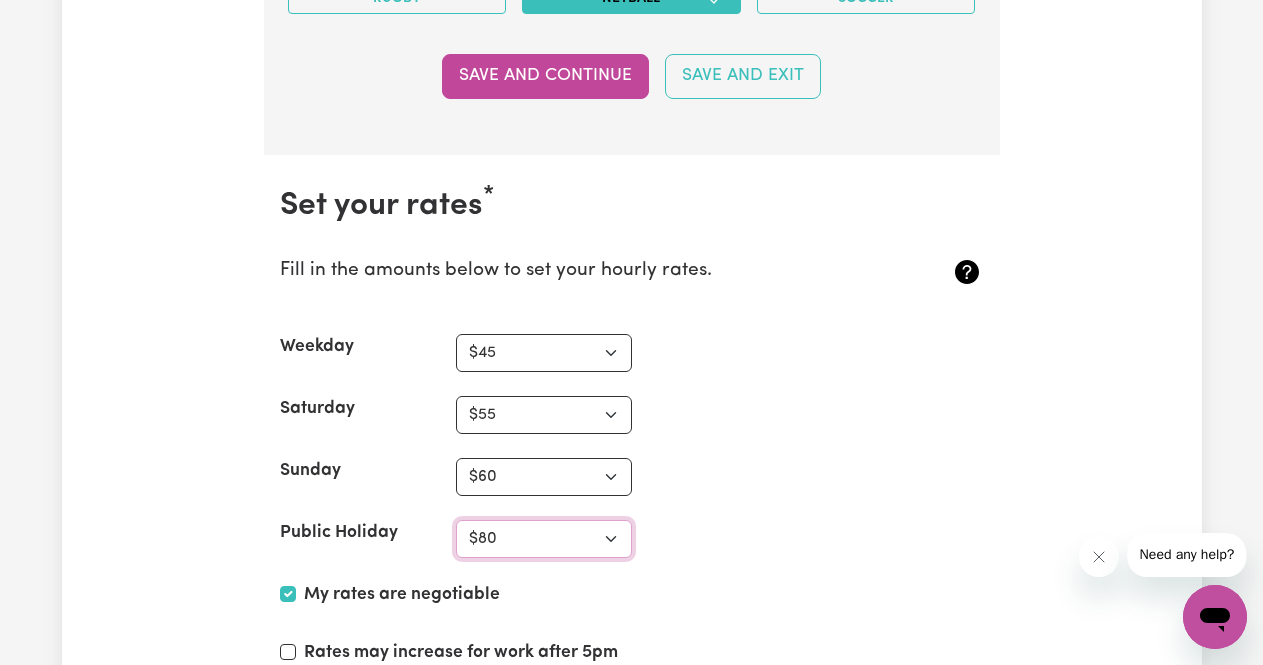 click on "N/A $37 $38 $39 $40 $41 $42 $43 $44 $45 $46 $47 $48 $49 $50 $51 $52 $53 $54 $55 $56 $57 $58 $59 $60 $61 $62 $63 $64 $65 $66 $67 $68 $69 $70 $71 $72 $73 $74 $75 $76 $77 $78 $79 $80 $81 $82 $83 $84 $85 $86 $87 $88 $89 $90 $91 $92 $93 $94 $95 $96 $97 $98 $99 $100 $101 $102 $103 $104 $105 $106 $107 $108 $109 $110 $111 $112 $113 $114 $115 $116 $117 $118 $119 $120 $121 $122 $123 $124 $125 $126 $127 $128 $129 $130 $131 $132 $133 $134 $135 $136 $137 $138 $139 $140 $141 $142 $143 $144 $145 $146 $147 $148 $149 $150 $151 $152 $153 $154 $155 $156 $157 $158 $159 $160 $161 $162" at bounding box center (544, 539) 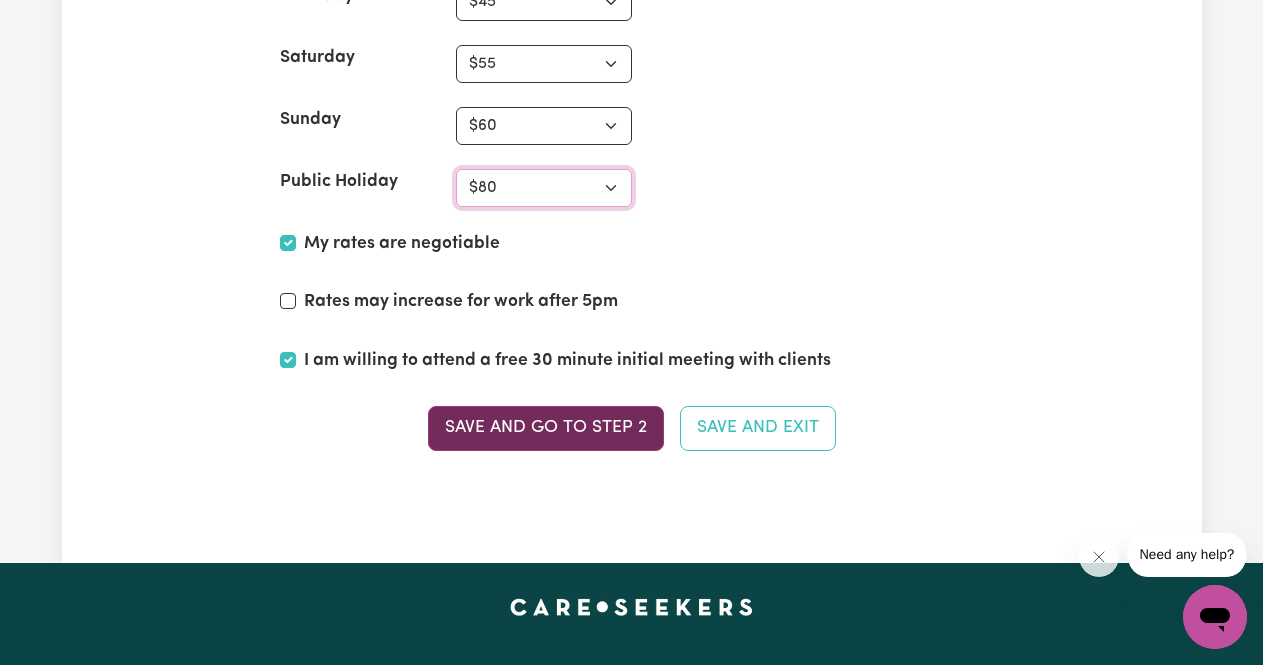 scroll, scrollTop: 5072, scrollLeft: 0, axis: vertical 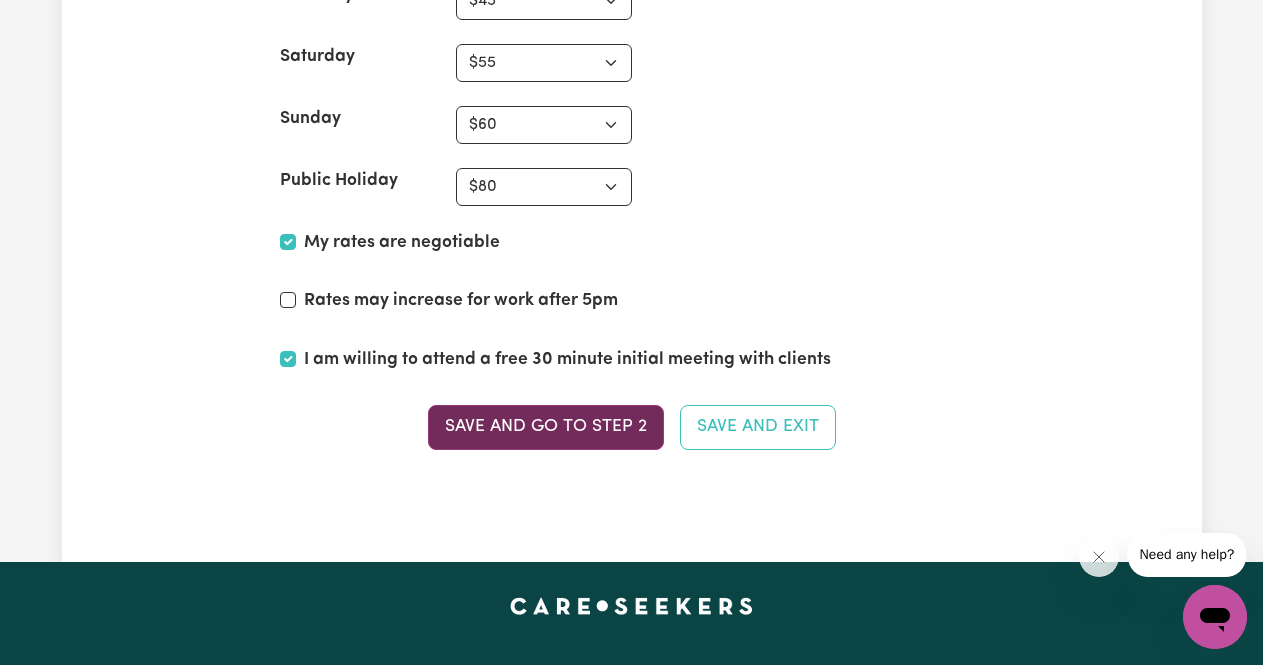 click on "Save and go to Step 2" at bounding box center [546, 427] 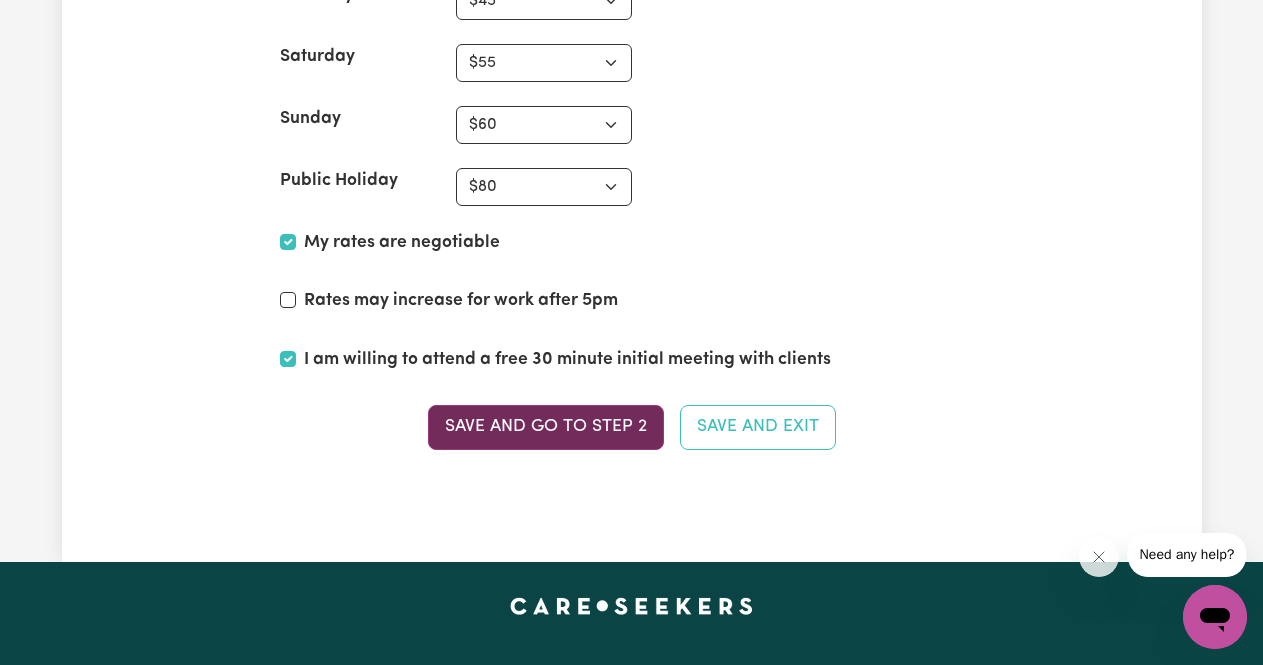 scroll, scrollTop: 0, scrollLeft: 0, axis: both 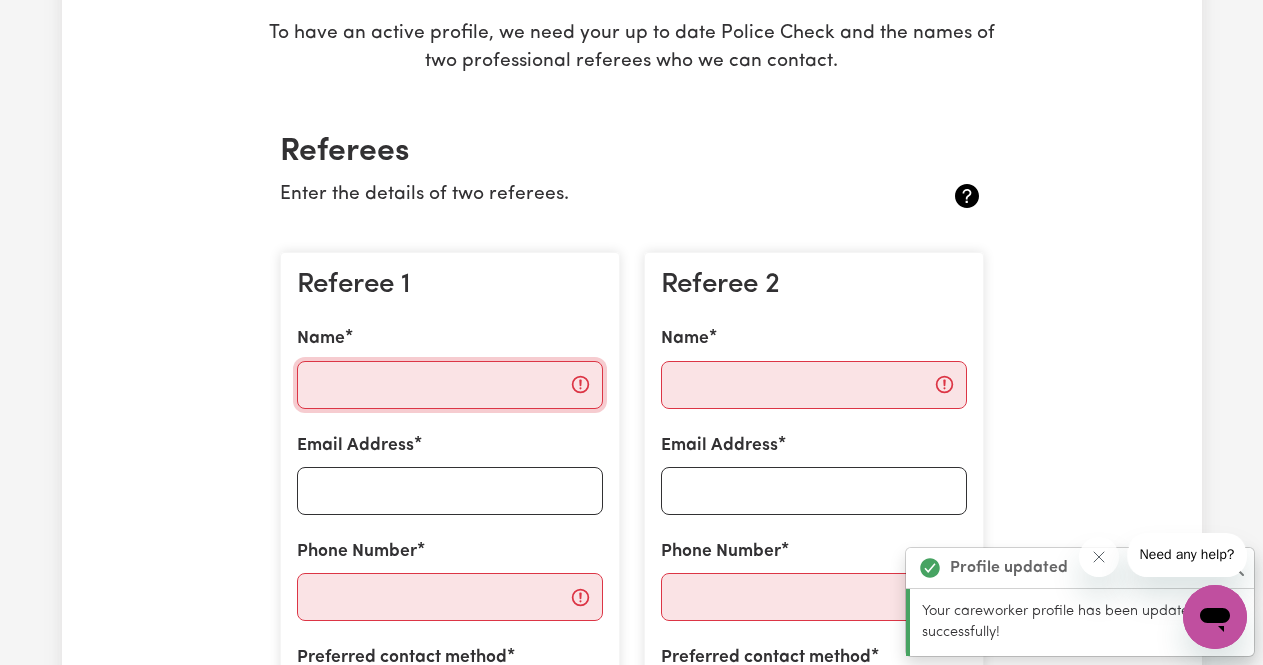 click on "Name" at bounding box center [450, 385] 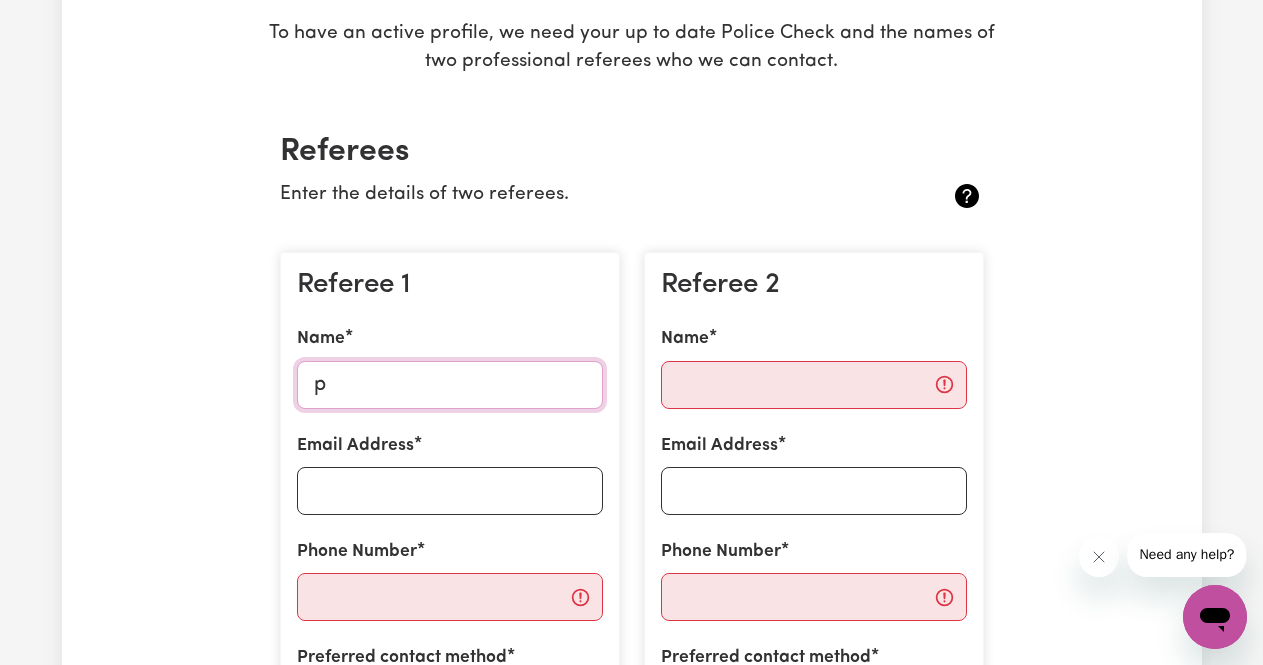 type on "p" 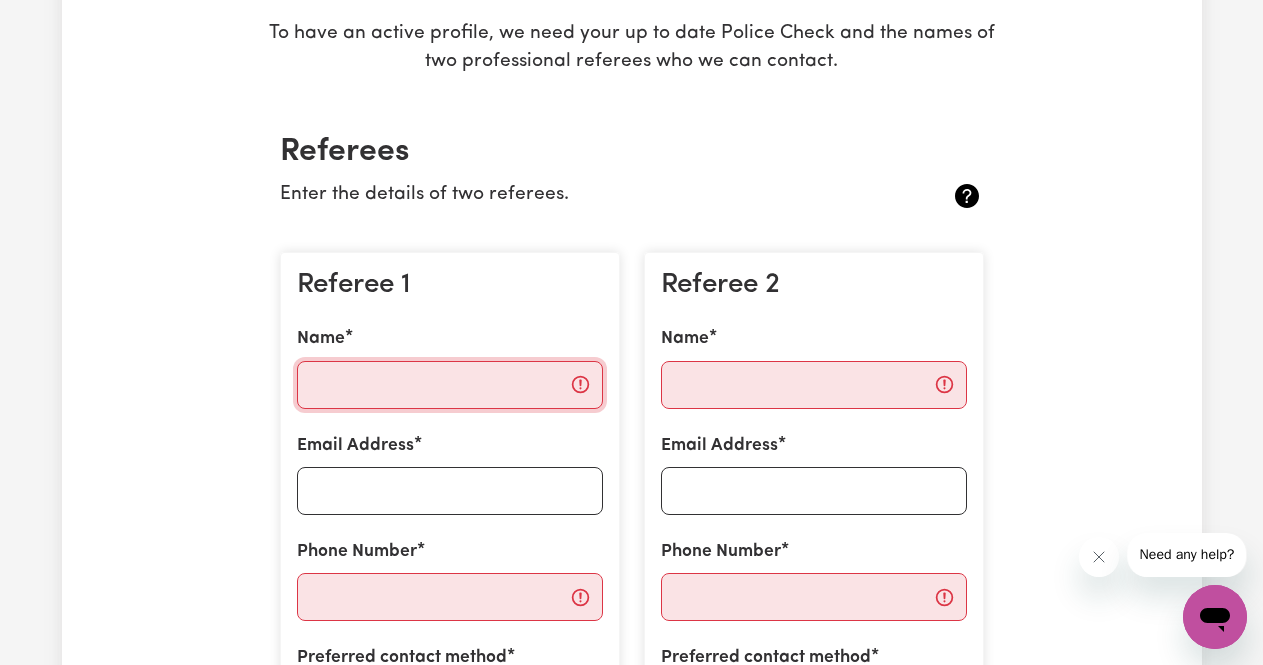 type on "M" 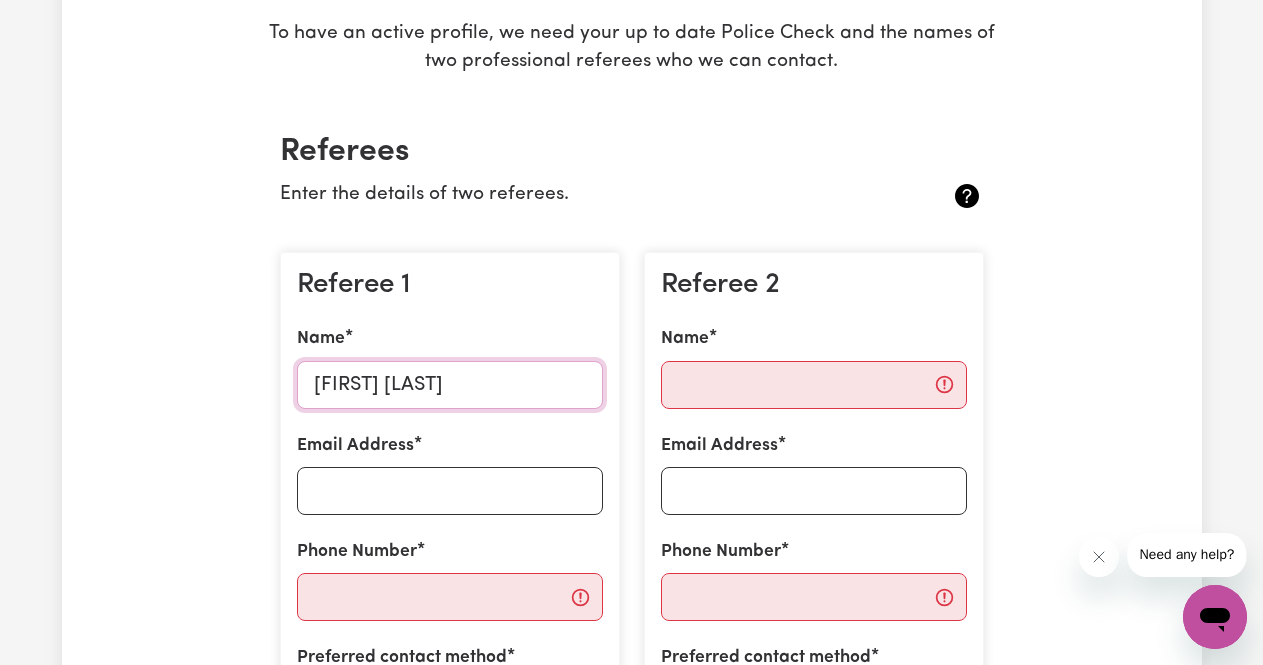 type on "[FIRST] [LAST]" 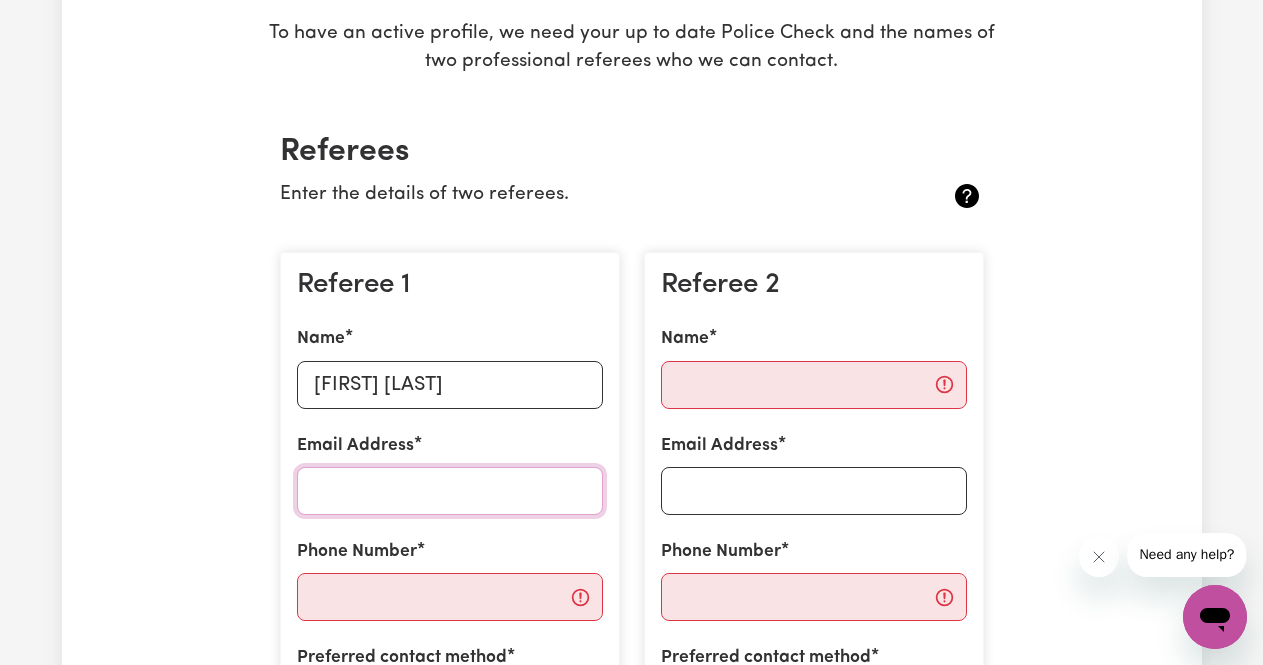 click on "Email Address" at bounding box center [450, 491] 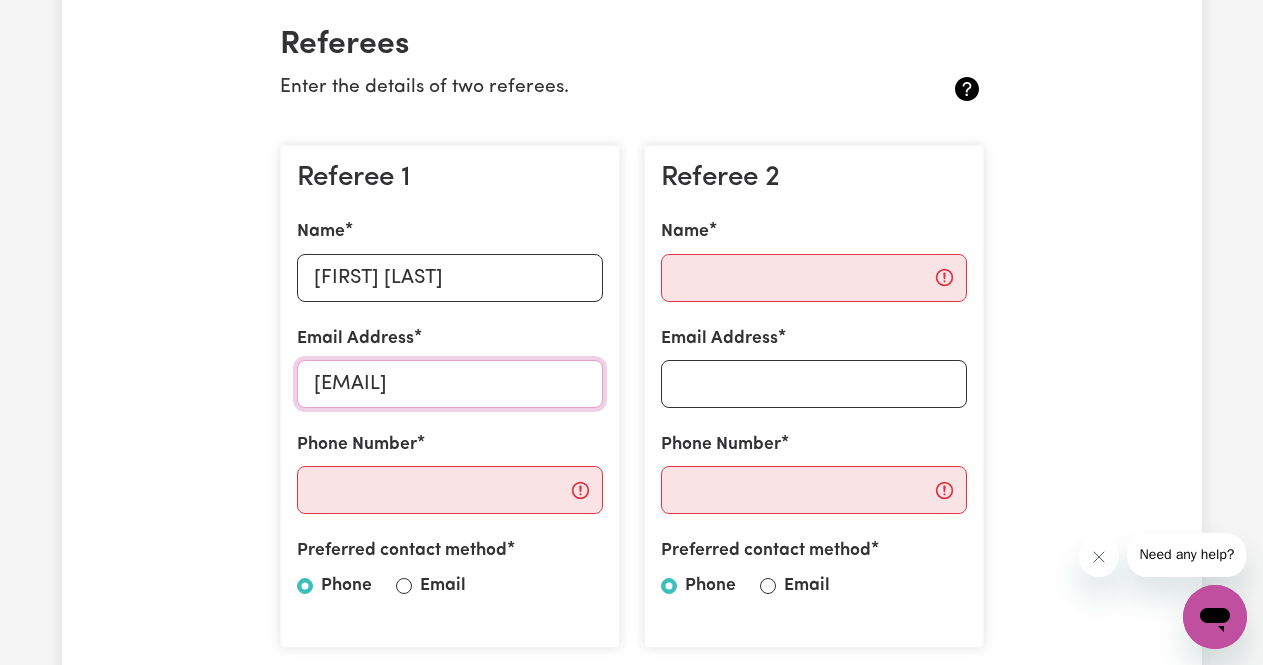 scroll, scrollTop: 472, scrollLeft: 0, axis: vertical 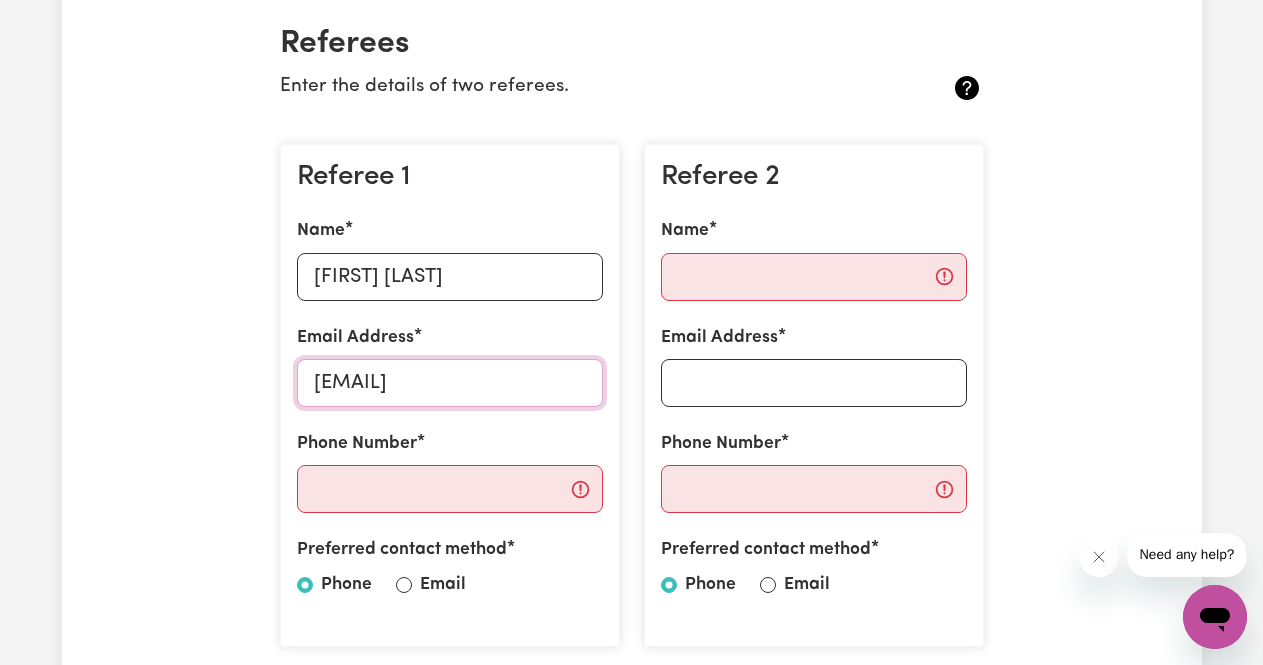 type on "[EMAIL]" 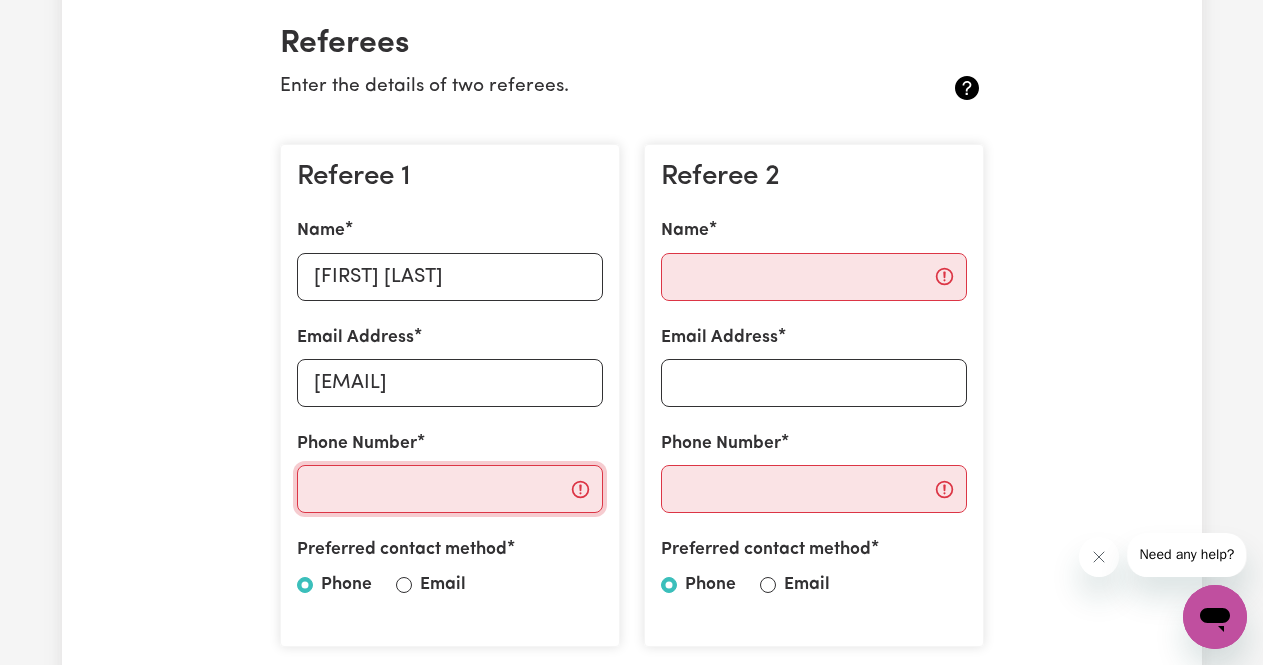click on "Phone Number" at bounding box center [450, 489] 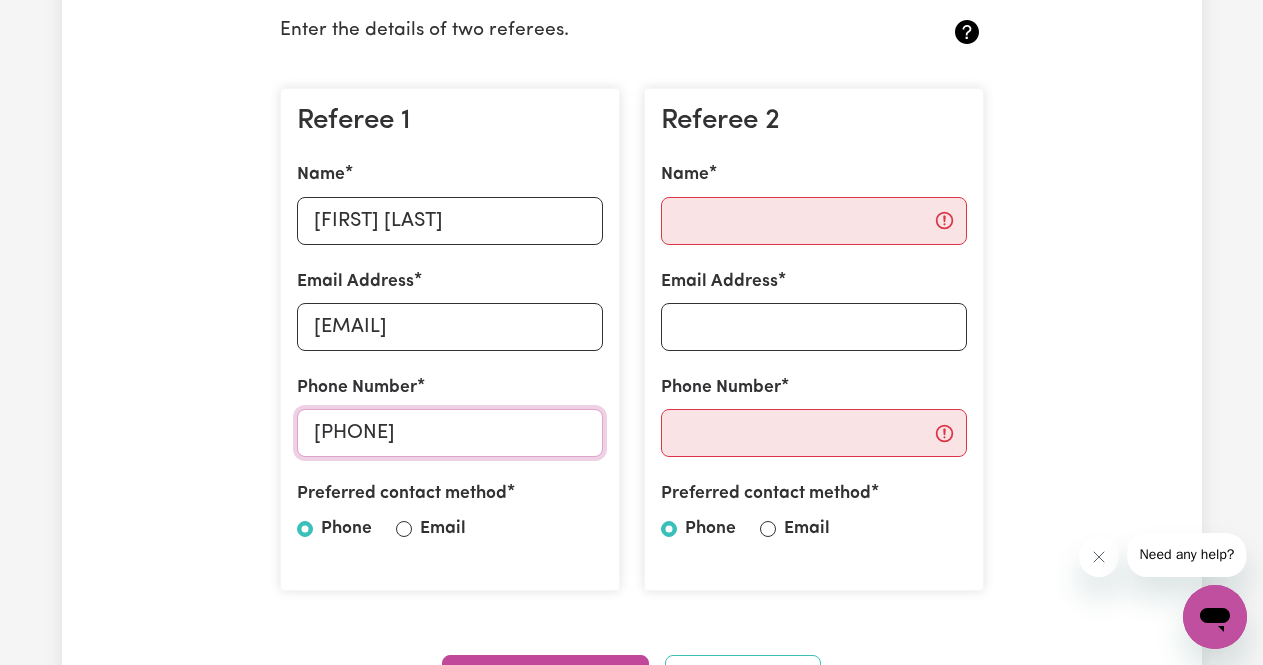 scroll, scrollTop: 532, scrollLeft: 0, axis: vertical 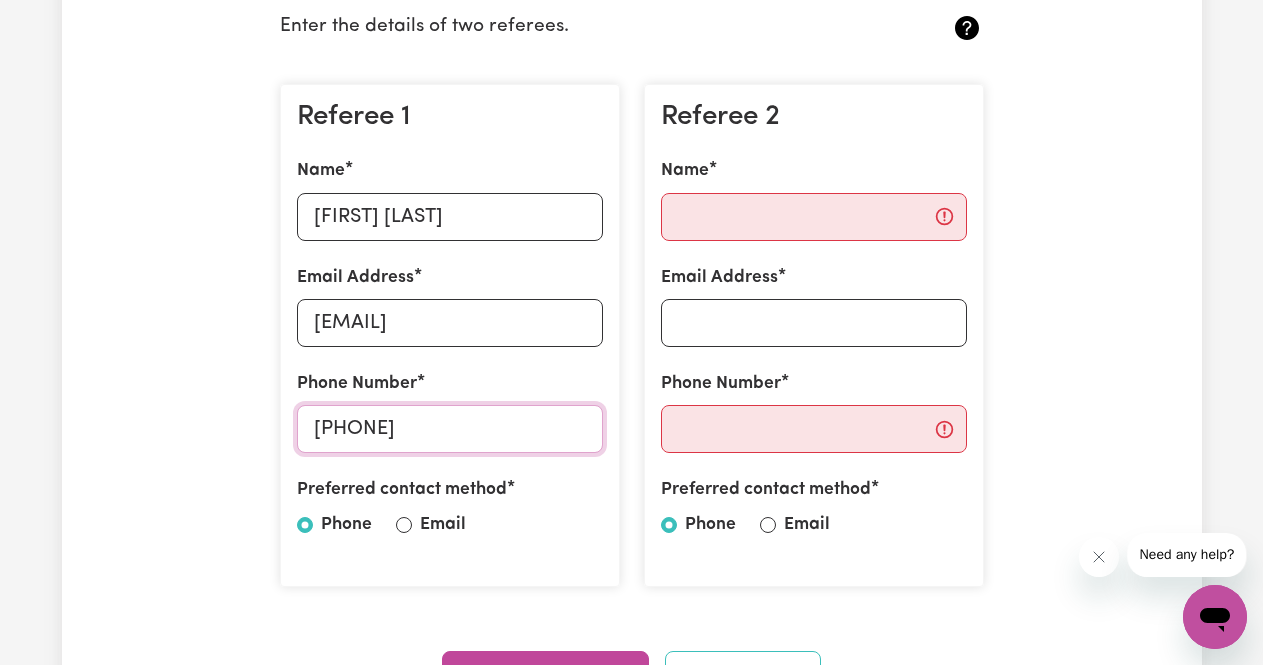 type on "[PHONE]" 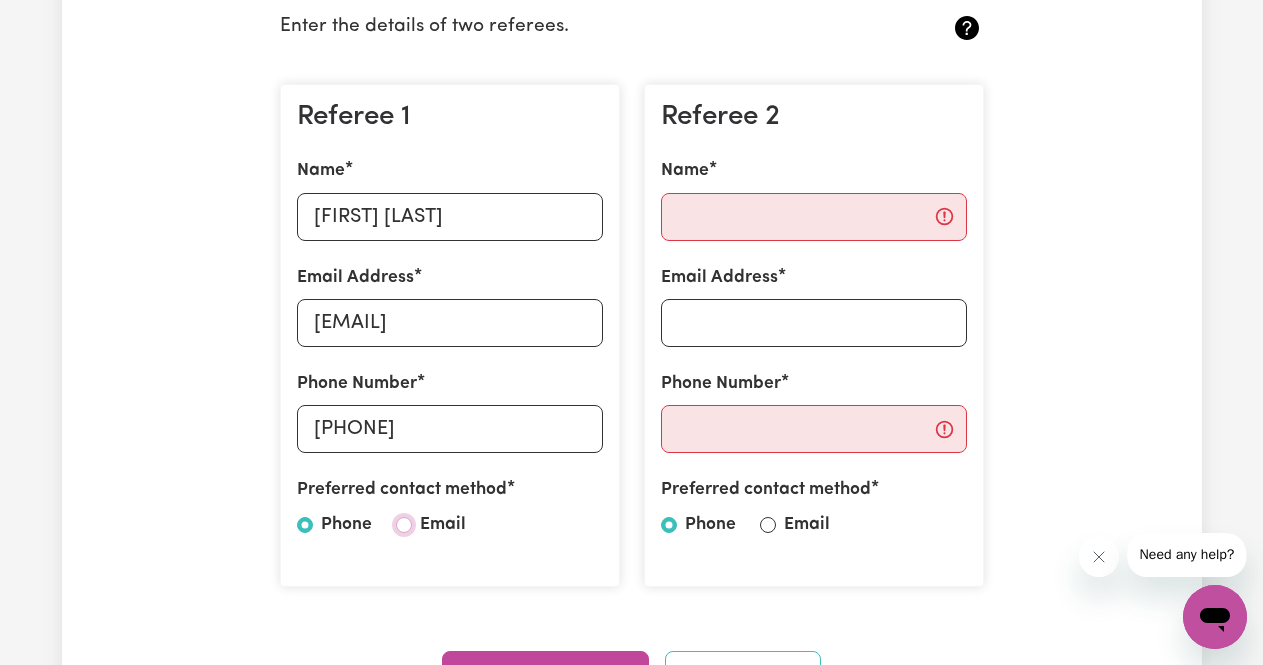 click on "Email" at bounding box center (404, 525) 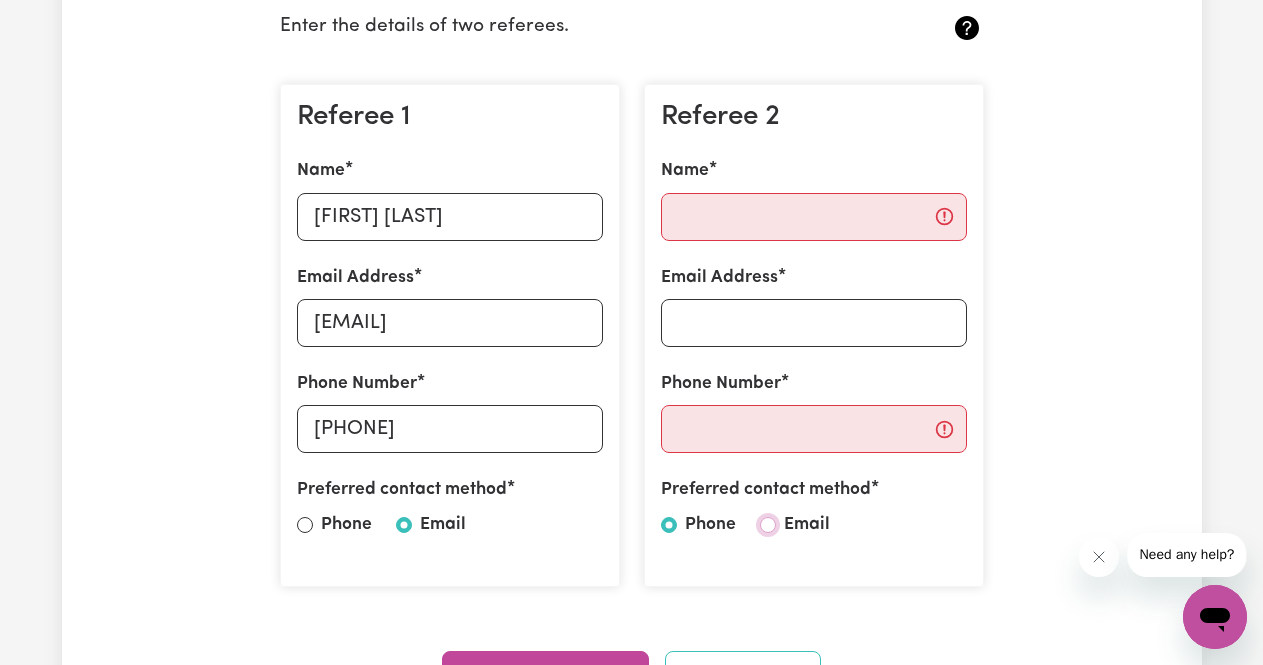 click on "Email" at bounding box center [768, 525] 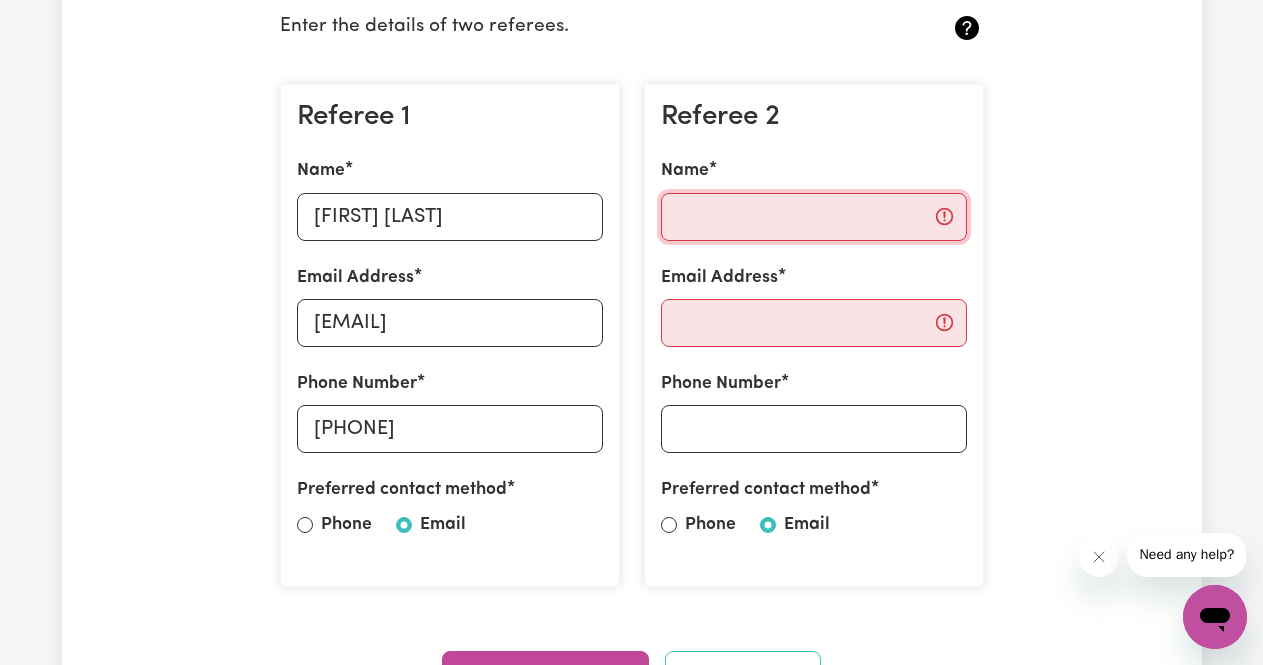 click on "Name" at bounding box center (814, 217) 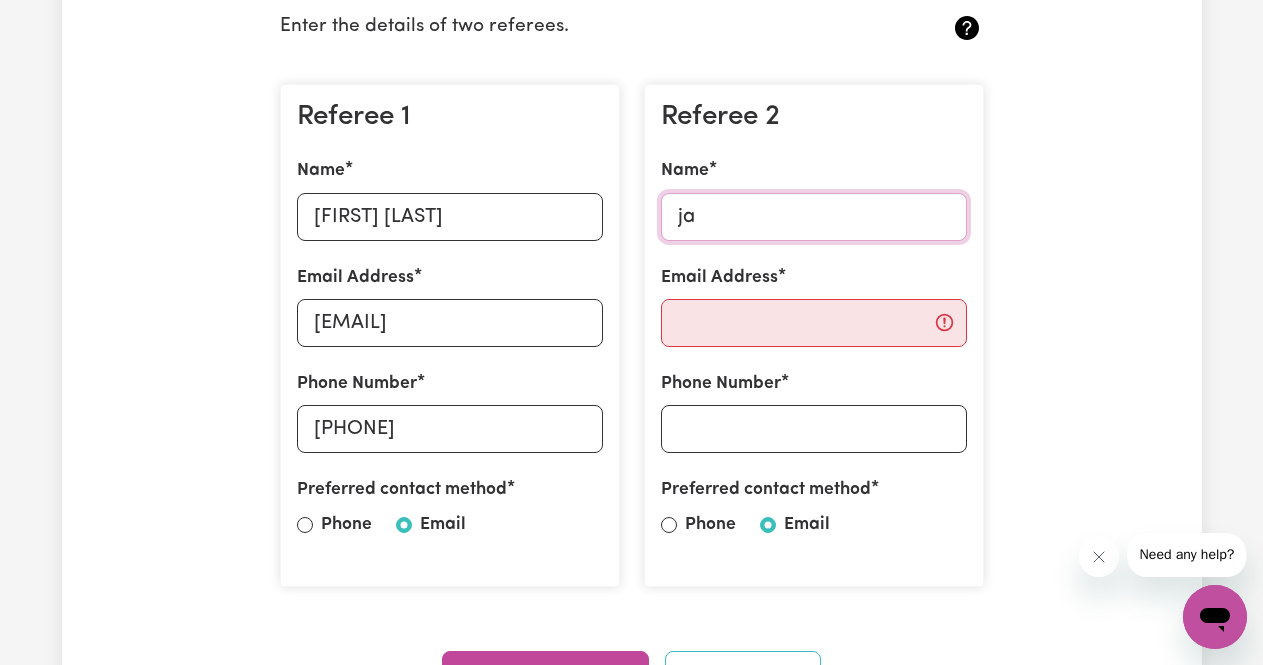 type on "j" 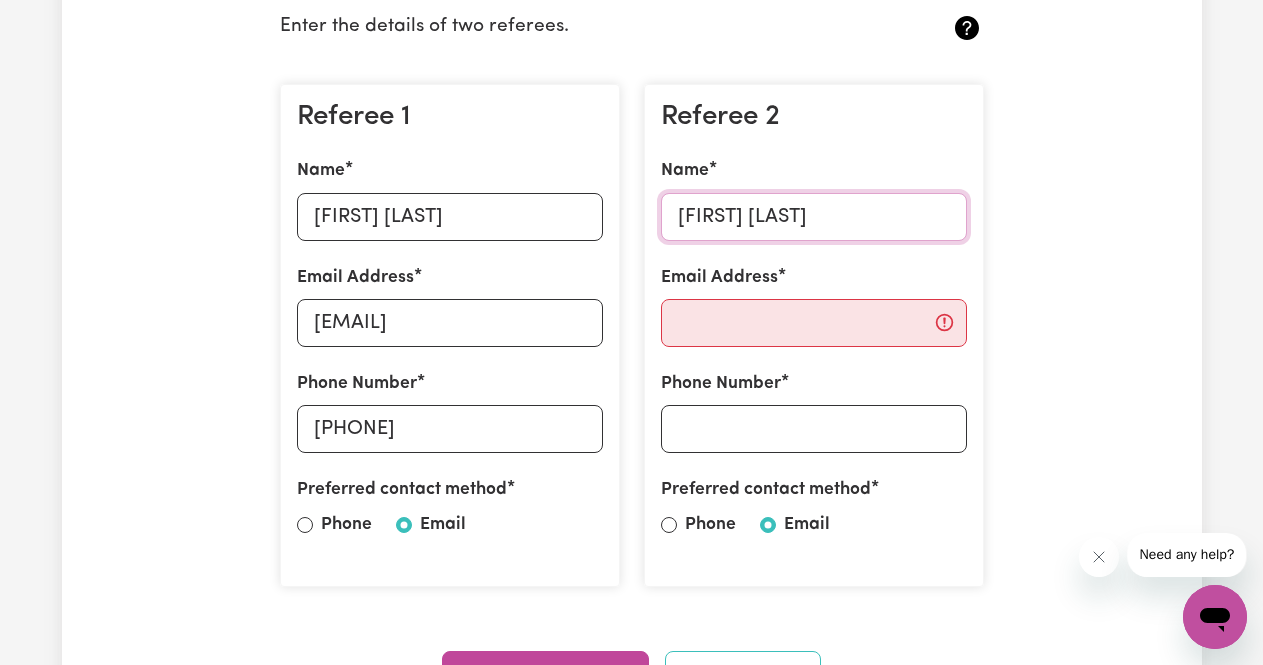 type on "[FIRST] [LAST]" 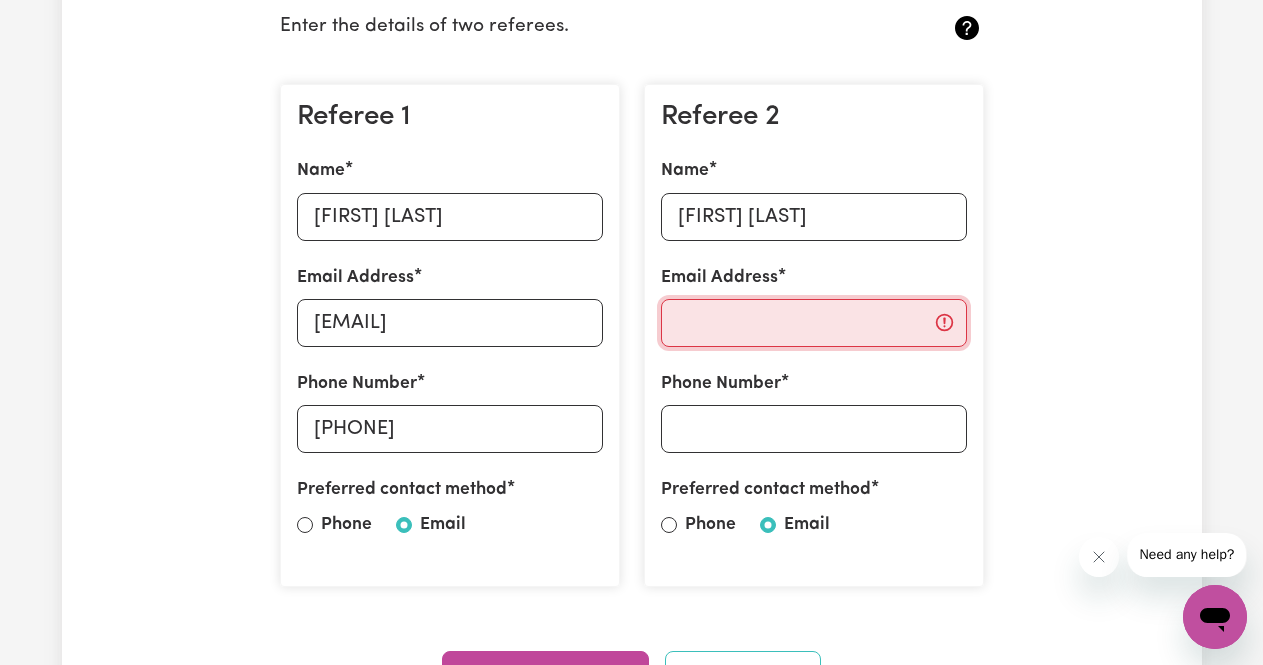 click on "Email Address" at bounding box center [814, 323] 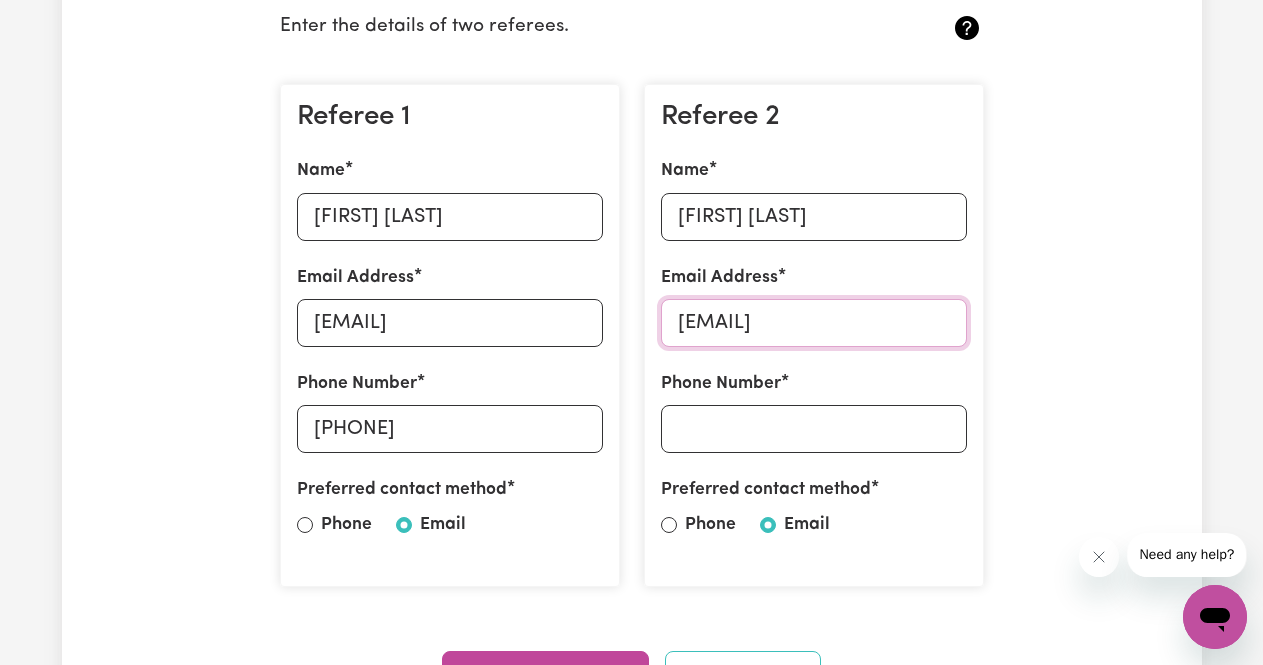 type on "[EMAIL]" 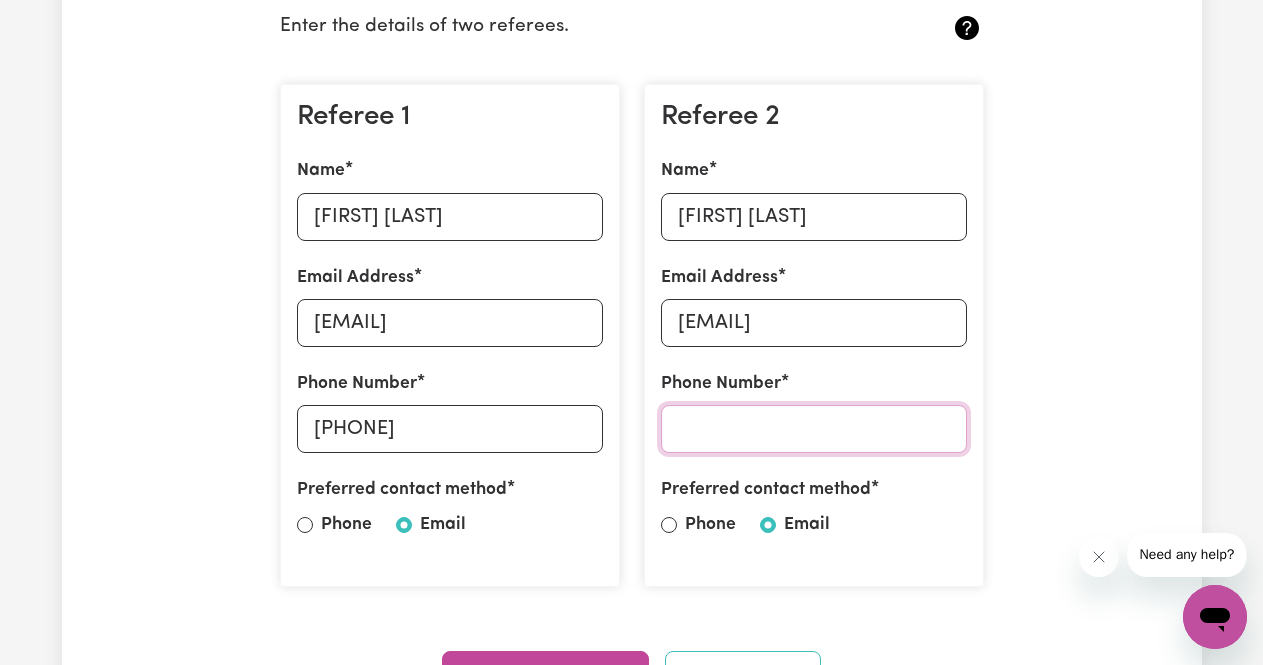 click on "Phone Number" at bounding box center [814, 429] 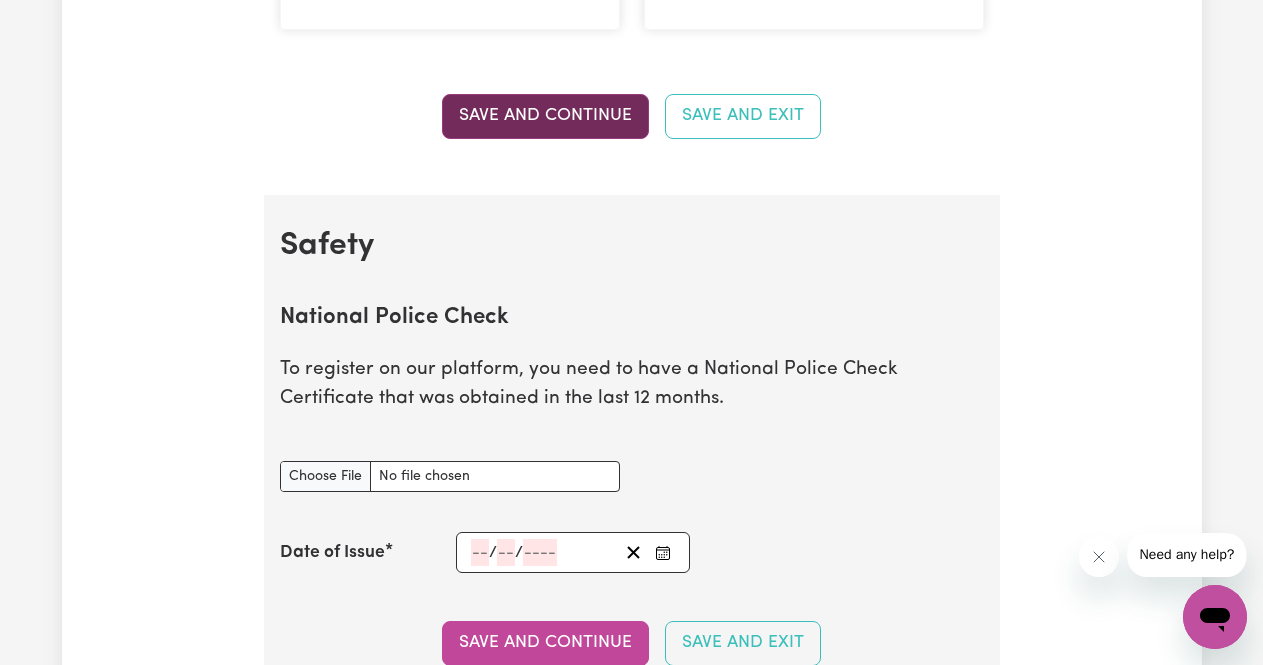 scroll, scrollTop: 1102, scrollLeft: 0, axis: vertical 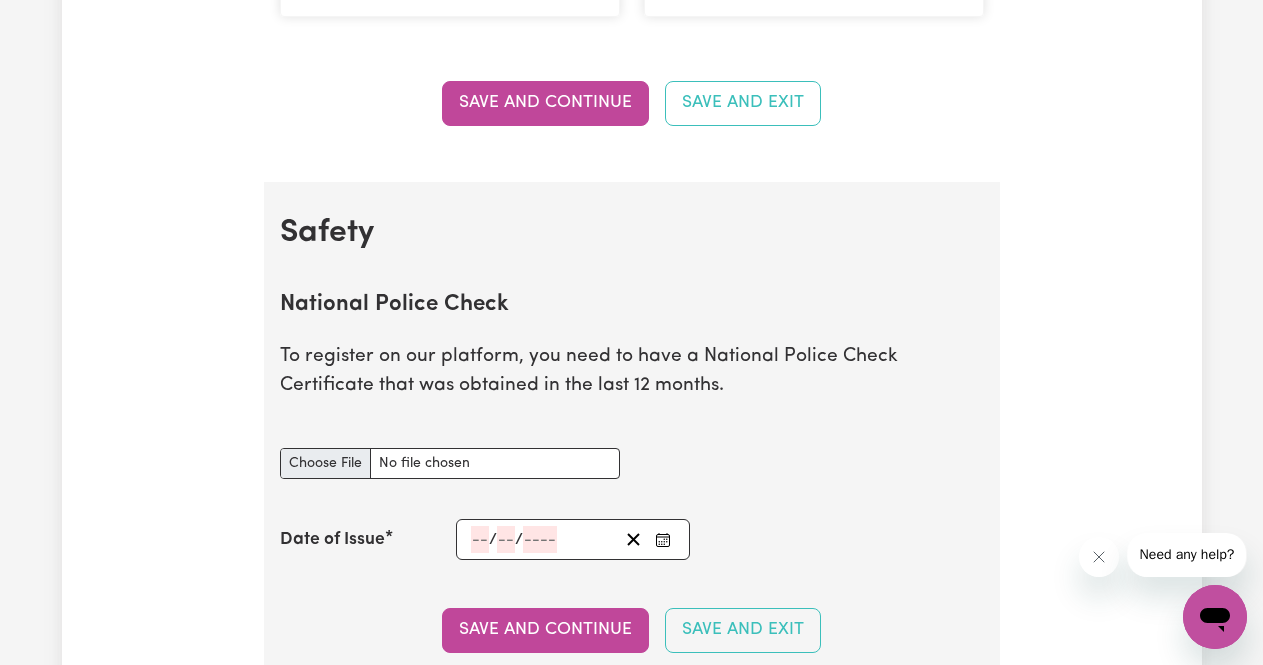 type on "[PHONE]" 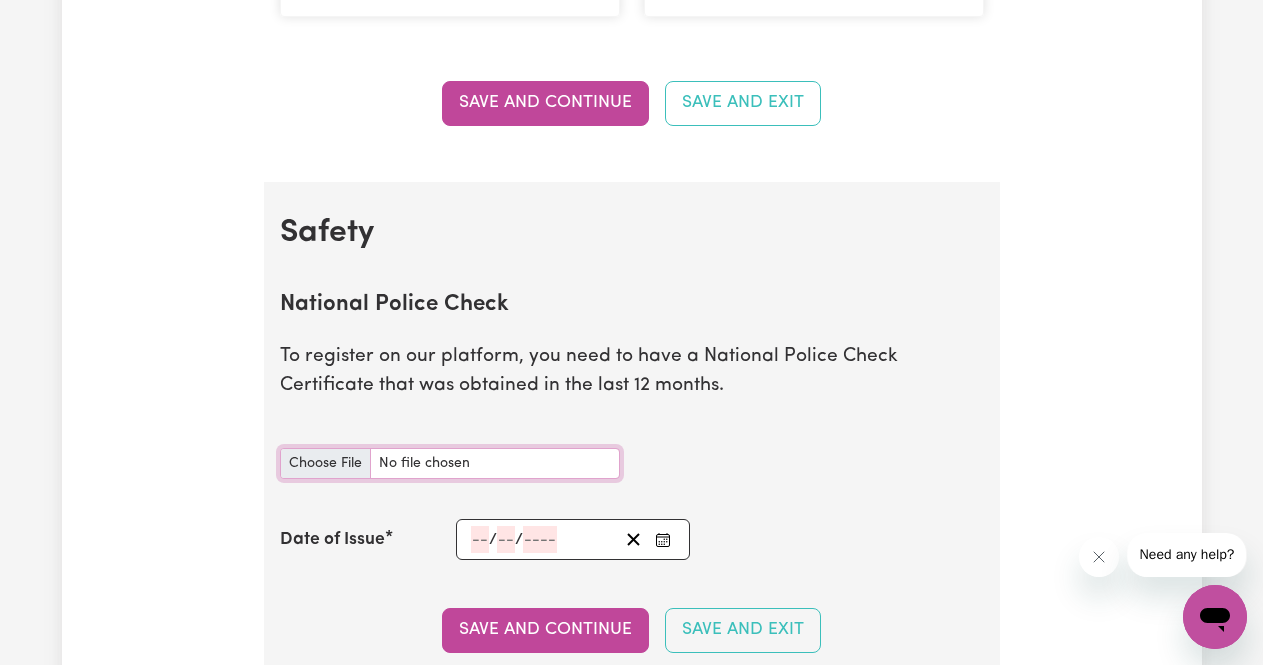 click on "National Police Check  document" at bounding box center (450, 463) 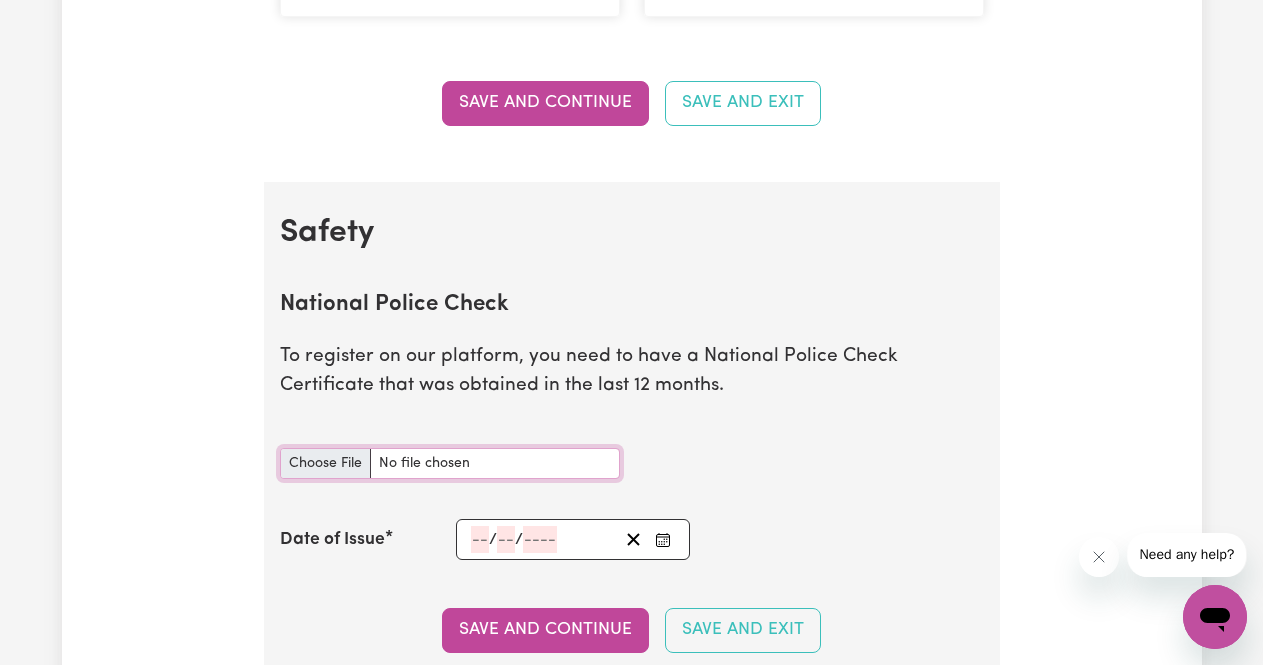 type on "[DOCUMENT]" 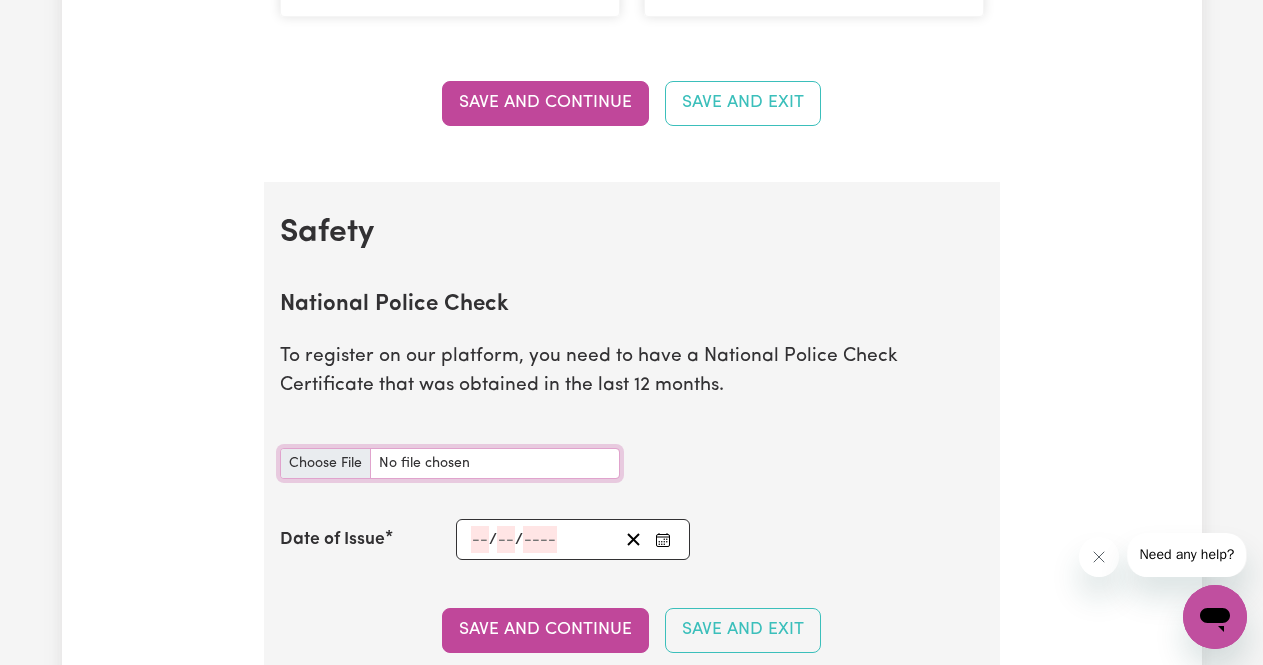 click on "National Police Check  document" at bounding box center [450, 463] 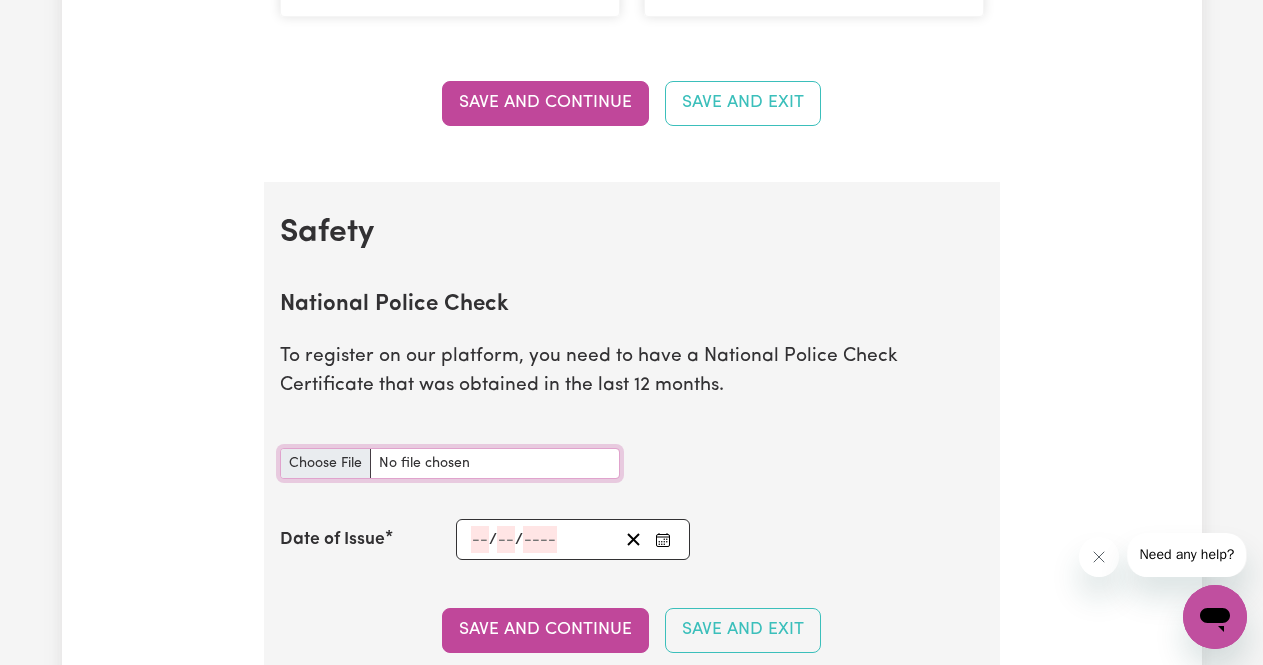 type 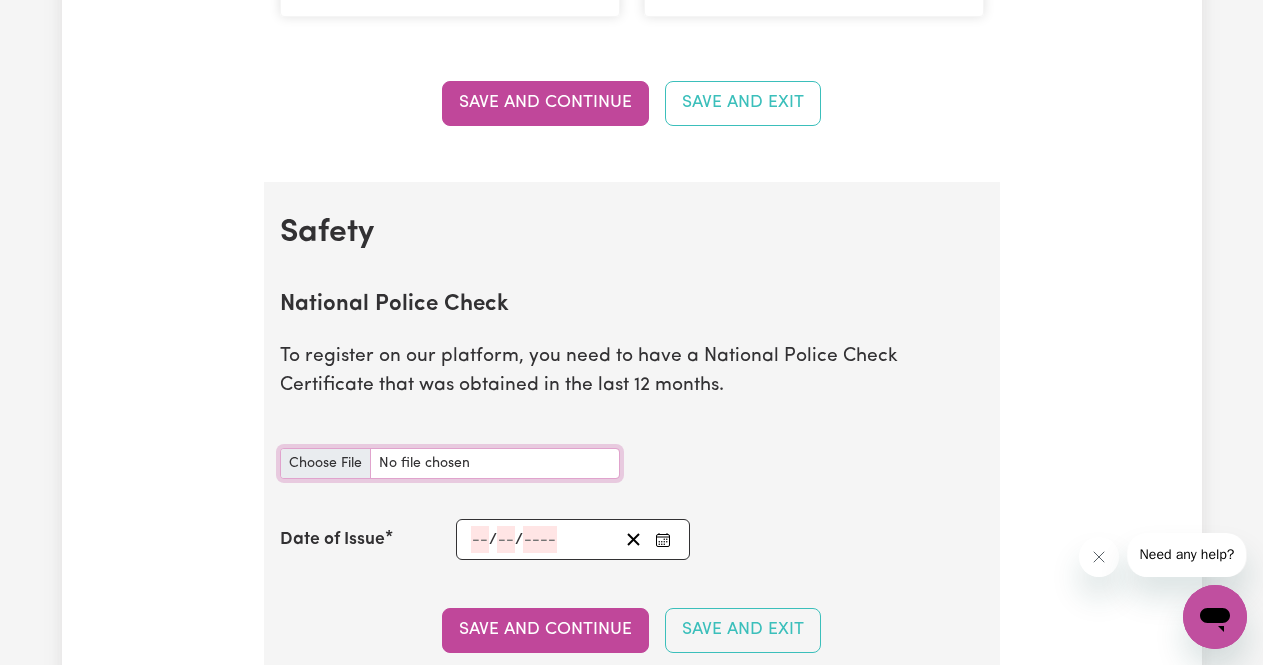 click on "National Police Check  document" at bounding box center (450, 463) 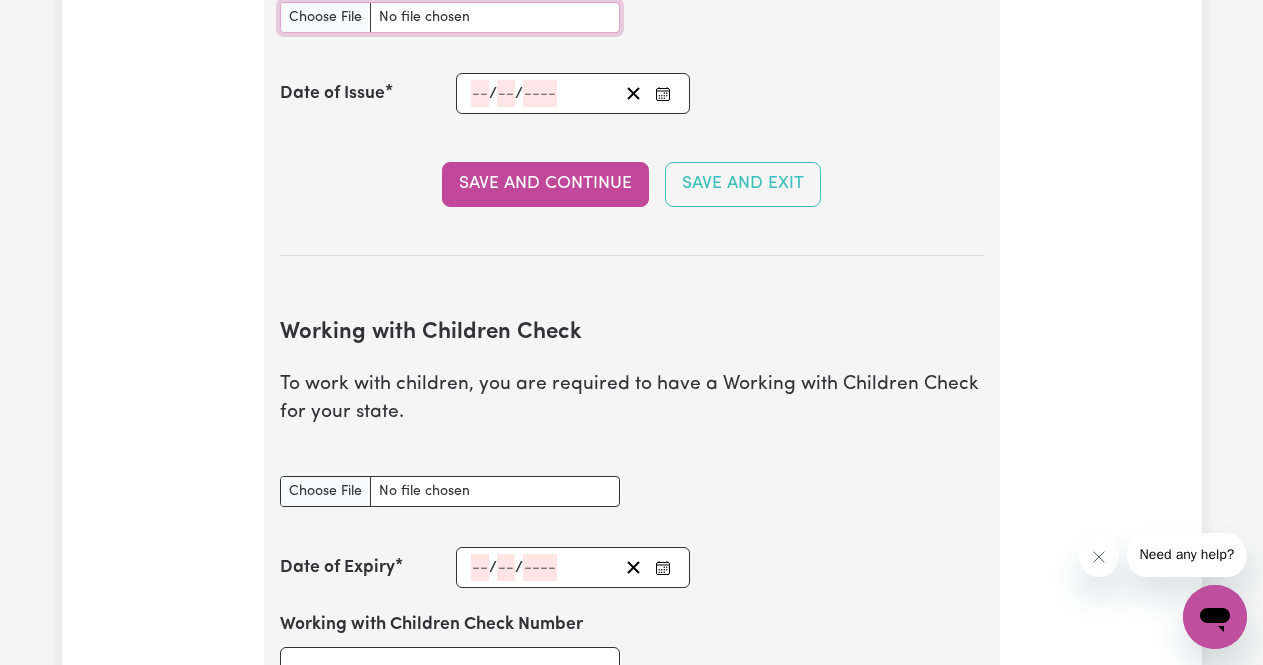scroll, scrollTop: 1589, scrollLeft: 0, axis: vertical 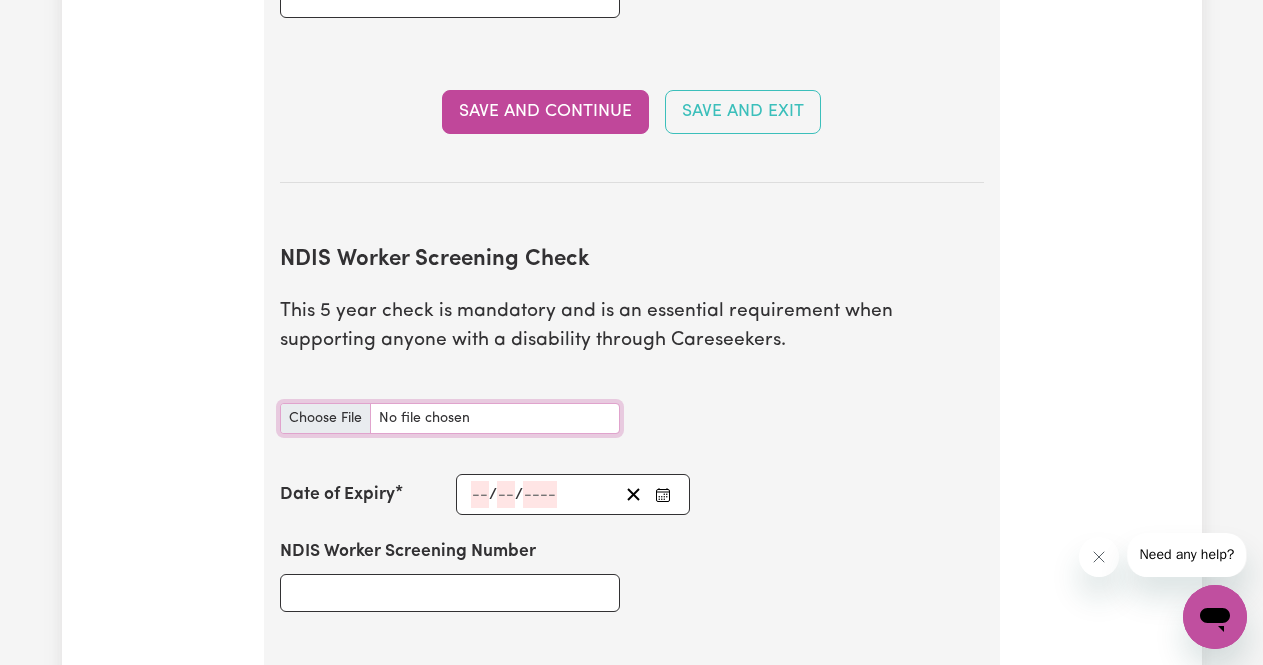 click on "NDIS Worker Screening Check  document" at bounding box center (450, 418) 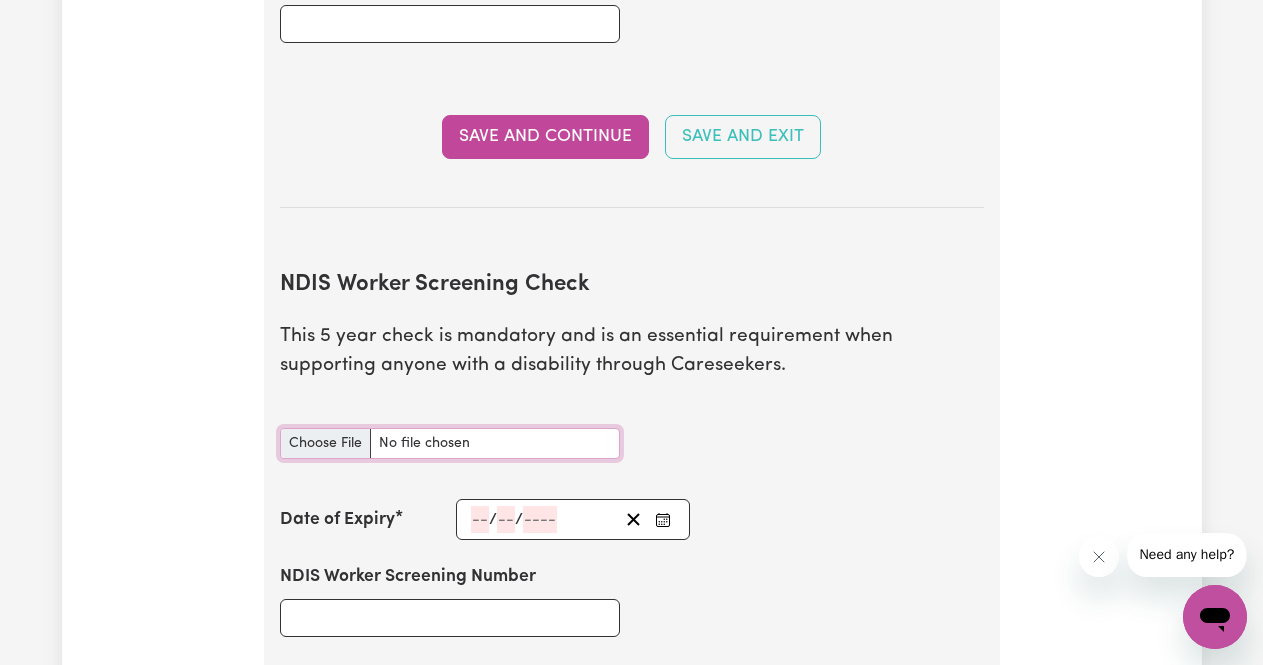 scroll, scrollTop: 2192, scrollLeft: 0, axis: vertical 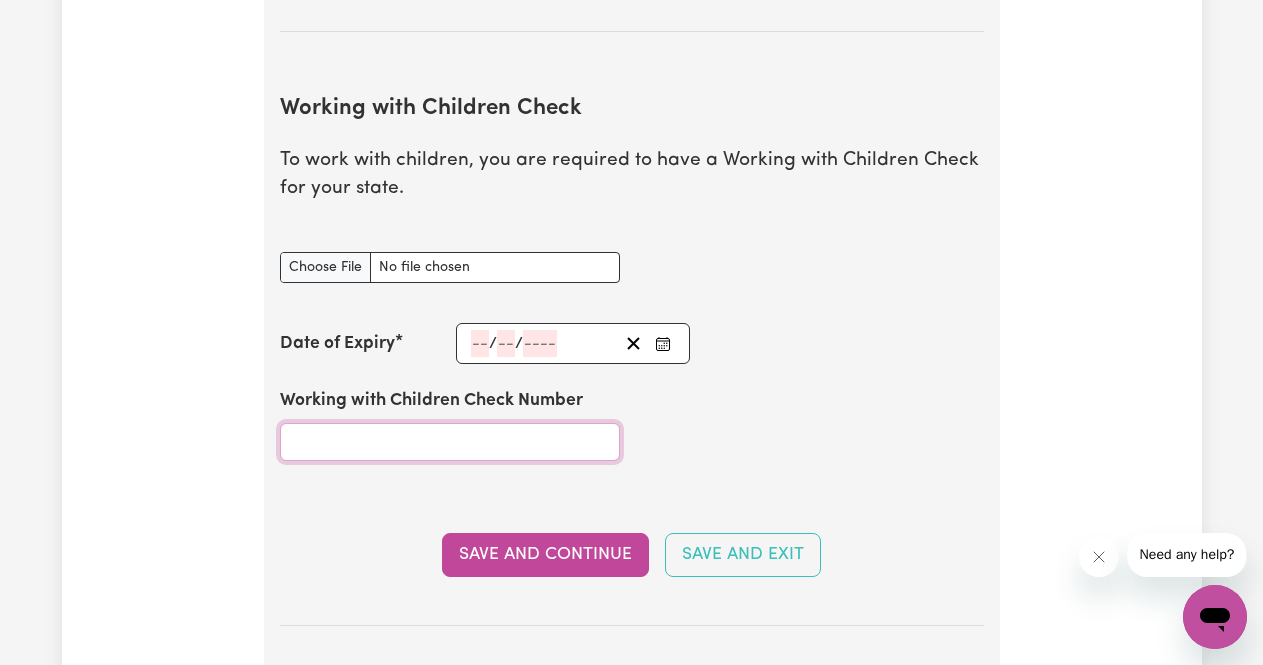 click on "Working with Children Check Number" at bounding box center (450, 442) 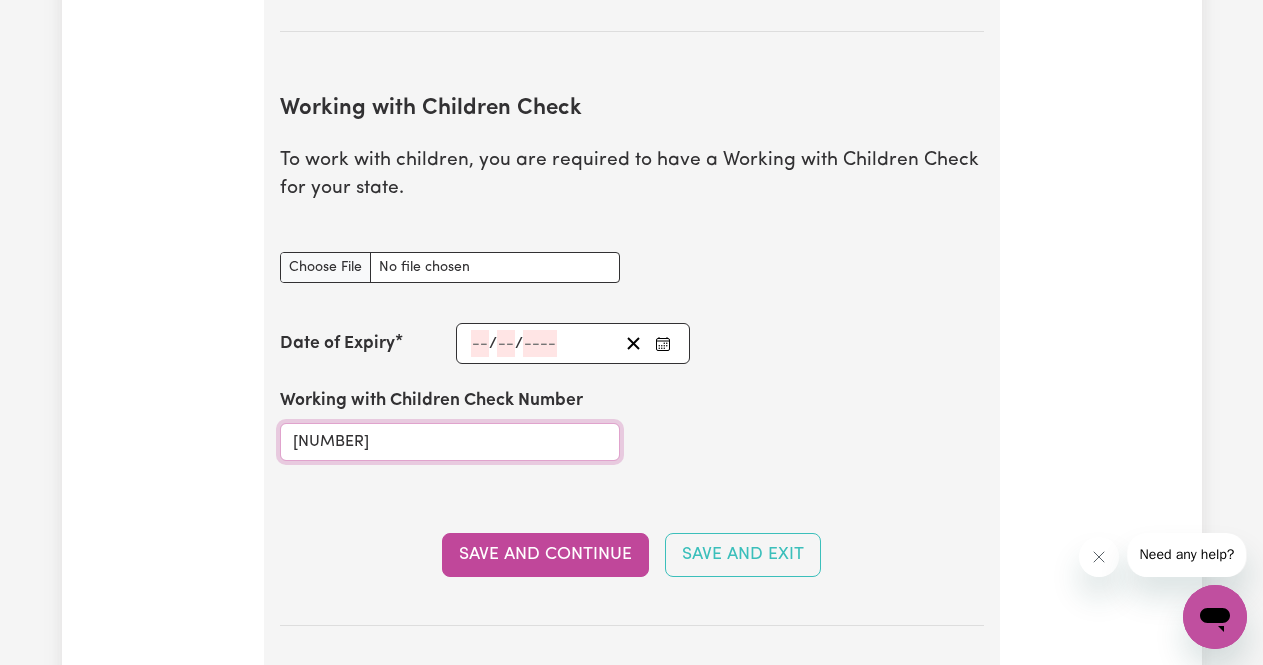 type on "[NUMBER]" 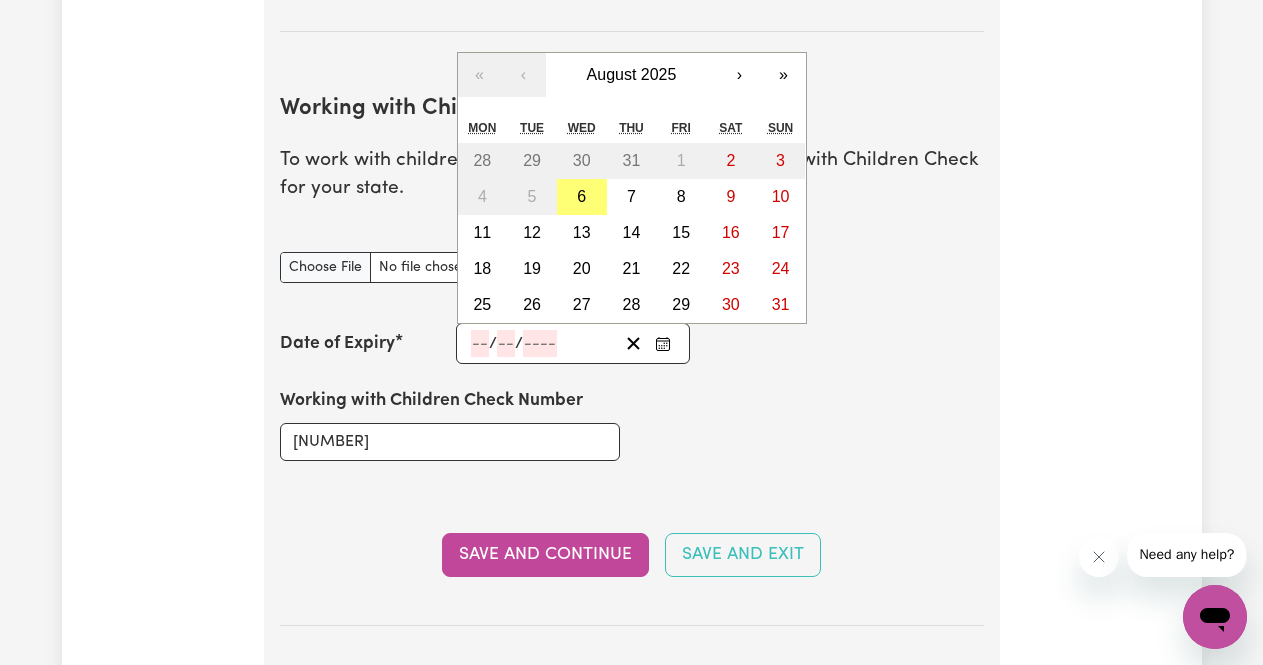 click 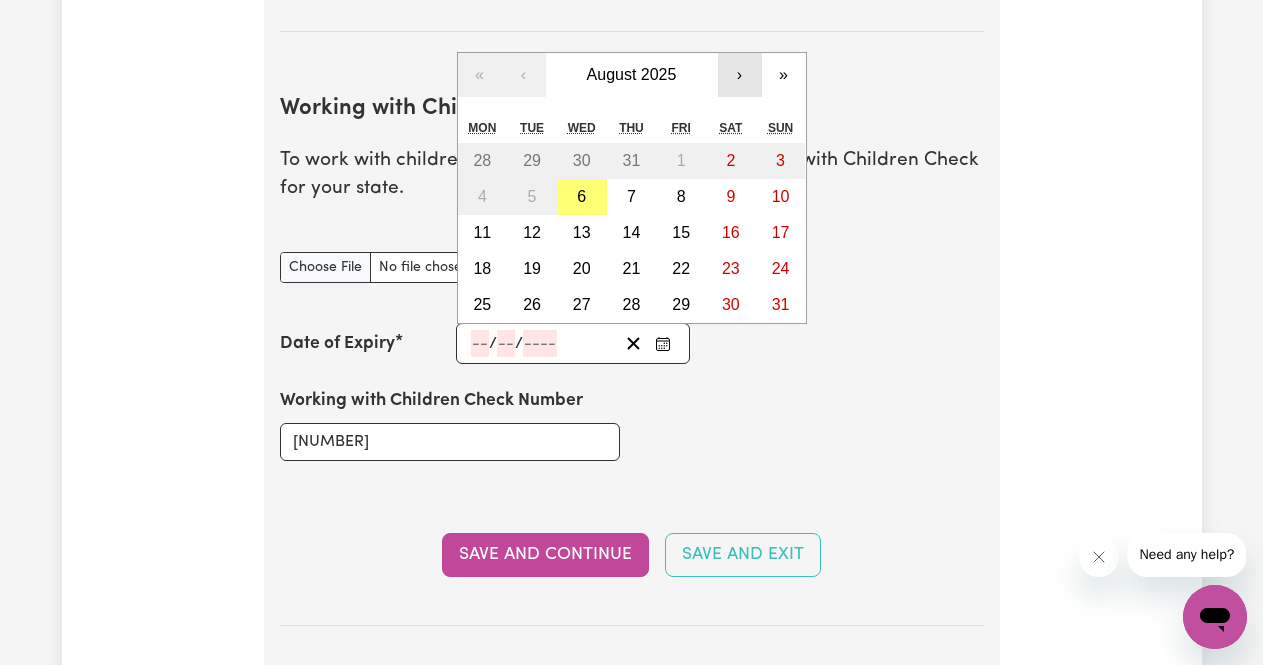 click on "›" at bounding box center [740, 75] 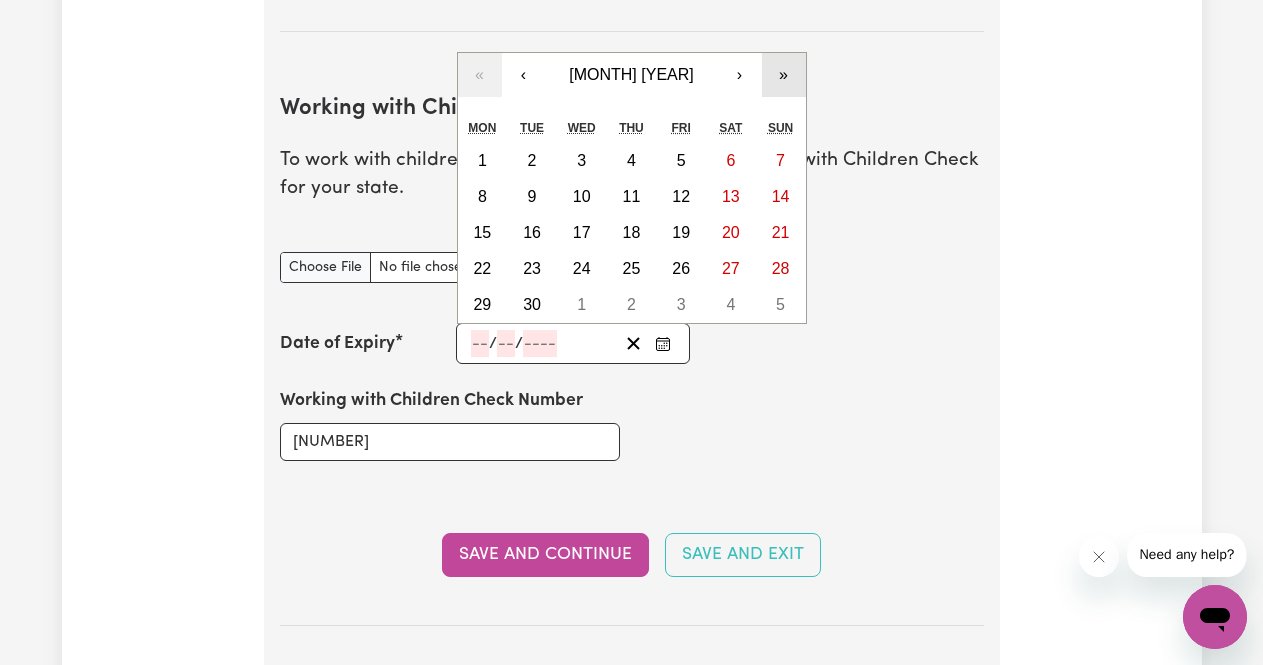 click on "»" at bounding box center (784, 75) 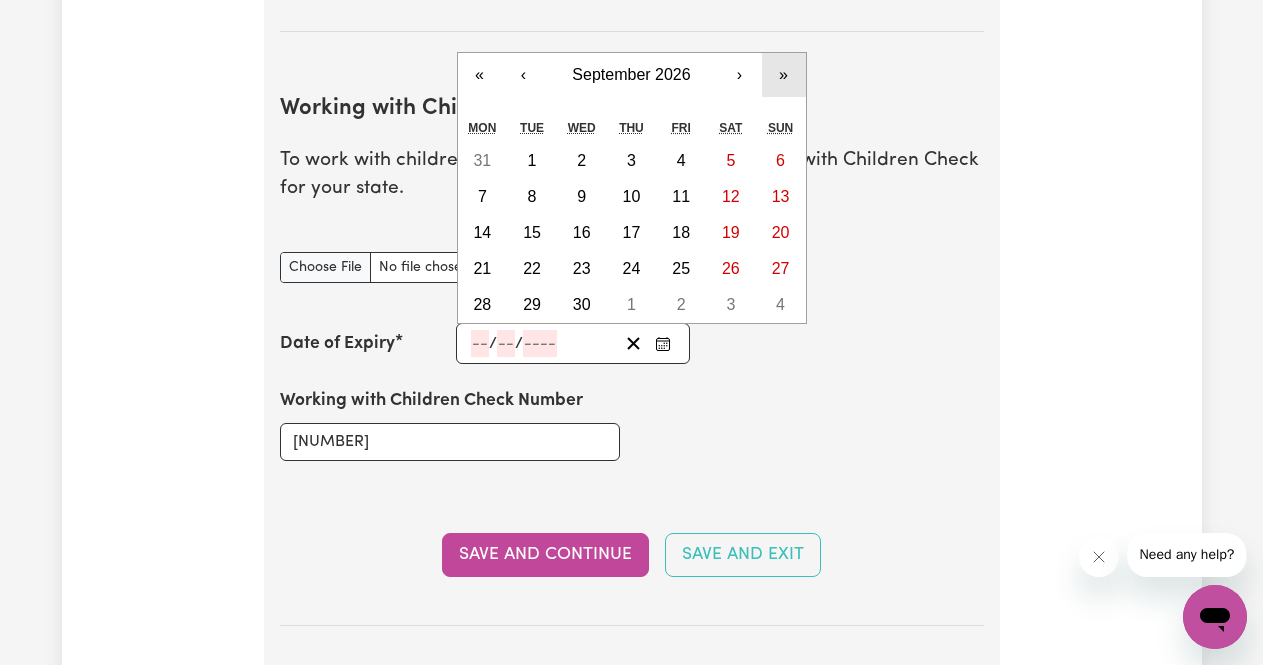 click on "»" at bounding box center [784, 75] 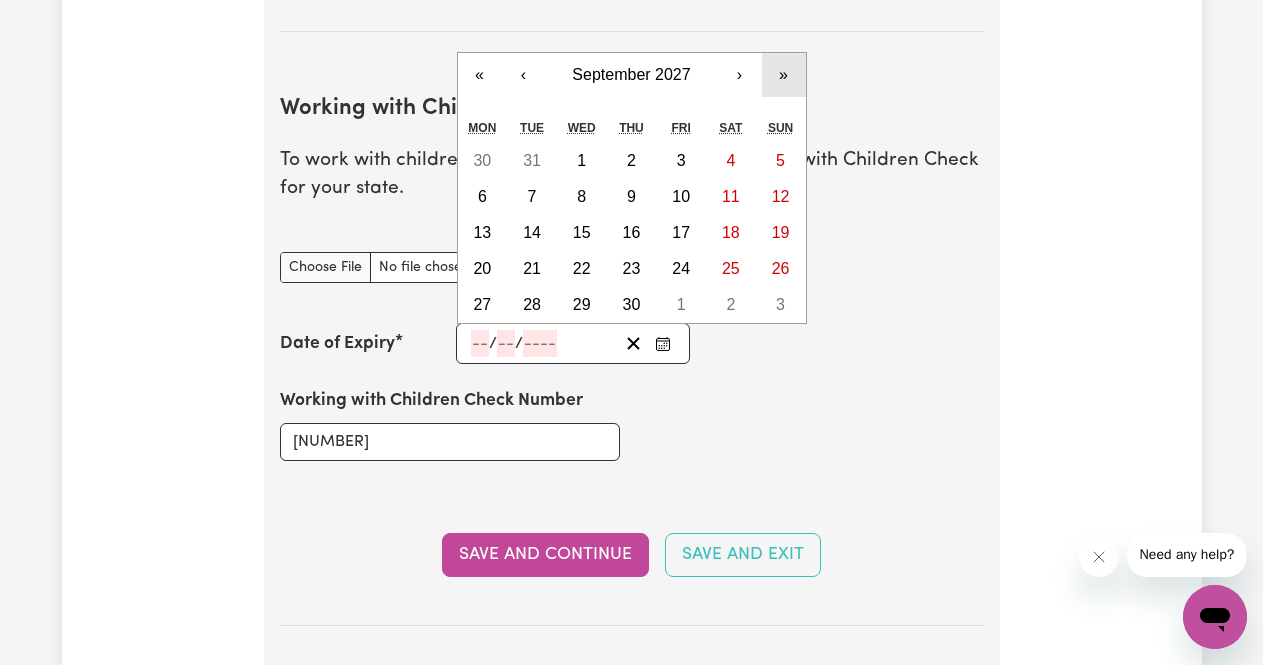 click on "»" at bounding box center [784, 75] 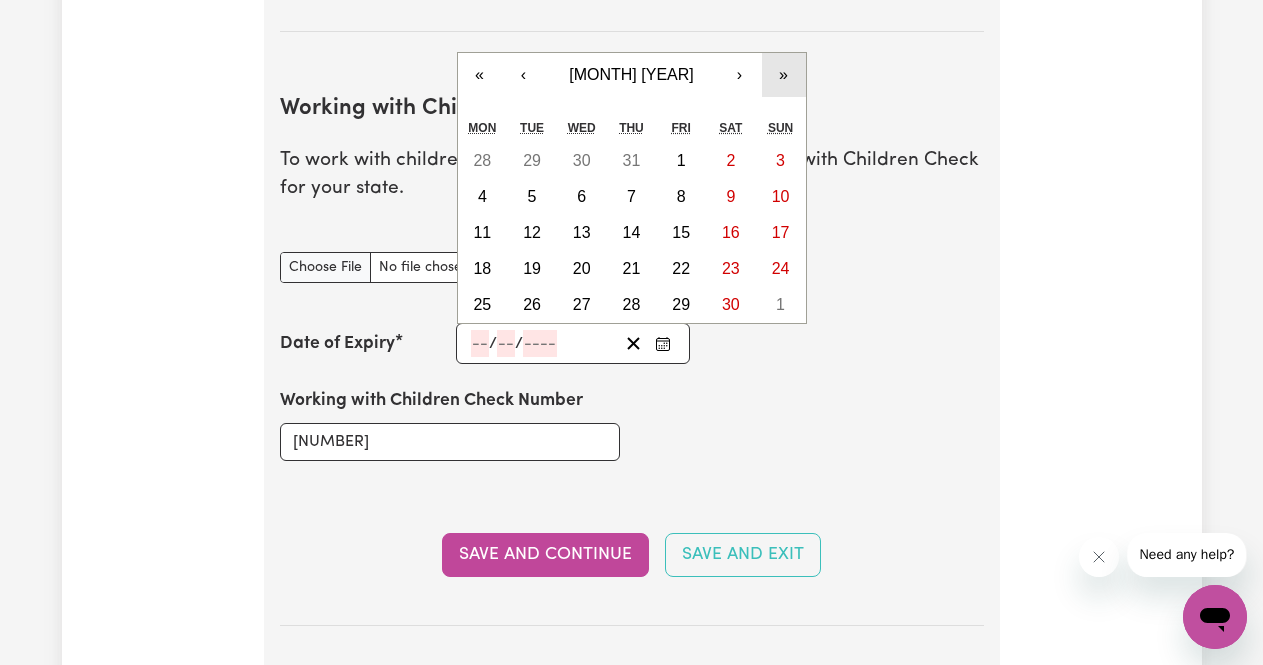 click on "»" at bounding box center (784, 75) 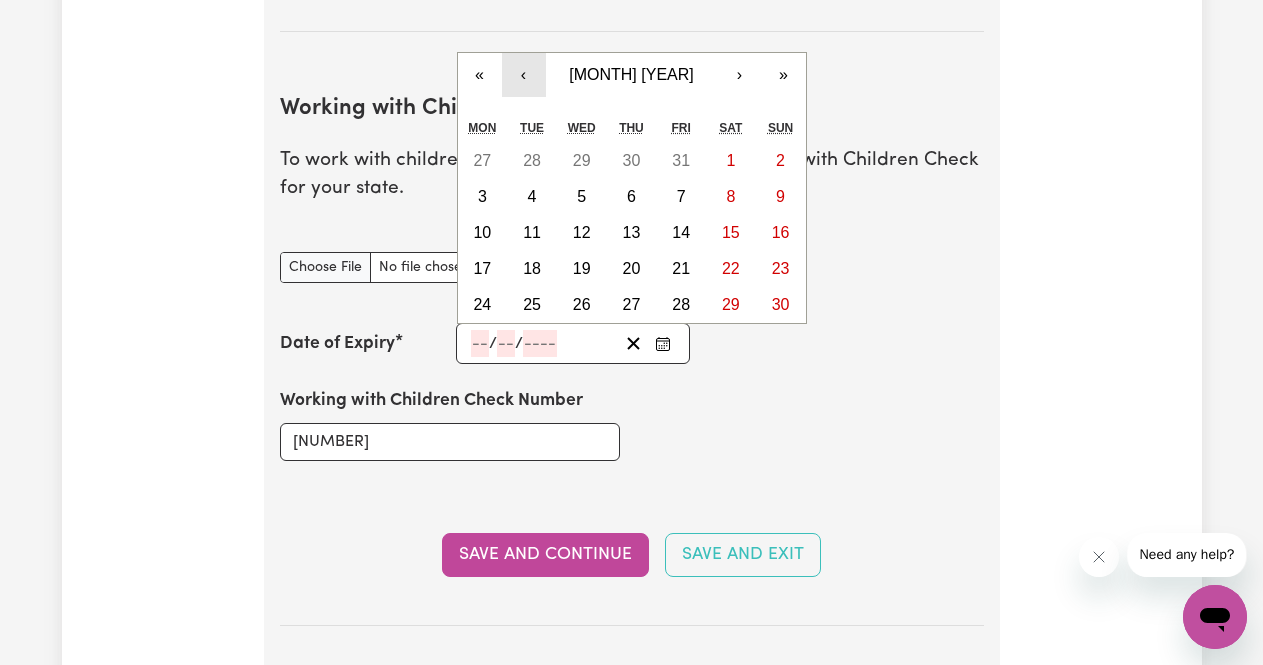 click on "‹" at bounding box center [524, 75] 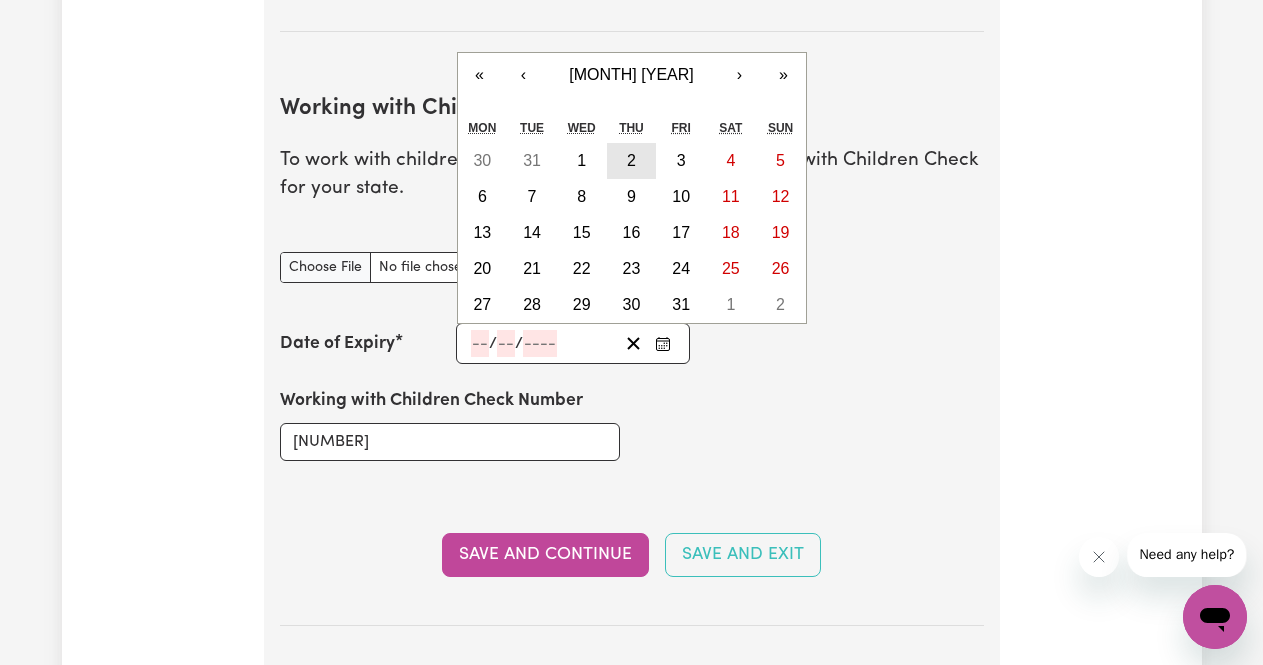 click on "2" at bounding box center [632, 161] 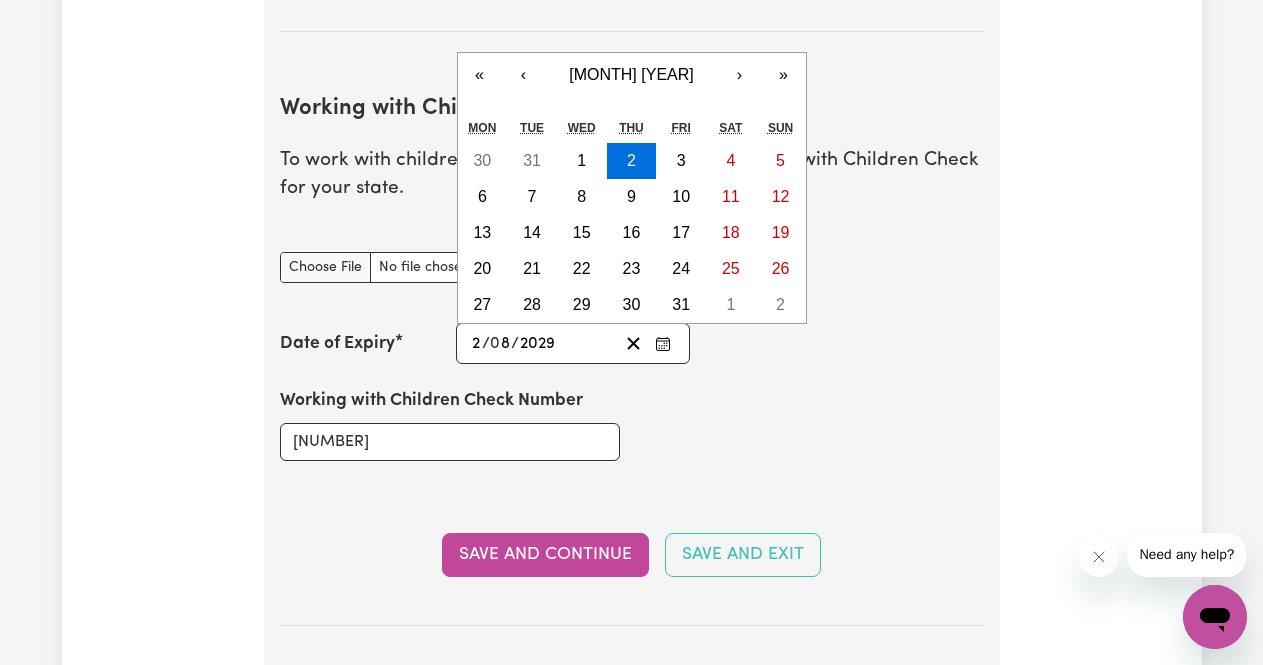 click on "2" 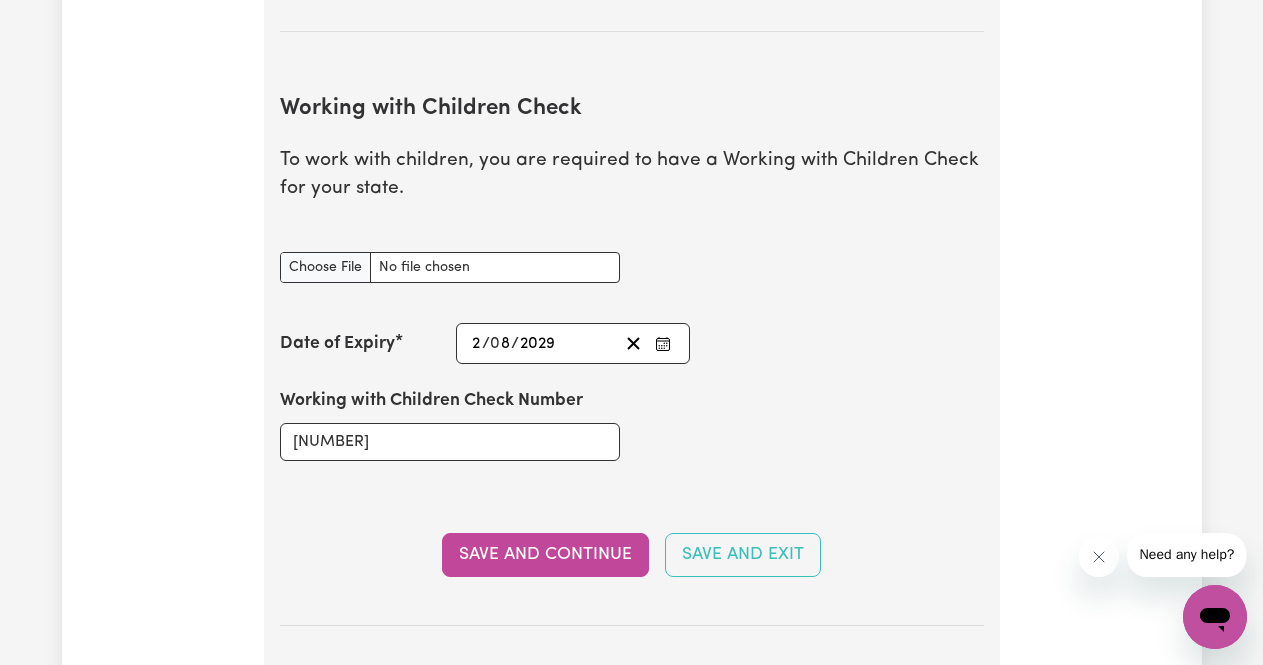 click on "[DOCUMENT_NUMBER]" at bounding box center [632, 424] 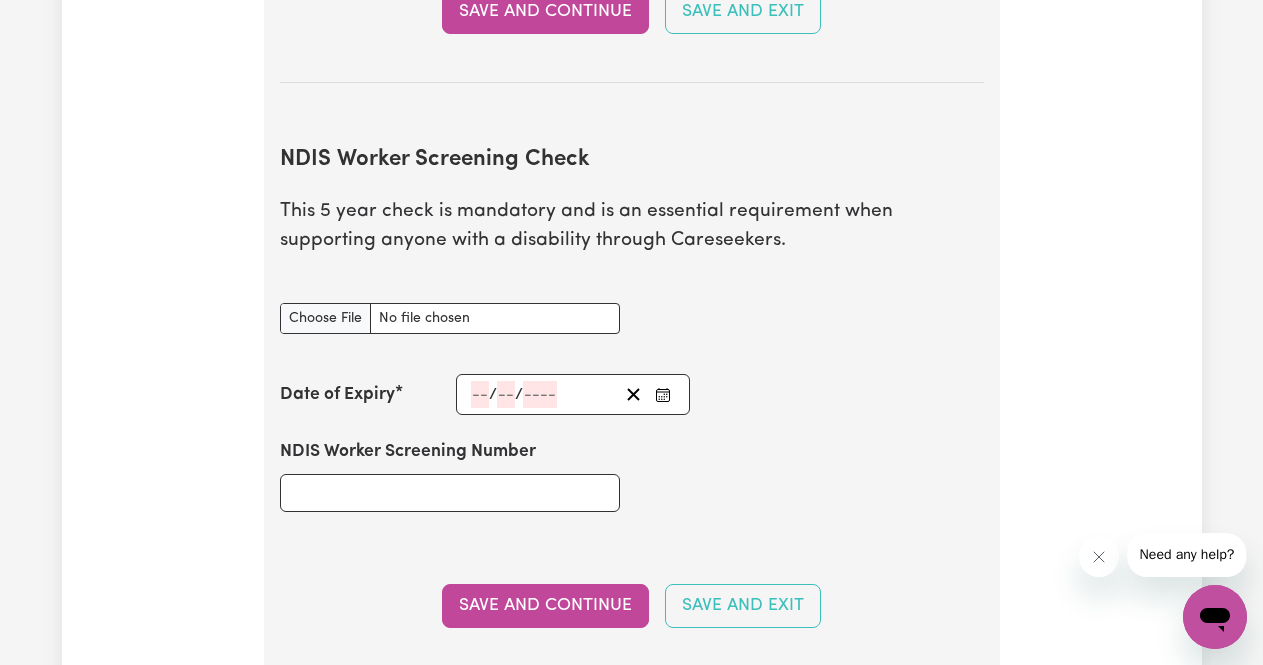 scroll, scrollTop: 2335, scrollLeft: 0, axis: vertical 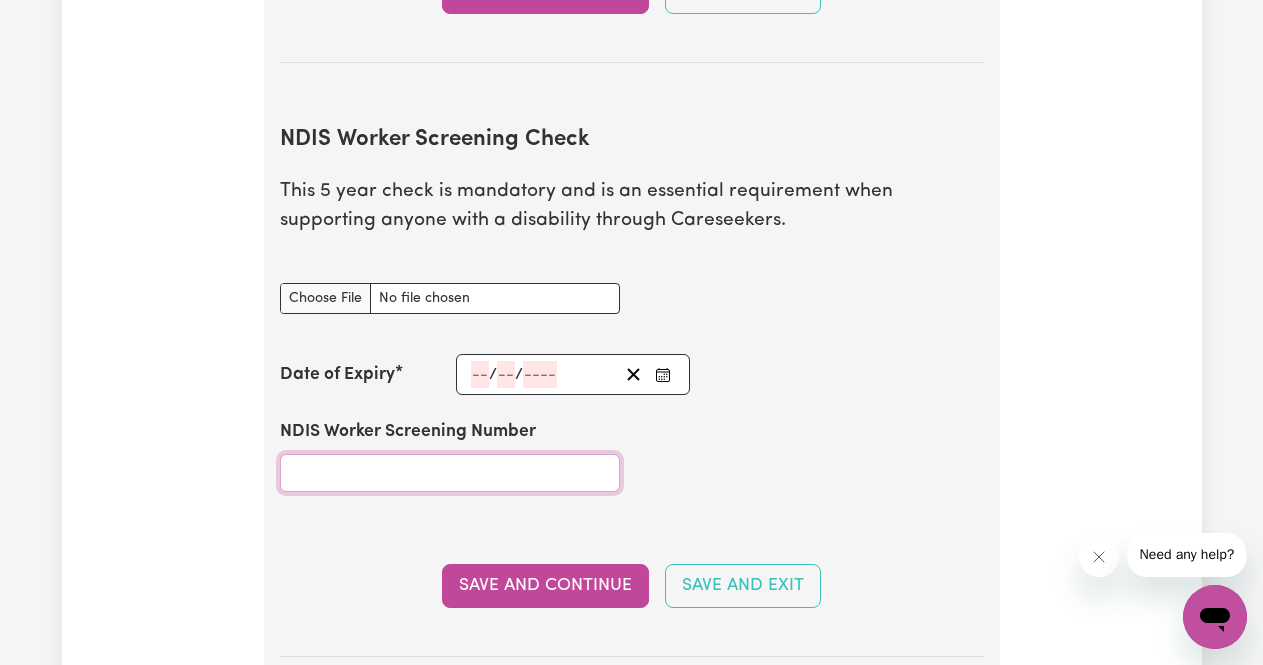 click on "NDIS Worker Screening Number" at bounding box center (450, 473) 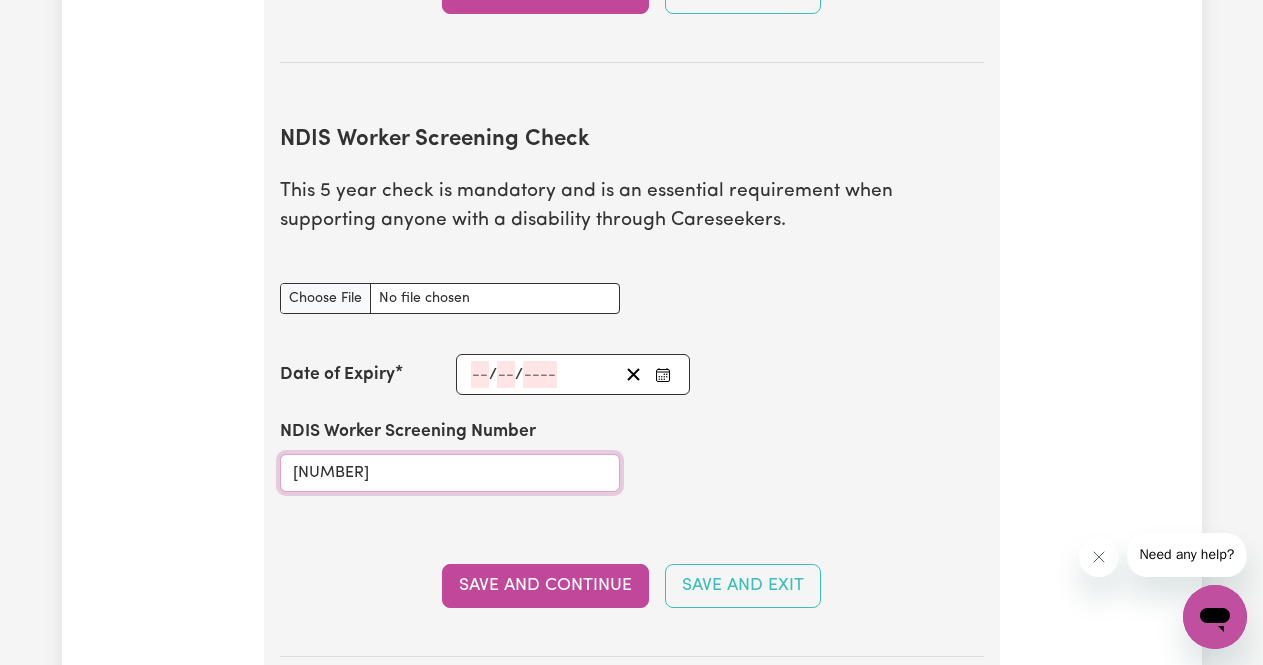 type on "[NUMBER]" 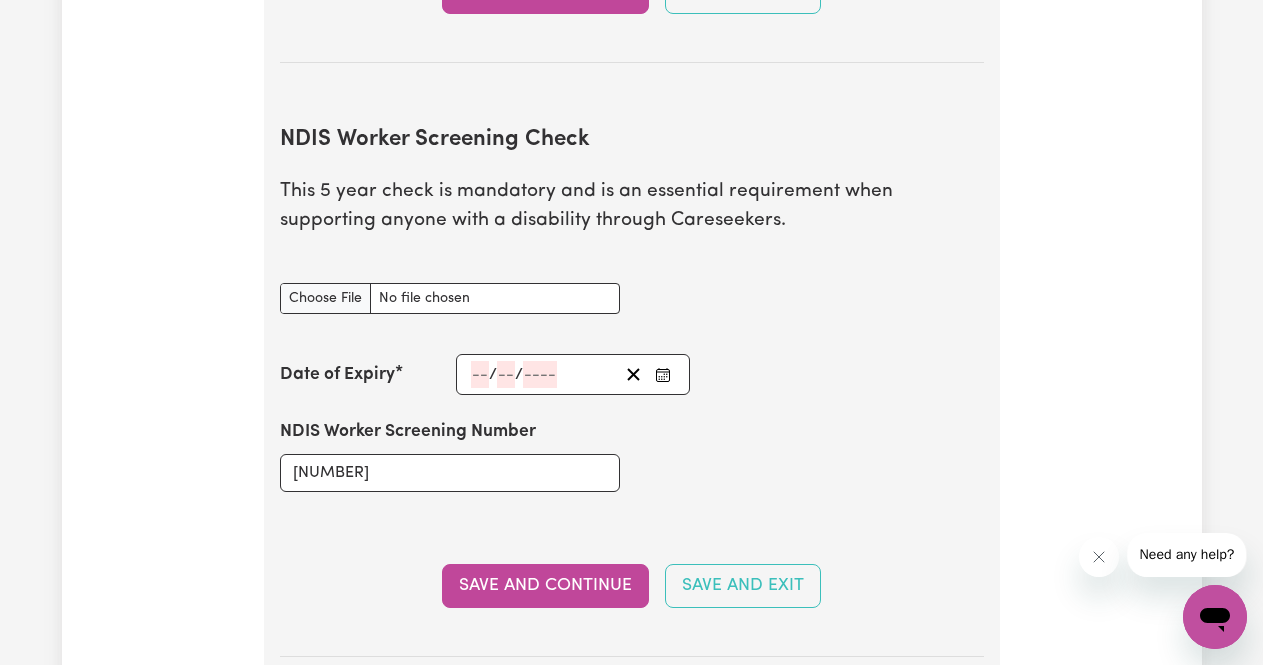 click on "/" 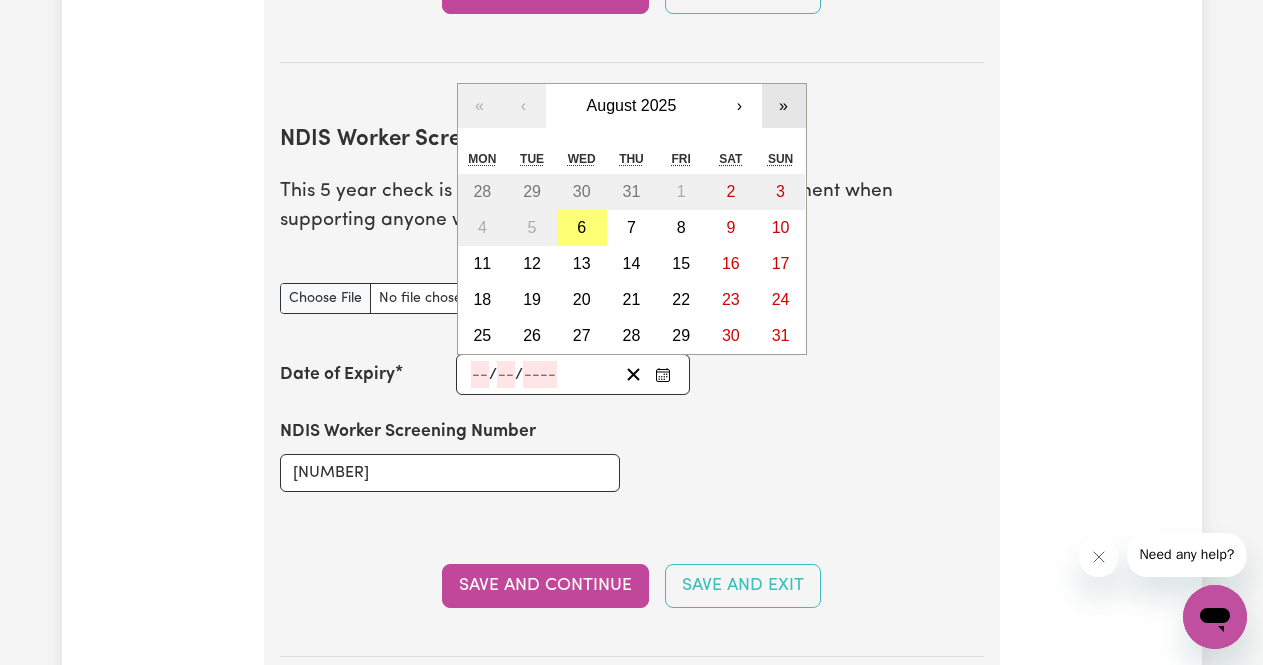 click on "»" at bounding box center [784, 106] 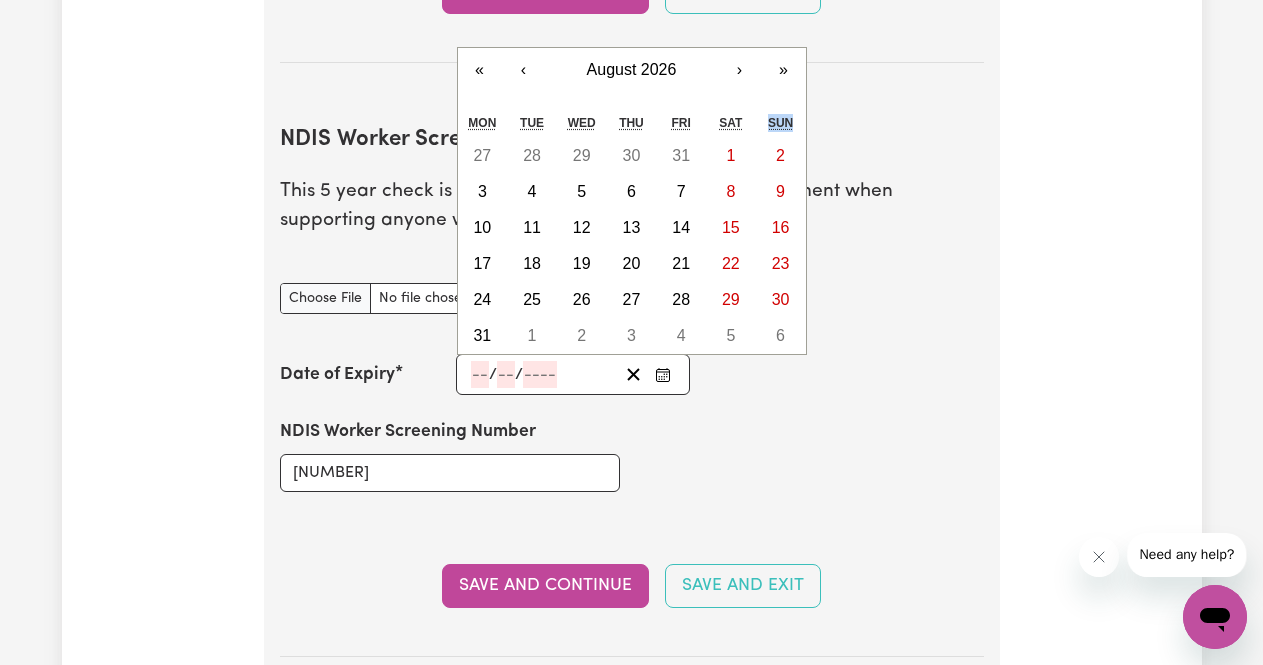 click on "« ‹ August 2026 › » Mon Tue Wed Thu Fri Sat Sun 27 28 29 30 31 1 2 3 4 5 6 7 8 9 10 11 12 13 14 15 16 17 18 19 20 21 22 23 24 25 26 27 28 29 30 31 1 2 3 4 5 6" at bounding box center [632, 201] 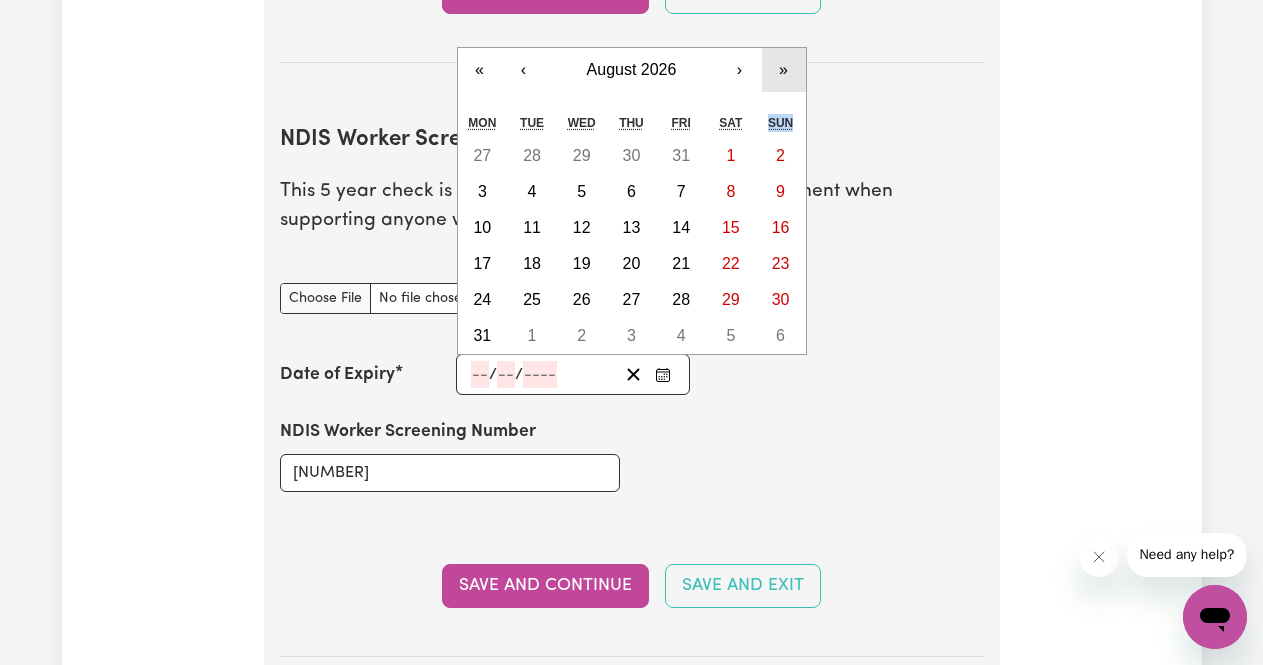 click on "»" at bounding box center [784, 70] 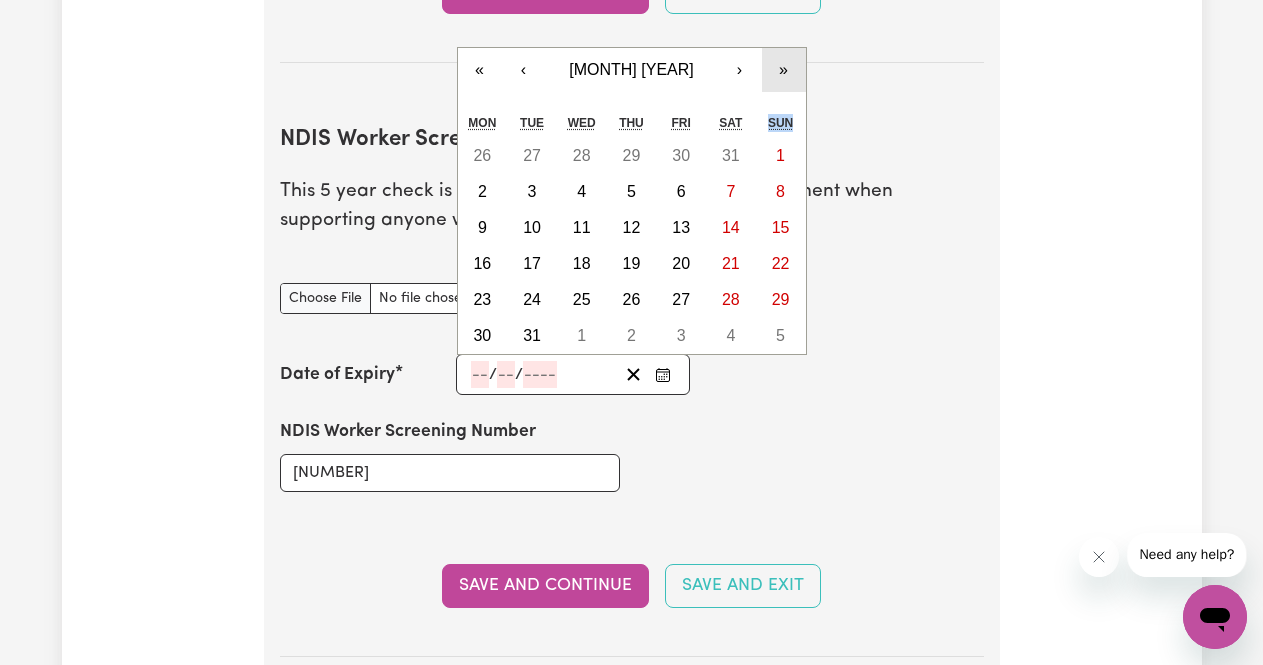 click on "»" at bounding box center (784, 70) 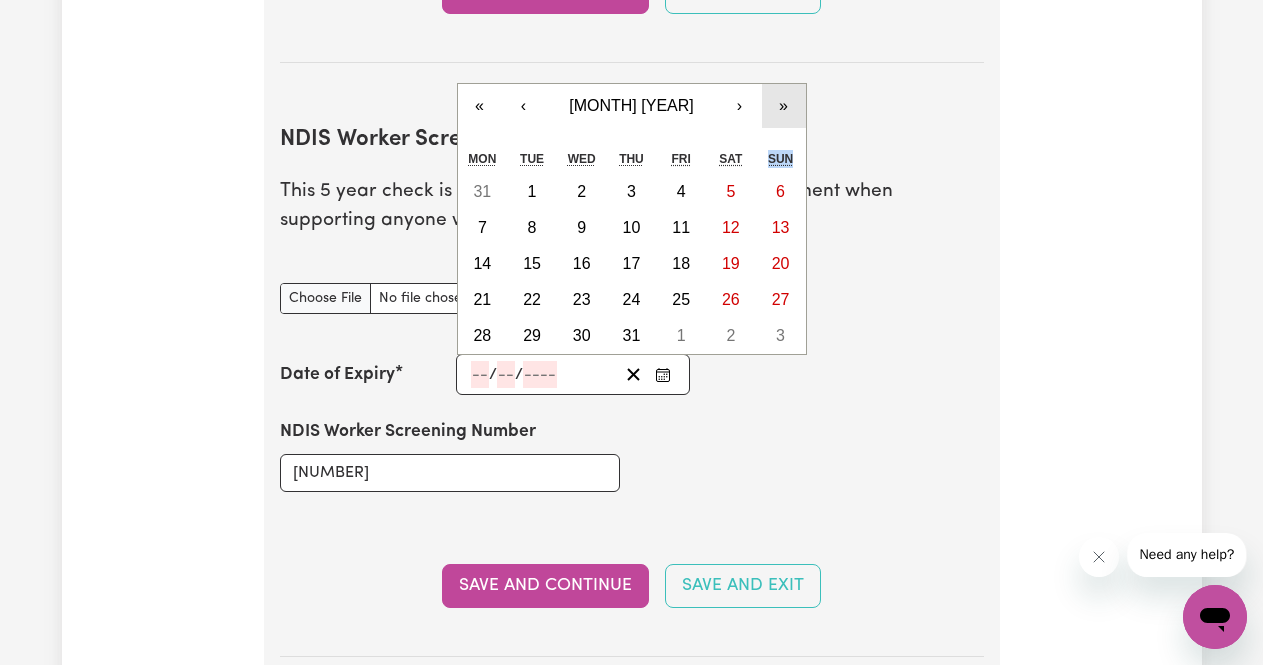 click on "»" at bounding box center [784, 106] 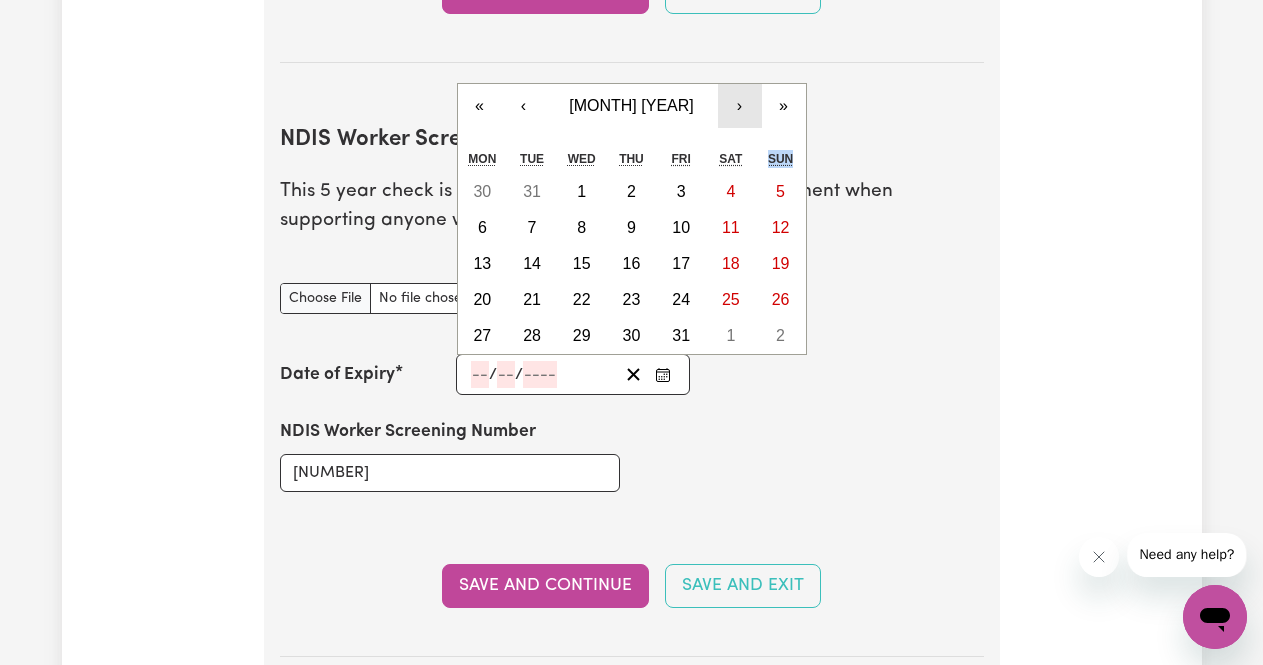 click on "›" at bounding box center (740, 106) 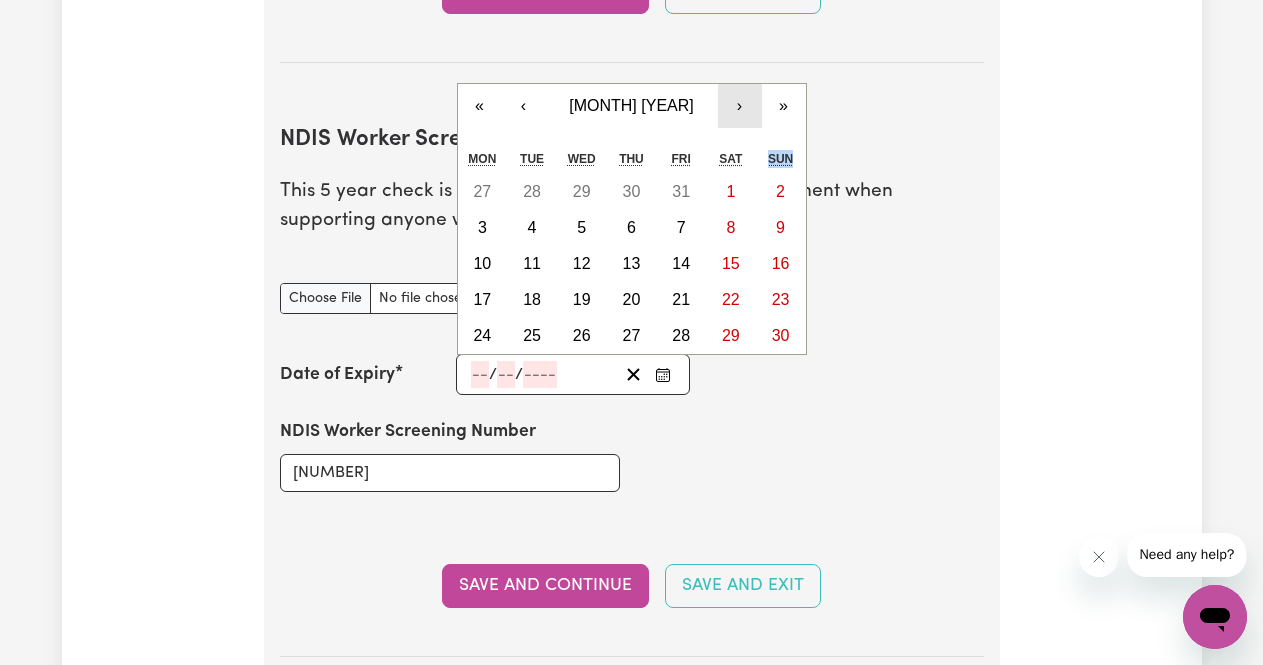 click on "›" at bounding box center [740, 106] 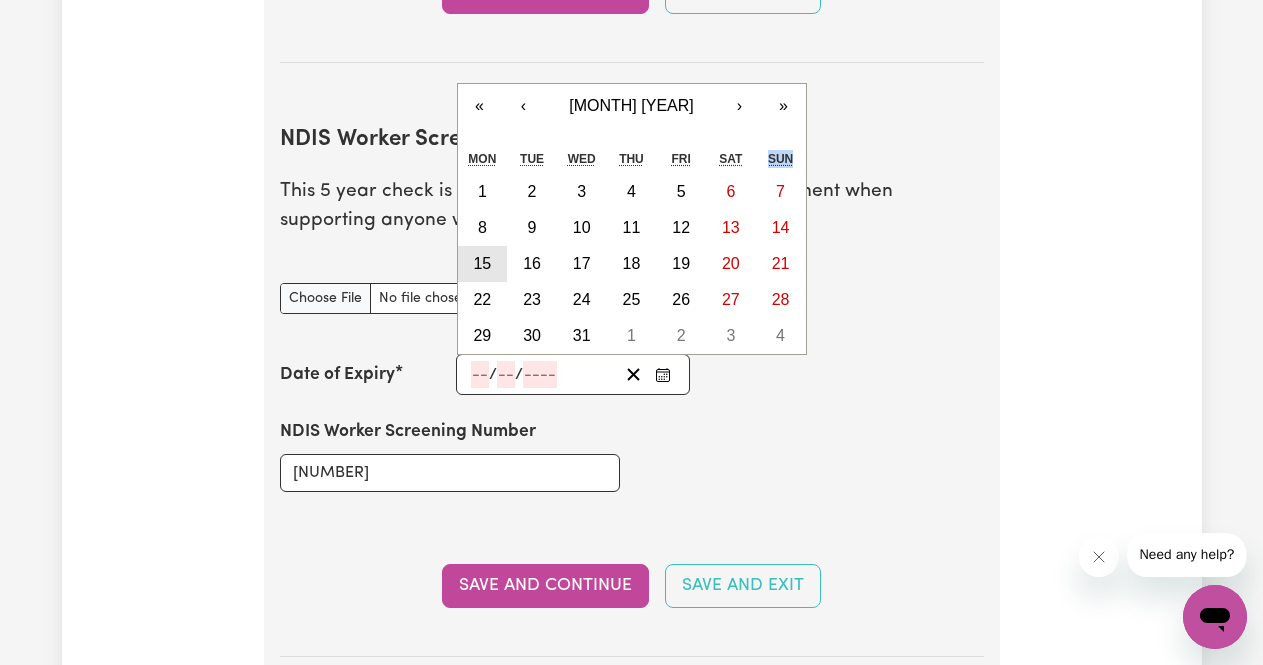 click on "15" at bounding box center [482, 263] 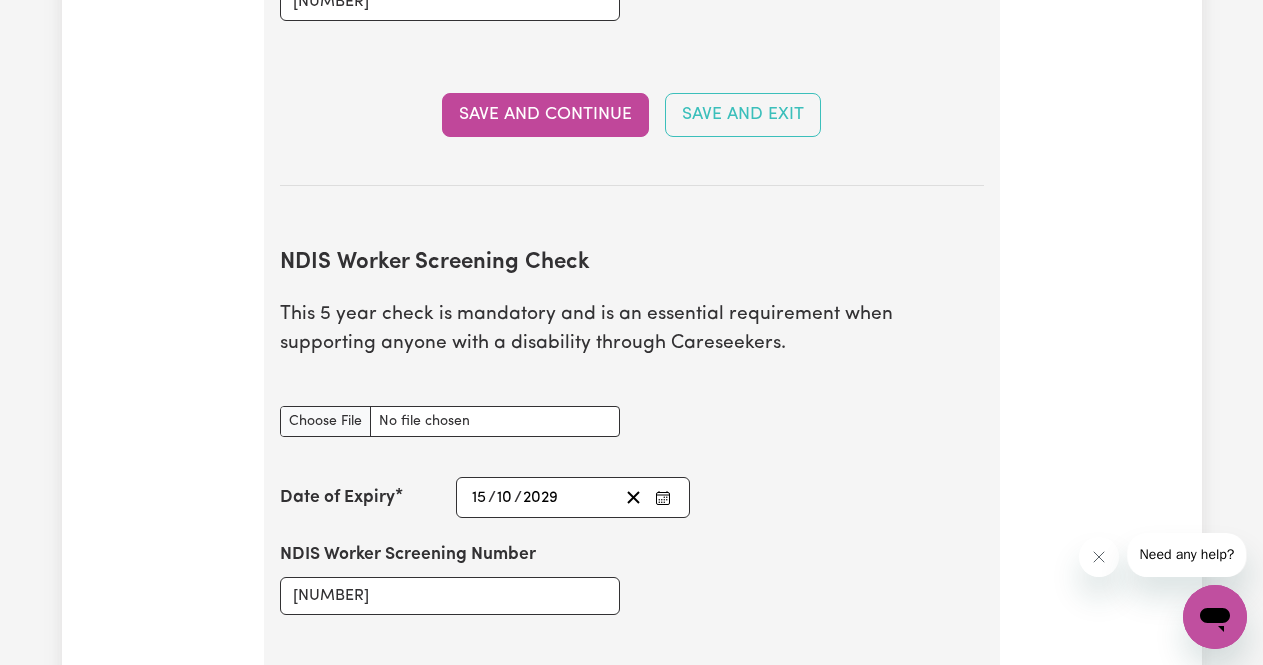 scroll, scrollTop: 2213, scrollLeft: 0, axis: vertical 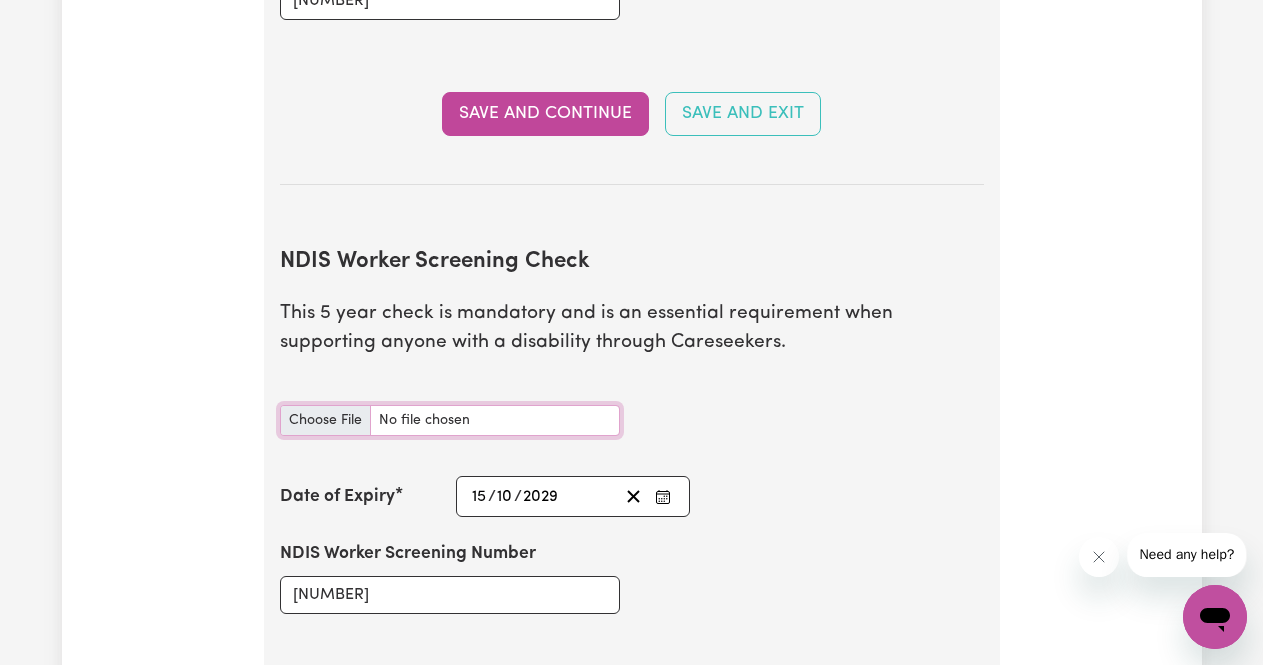 click on "NDIS Worker Screening Check  document" at bounding box center (450, 420) 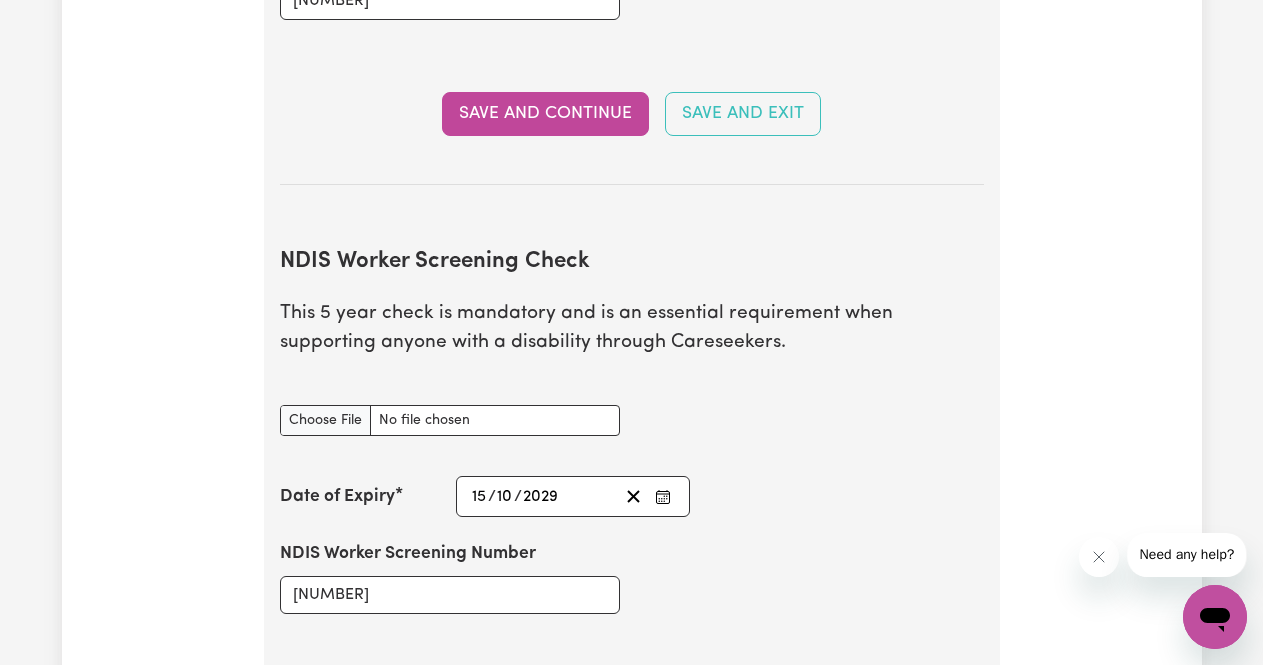 click on "Update Profile 1 2 3 4 5 Step  2 :  Referees and Safety Checks To have an active profile, we need your up to date Police Check and the names of two professional referees who we can contact. Referees Enter the details of two referees. Referee 1 Name [FIRST] [LAST] Email Address [EMAIL] Phone Number [PHONE] Preferred contact method Phone Email Referee 2 Name [FIRST] [LAST] Email Address [EMAIL] Phone Number [PHONE] Preferred contact method Phone Email Save and Continue Save and Exit Safety National Police Check To register on our platform, you need to have a National Police Check Certificate that was obtained in the last 12 months. National Police Check  document Date of Issue / / Save and Continue Save and Exit Working with Children Check To work with children, you are required to have a Working with Children Check for your state. Working with Children Check  document Date of Expiry [DATE] 2 / 0 8 / 2029 « ‹ [MONTH] [YEAR] › » Mon Tue Wed Thu Fri Sat Sun 30 31 1 2 3 4 5 6" at bounding box center [632, -177] 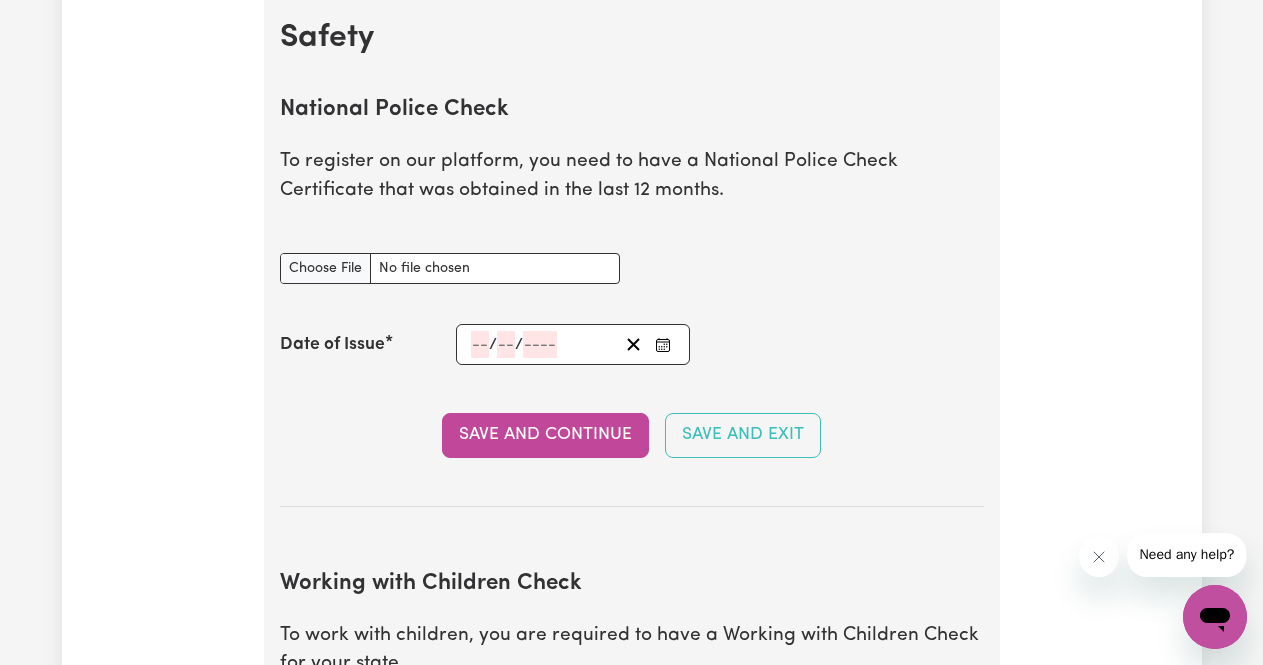 scroll, scrollTop: 1296, scrollLeft: 0, axis: vertical 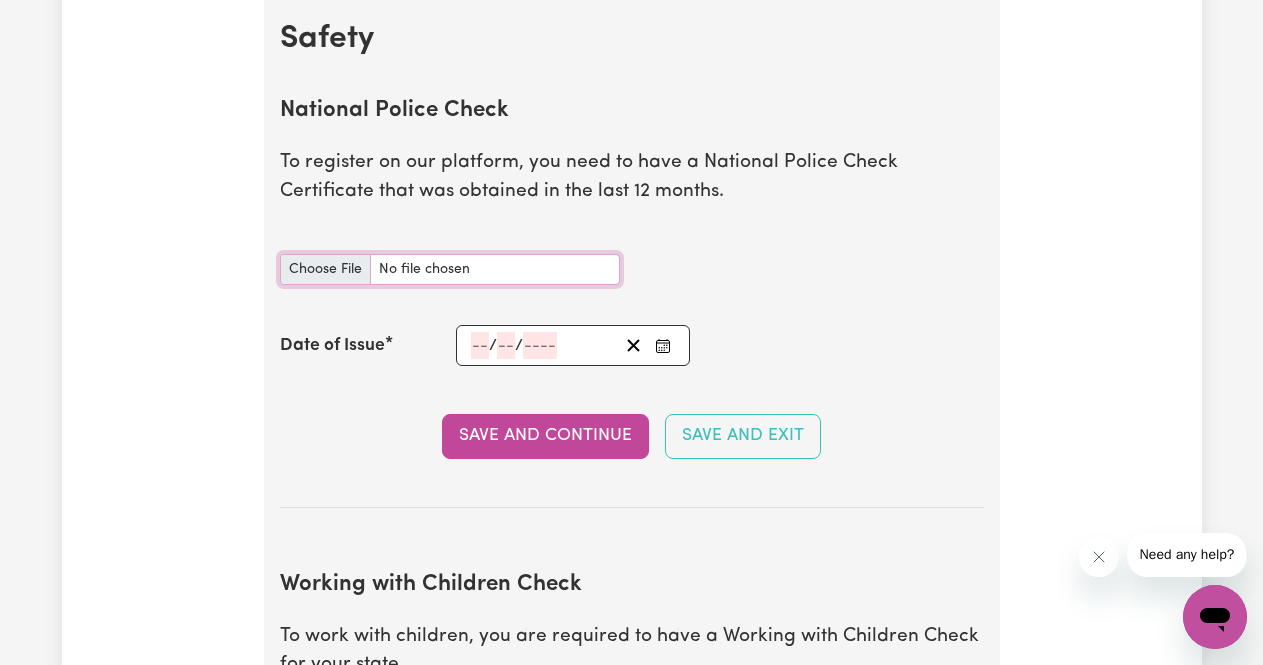 click on "National Police Check  document" at bounding box center (450, 269) 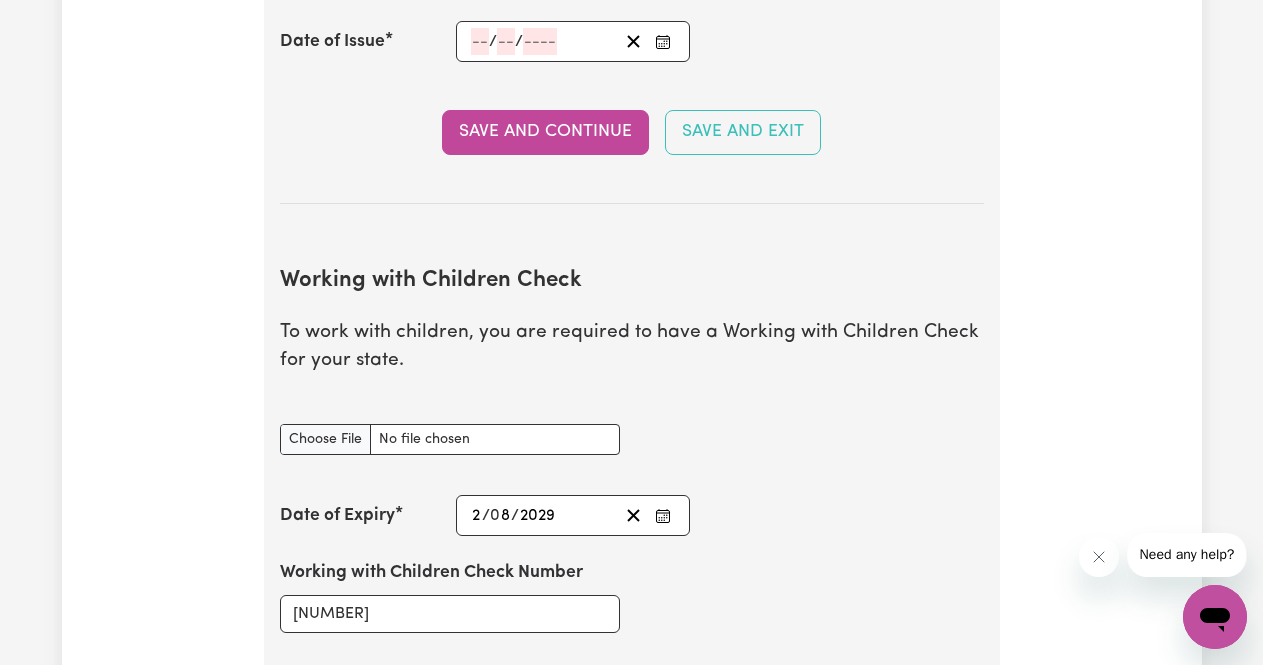 scroll, scrollTop: 1610, scrollLeft: 0, axis: vertical 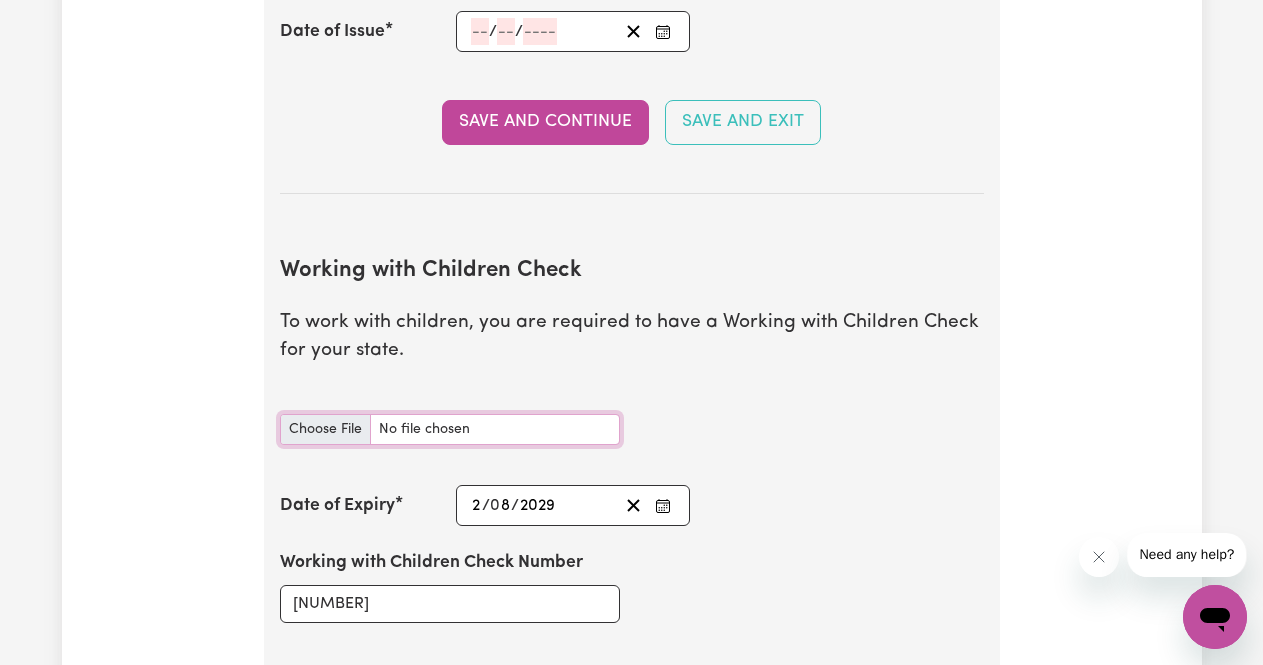 click on "Working with Children Check  document" at bounding box center [450, 429] 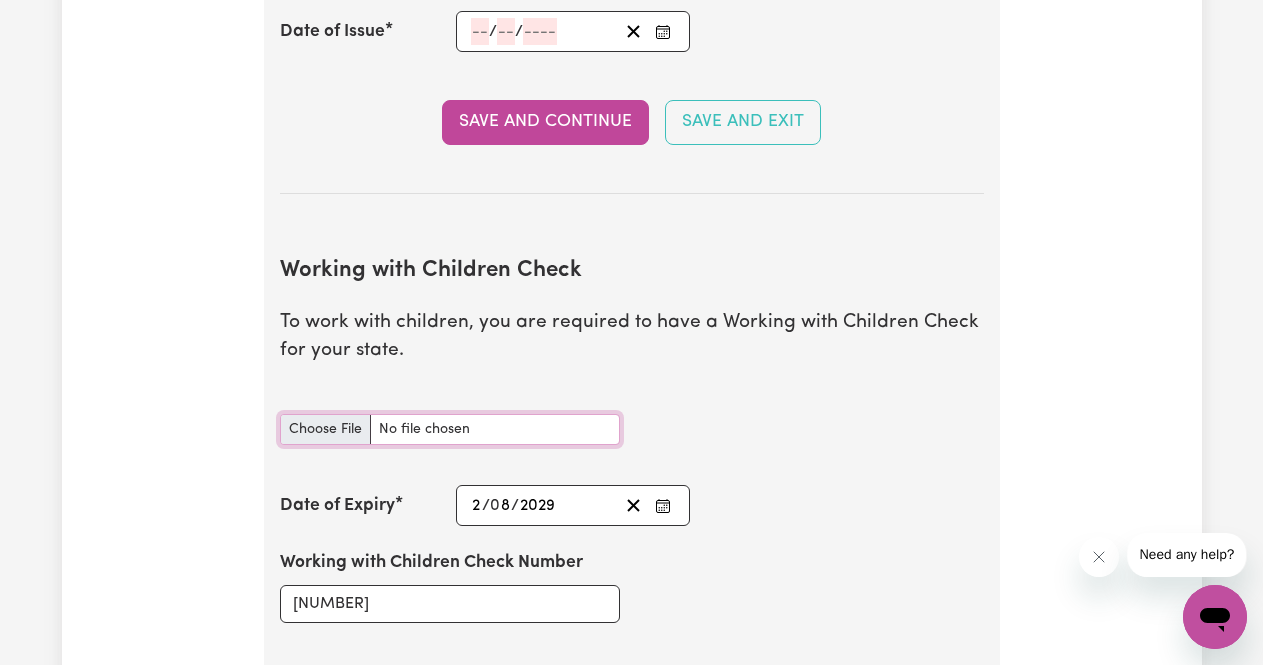 type on "[DOCUMENT]" 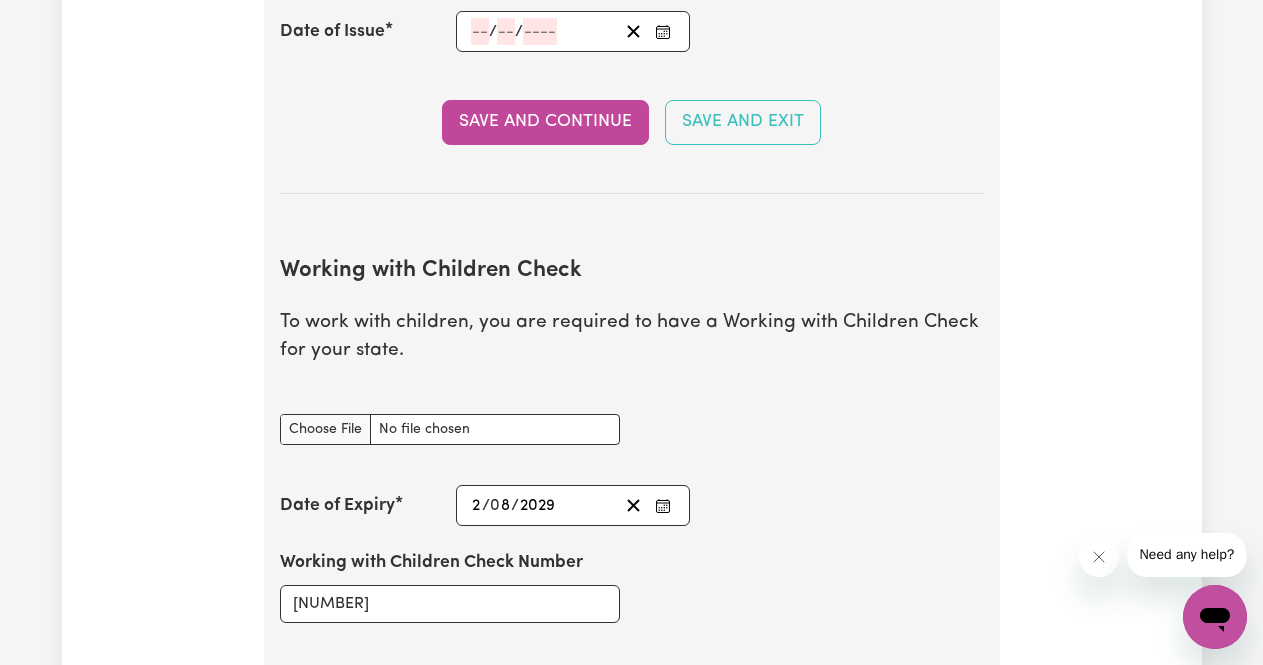 click on "Working with Children Check  document" at bounding box center (632, 429) 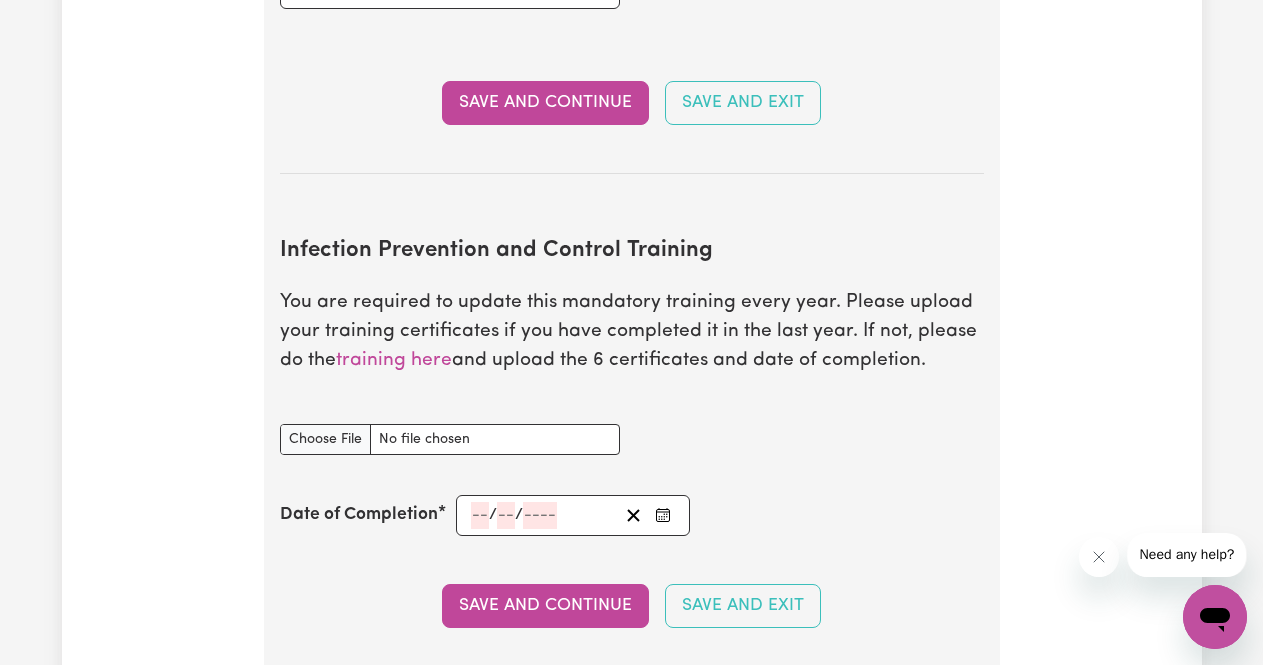 scroll, scrollTop: 2816, scrollLeft: 0, axis: vertical 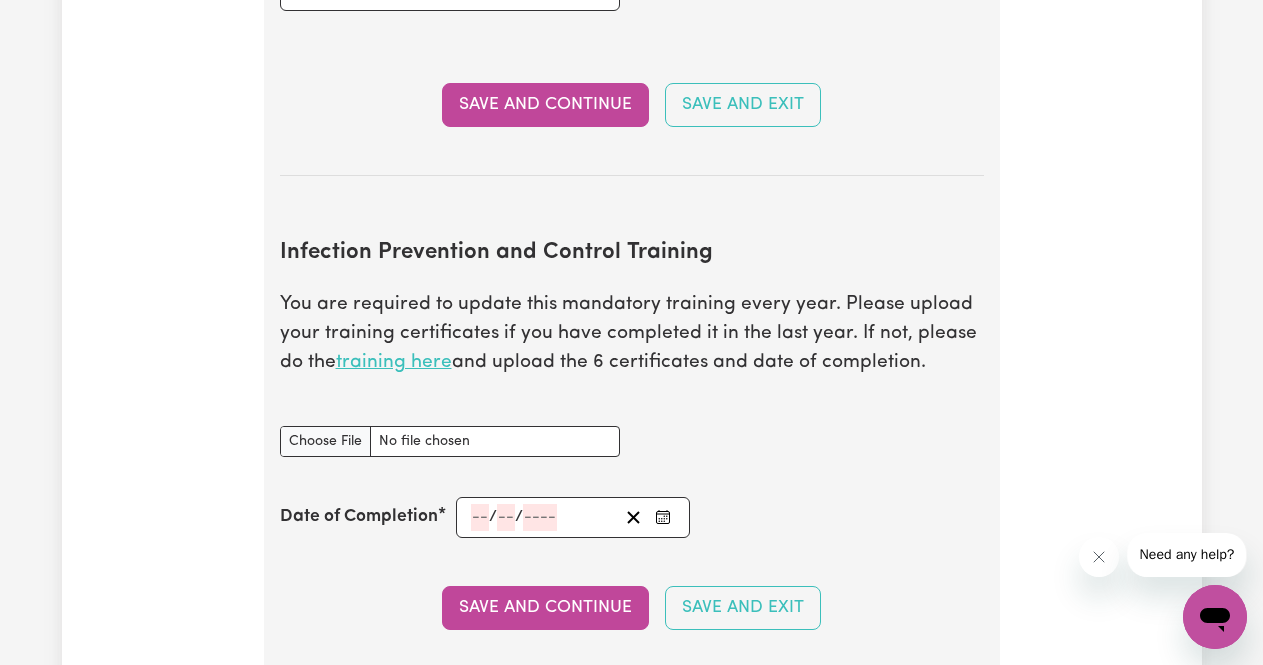 click on "training here" at bounding box center [394, 362] 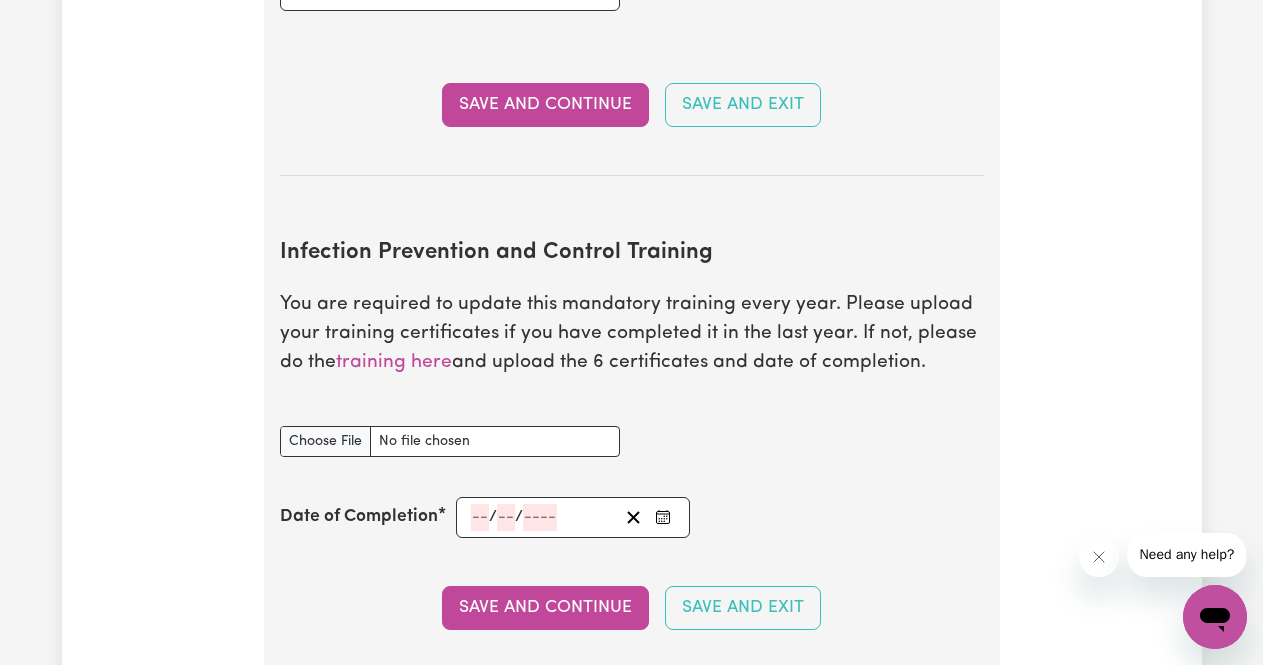 click 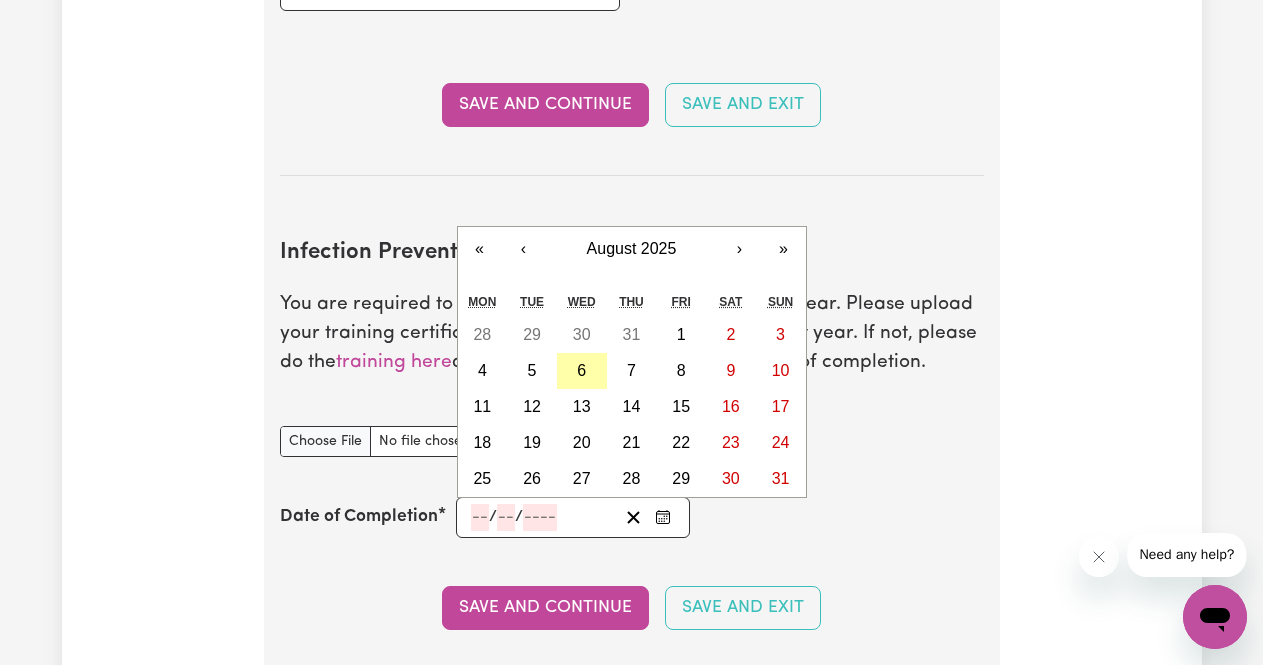click on "6" at bounding box center [582, 371] 